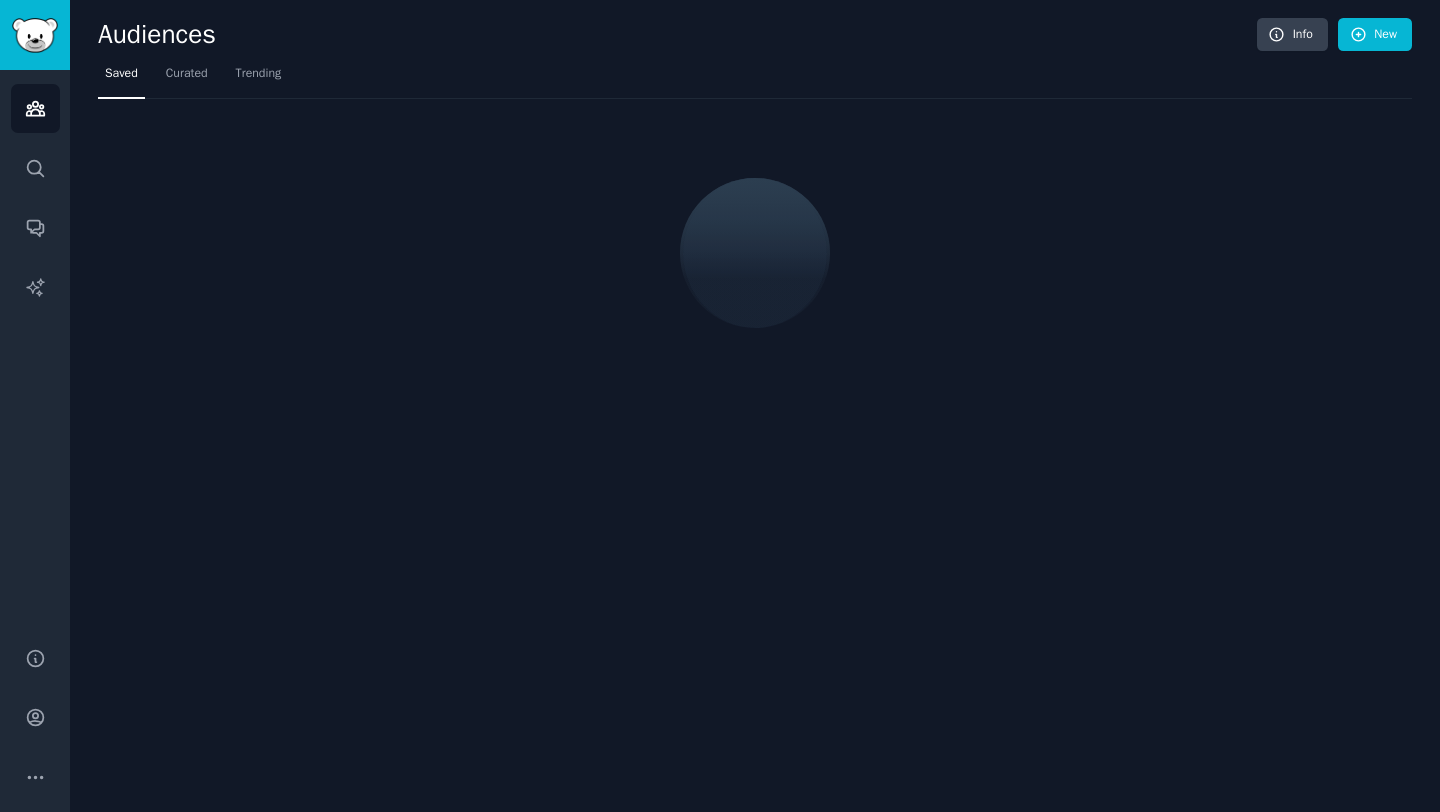 scroll, scrollTop: 0, scrollLeft: 0, axis: both 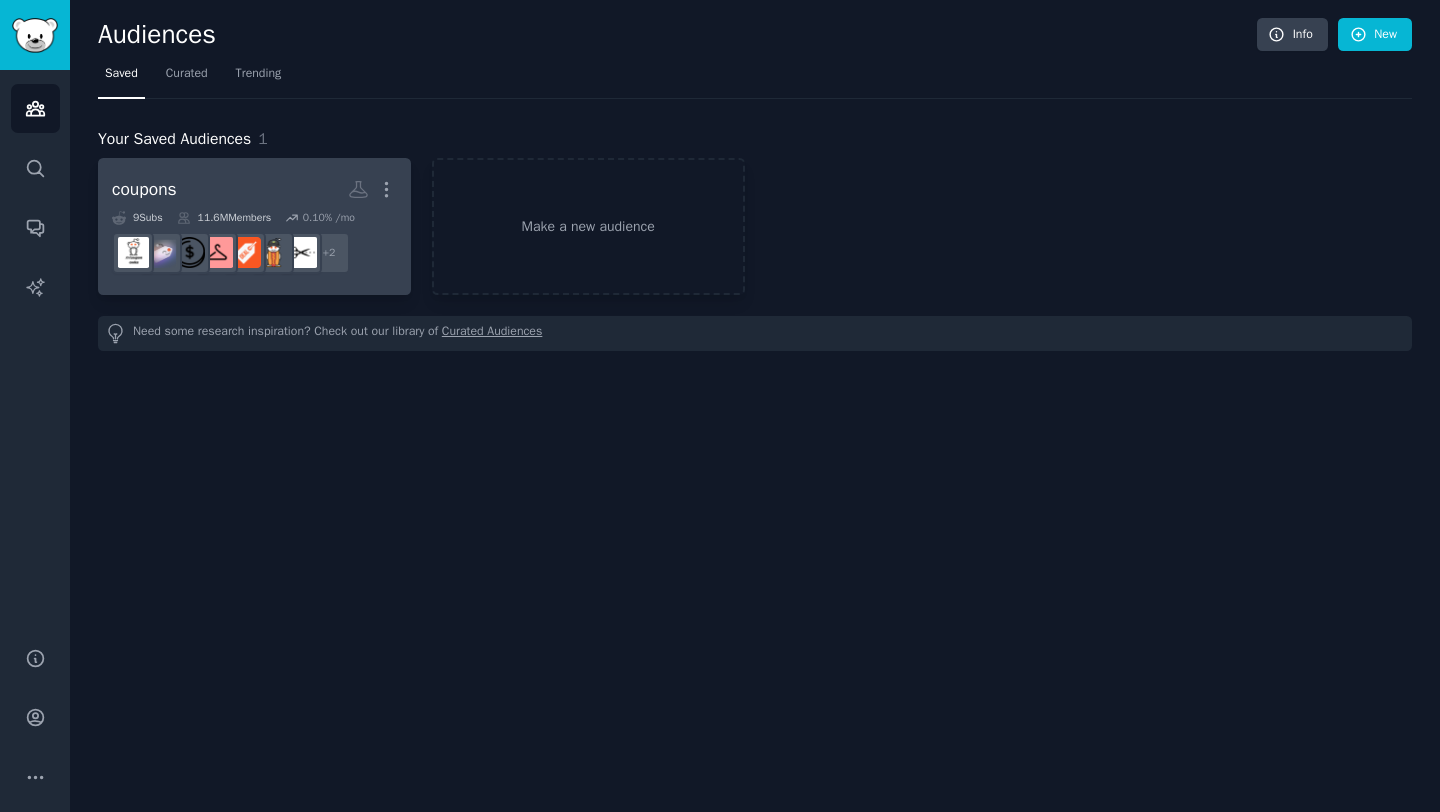 click on "coupons More" at bounding box center (254, 189) 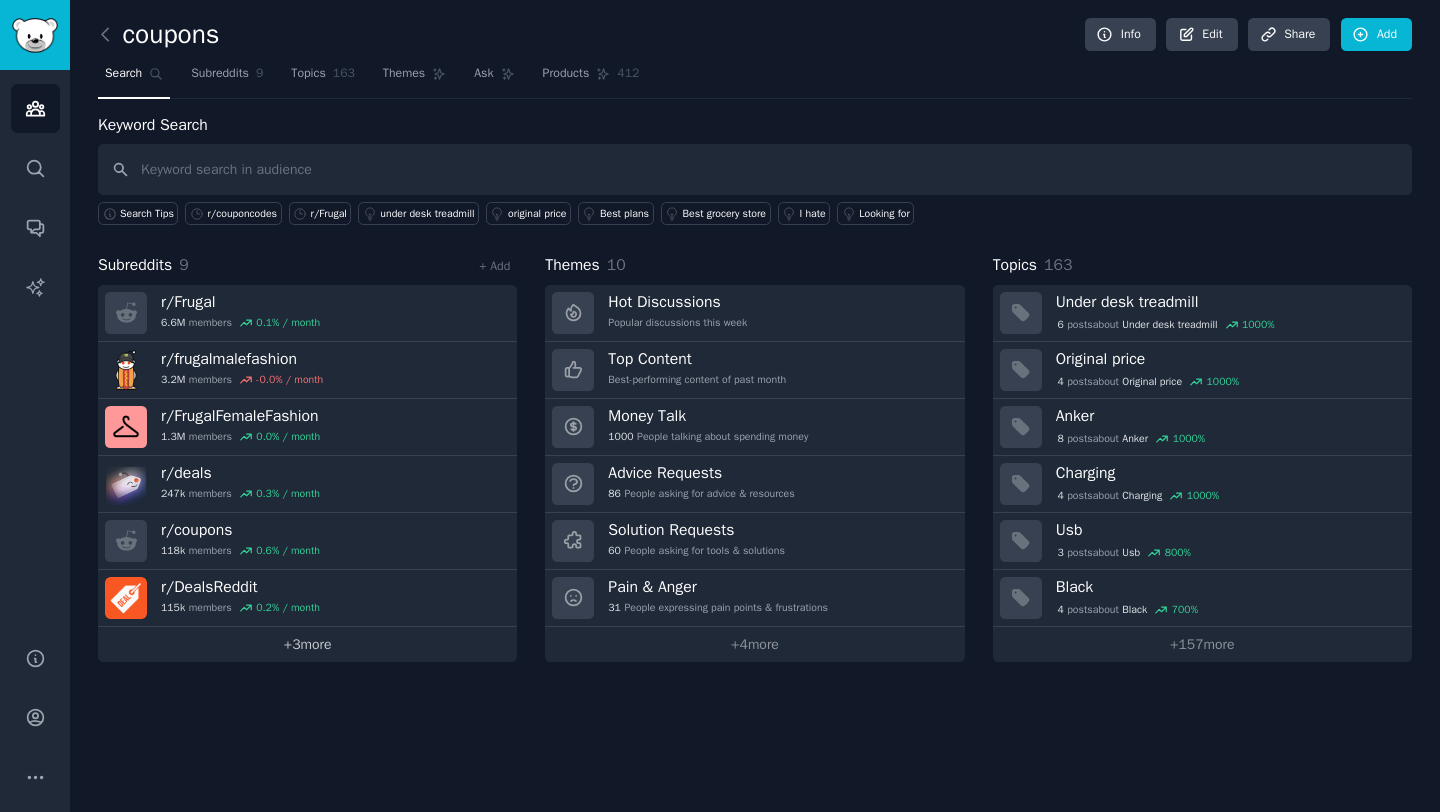 click on "+  3  more" at bounding box center (307, 644) 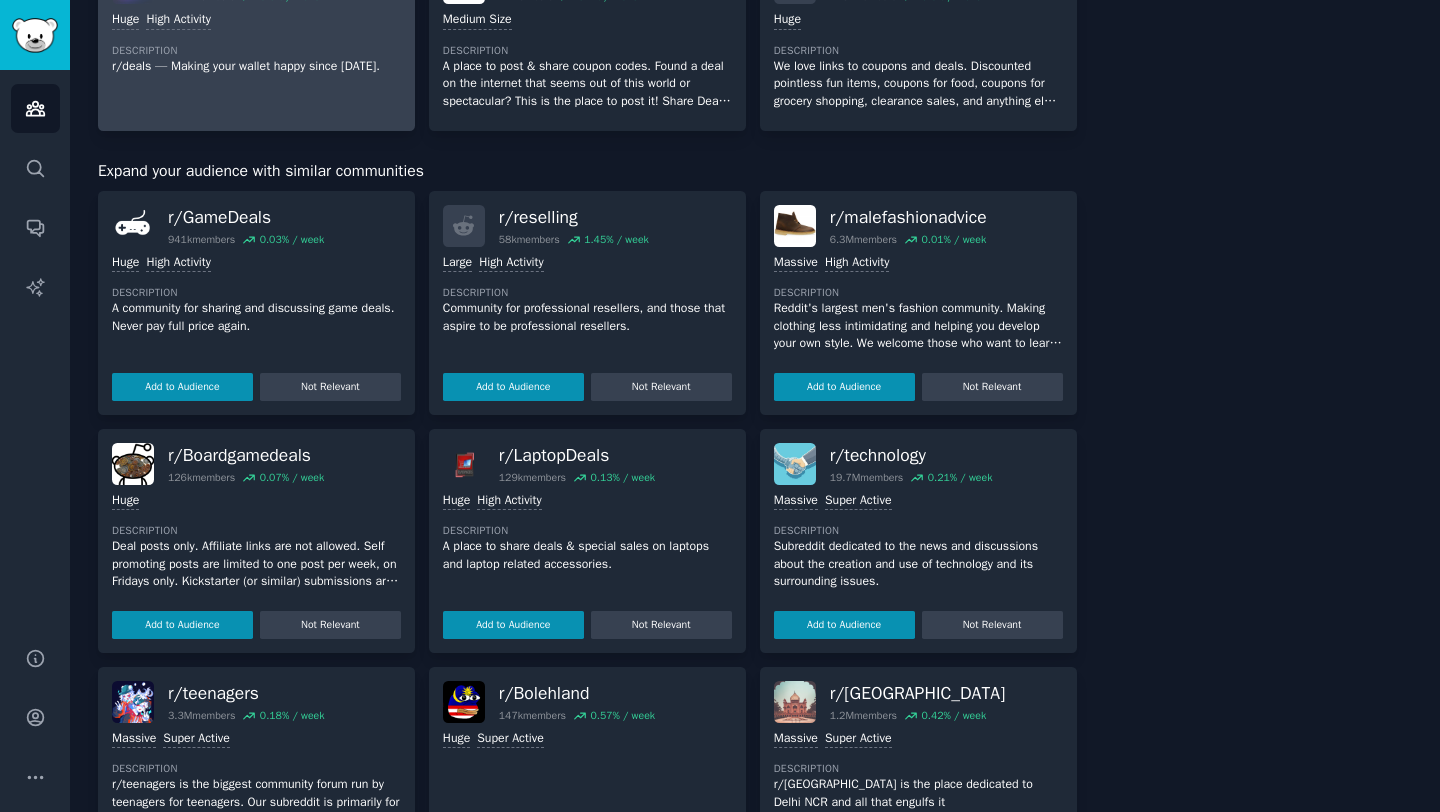 scroll, scrollTop: 0, scrollLeft: 0, axis: both 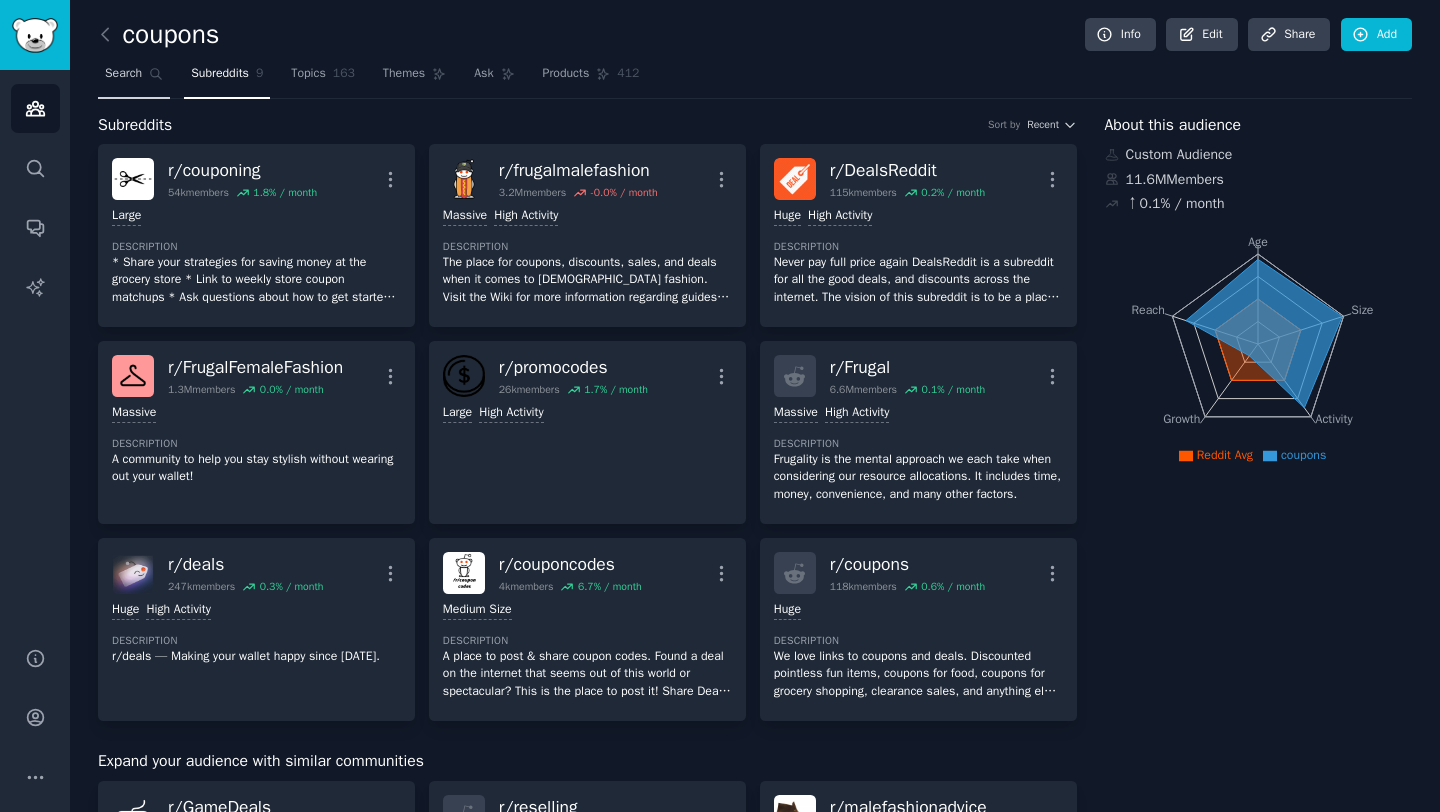 click on "Search" at bounding box center (123, 74) 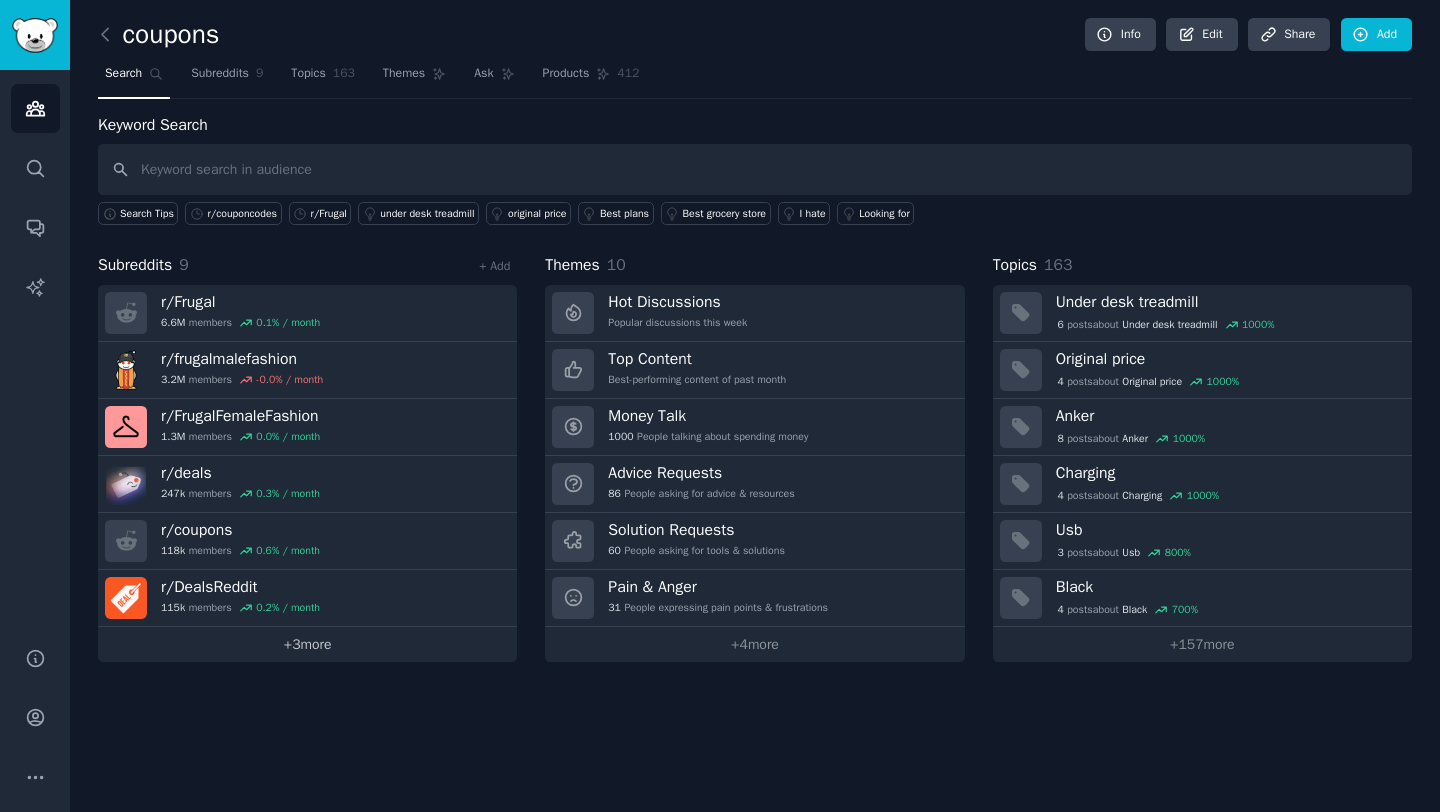 click on "+  3  more" at bounding box center [307, 644] 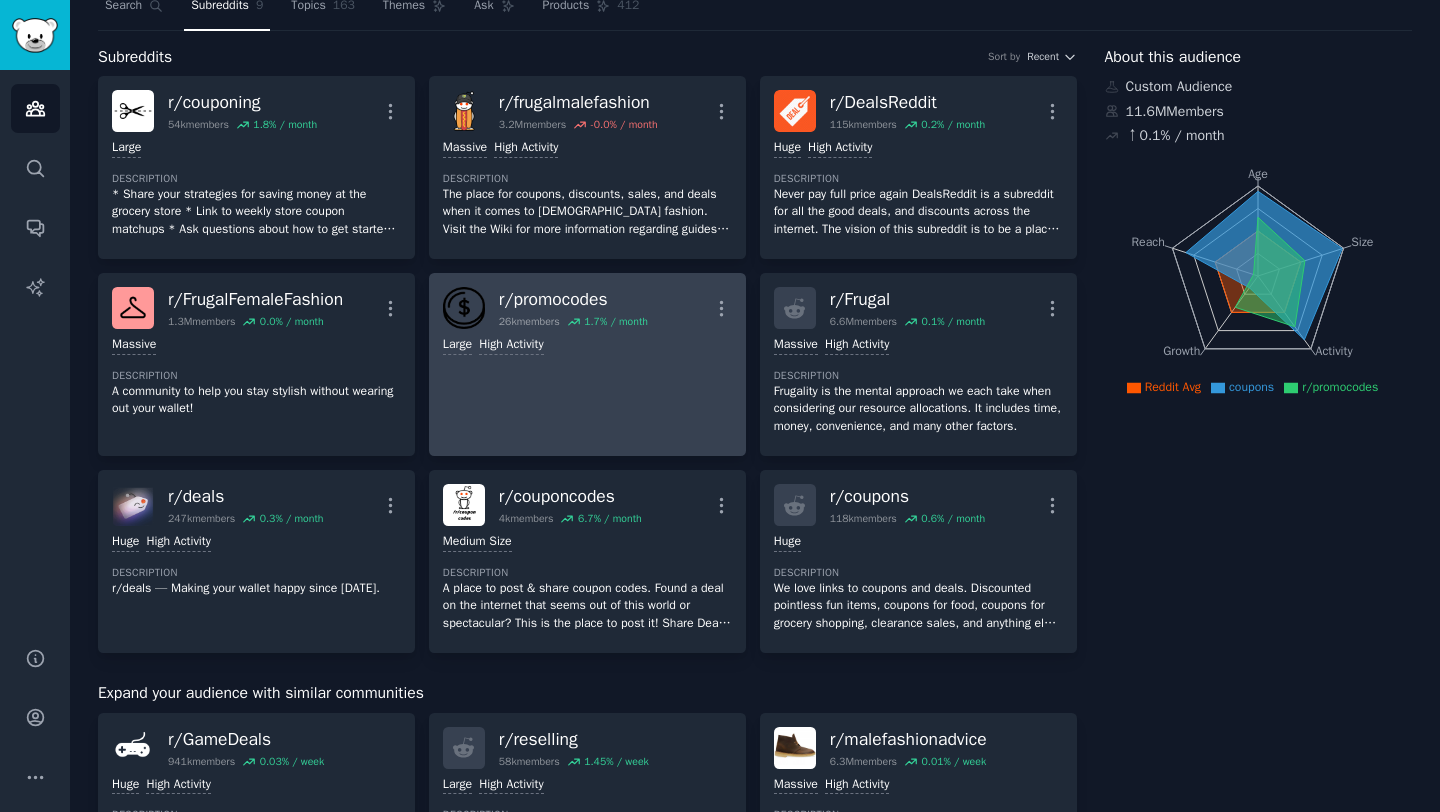 scroll, scrollTop: 0, scrollLeft: 0, axis: both 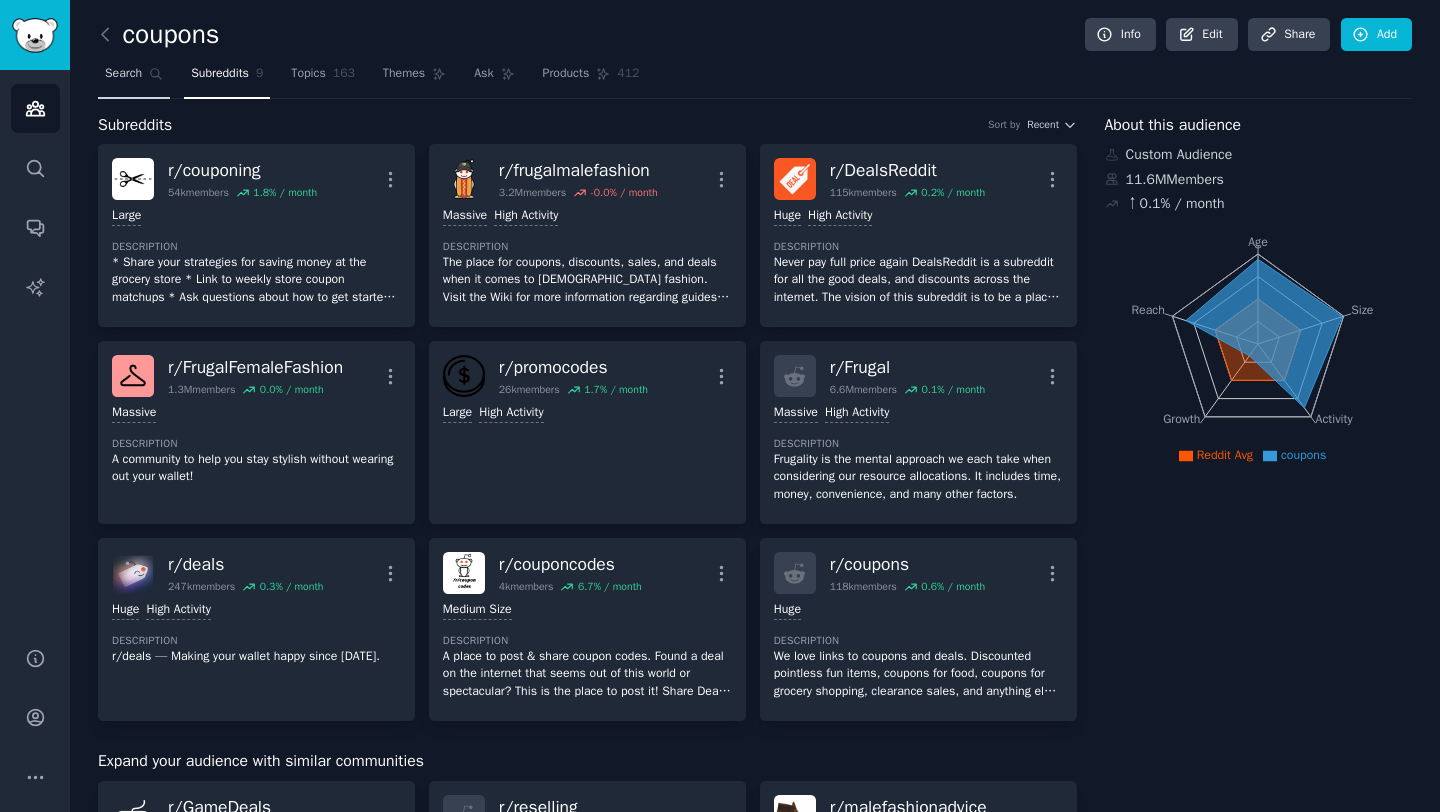 click on "Search" at bounding box center [134, 78] 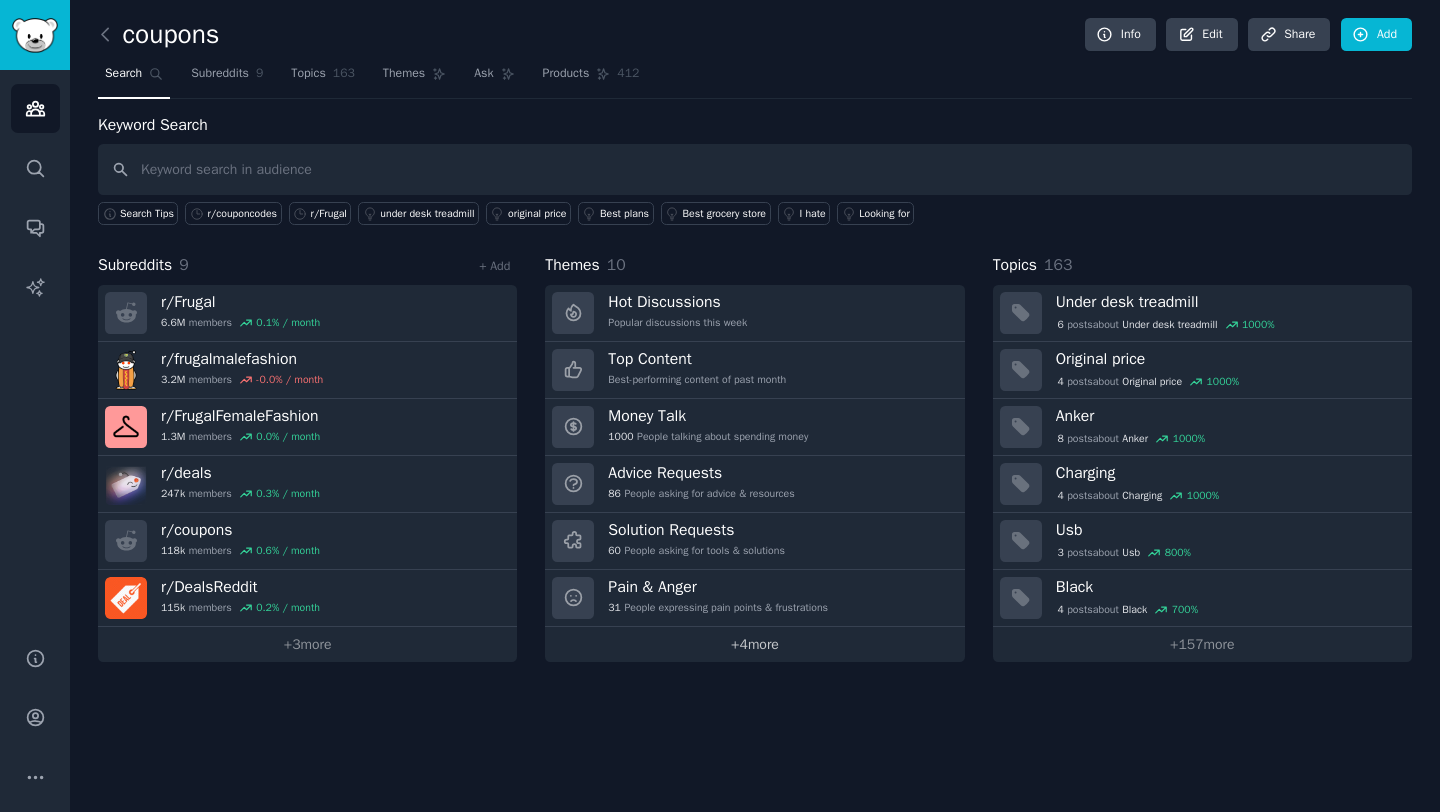 click on "+  4  more" at bounding box center (754, 644) 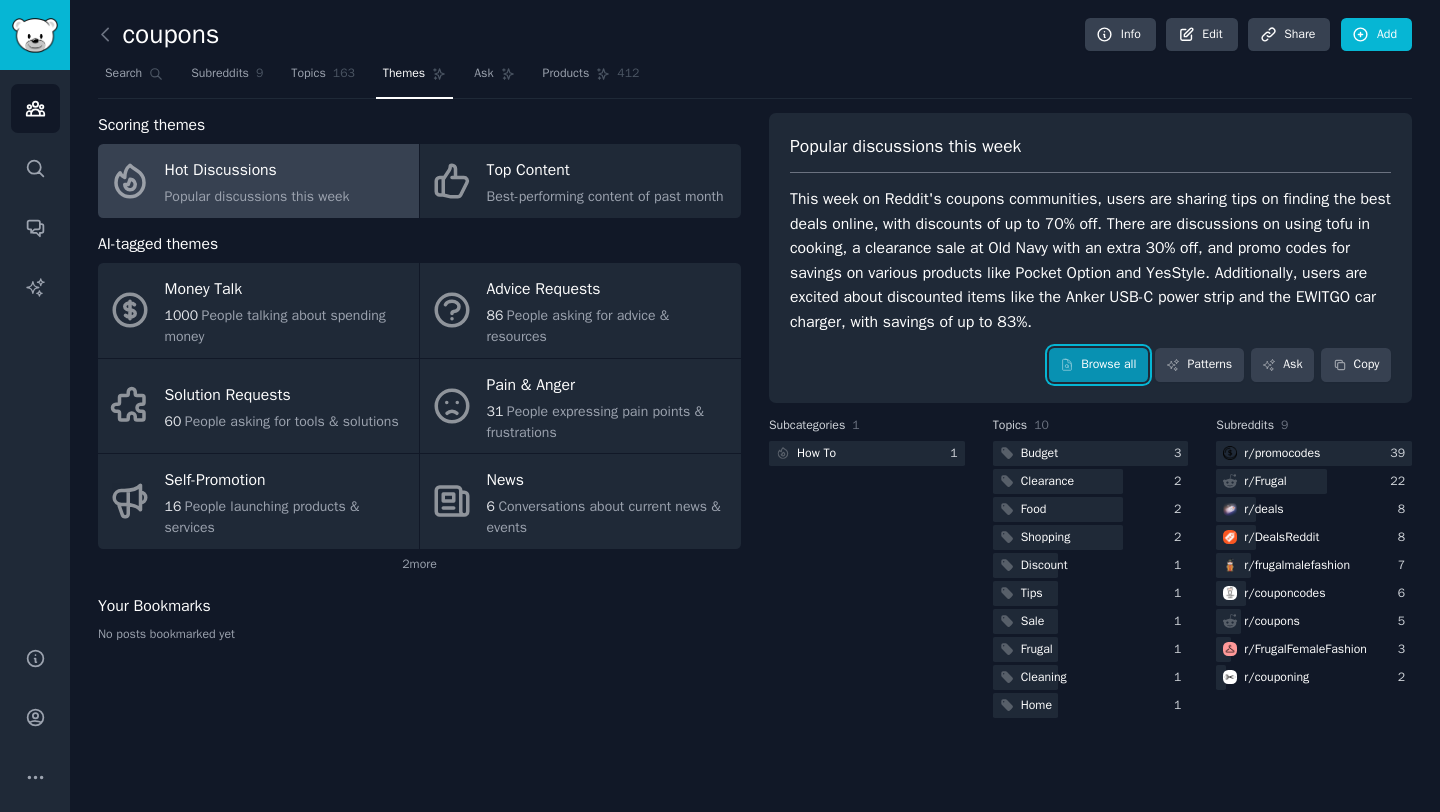click on "Browse all" at bounding box center (1098, 365) 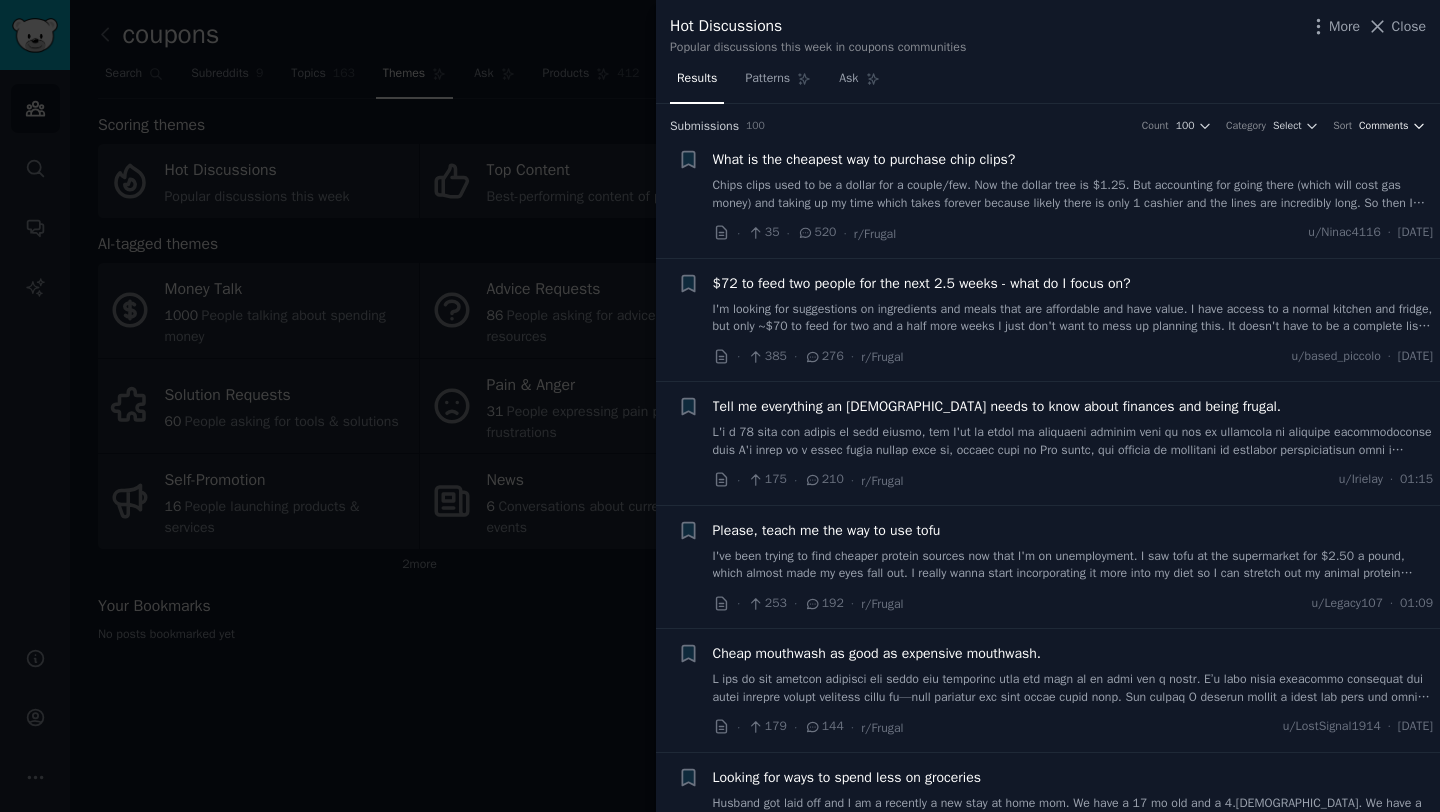 click on "Comments" at bounding box center (1384, 126) 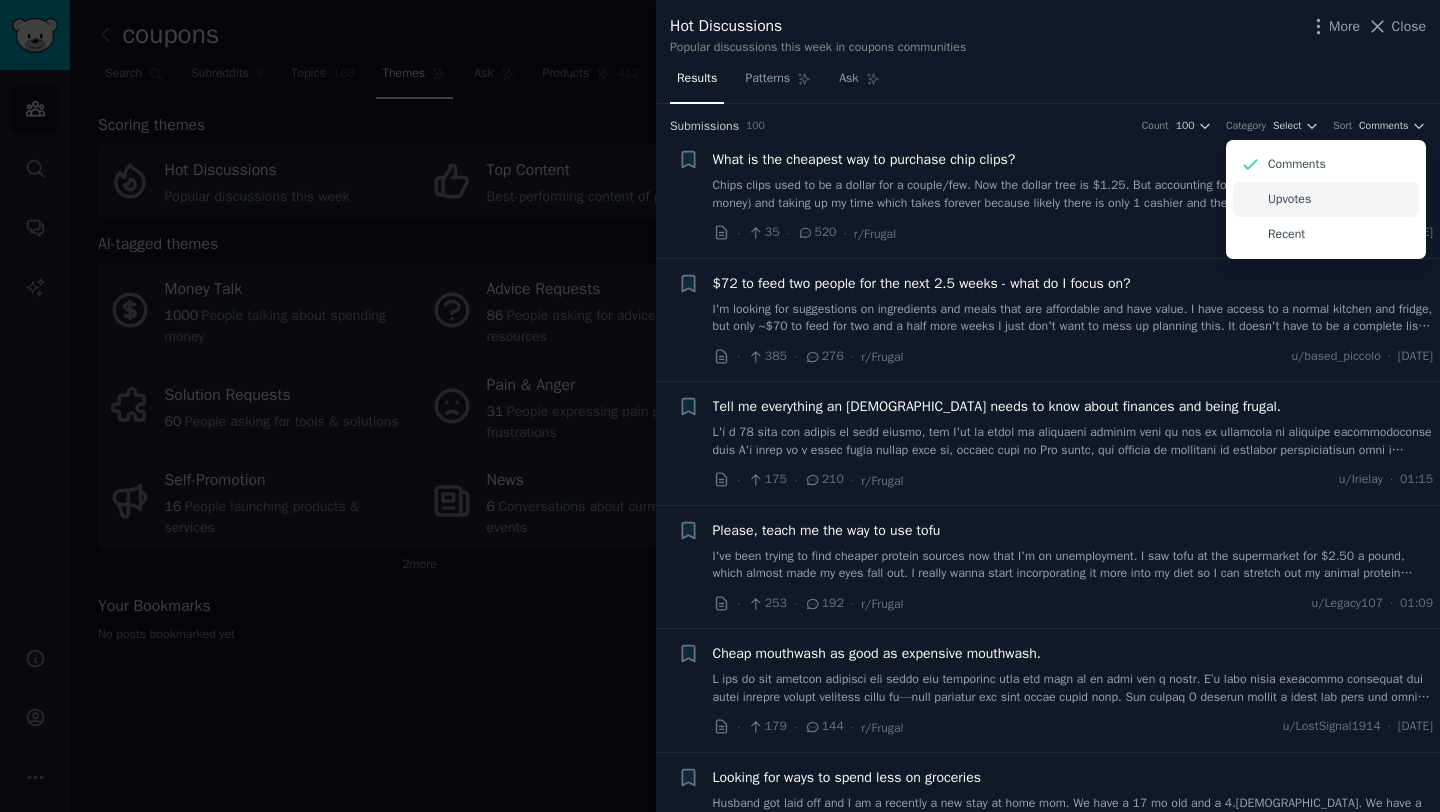 click on "Upvotes" at bounding box center (1326, 199) 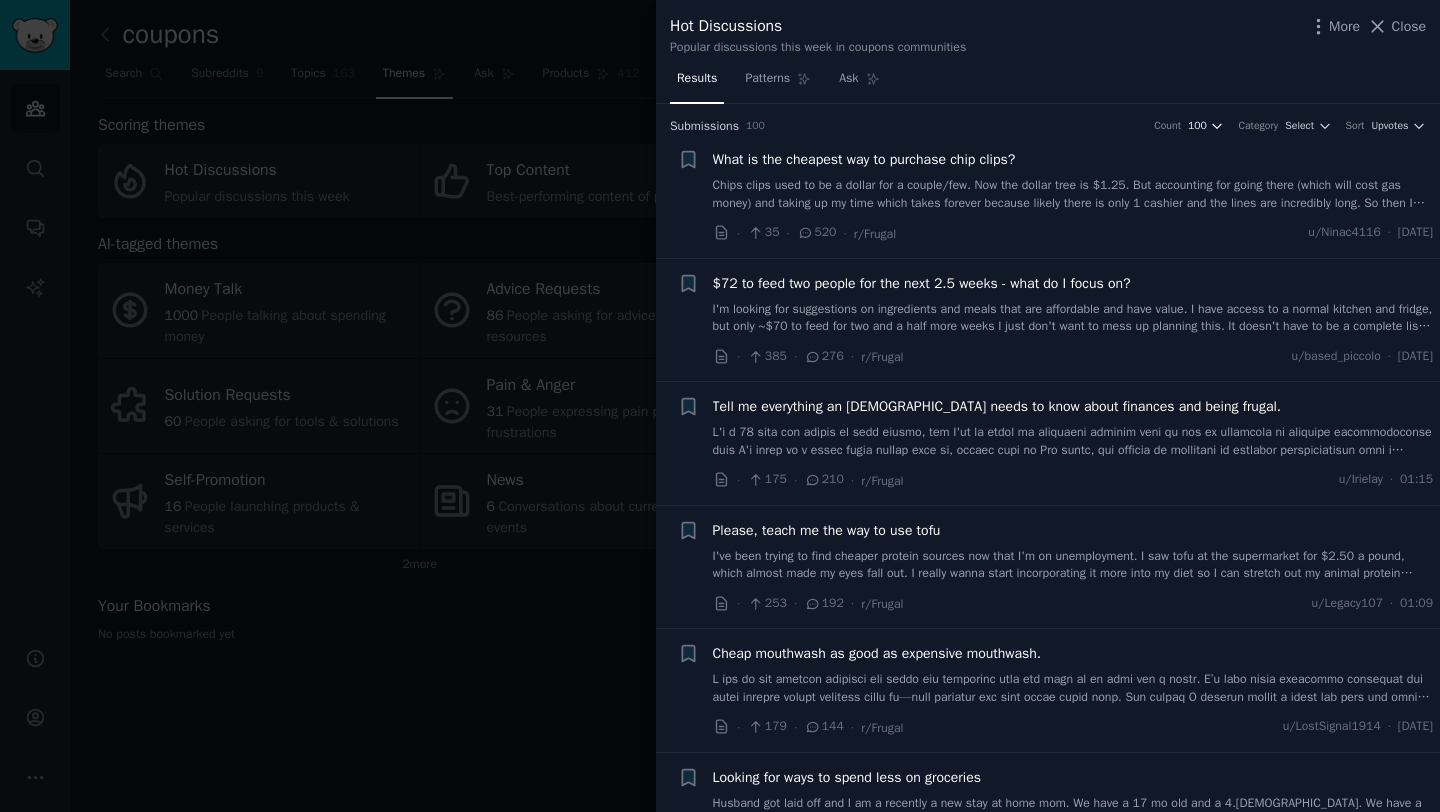 click on "100" at bounding box center (1197, 126) 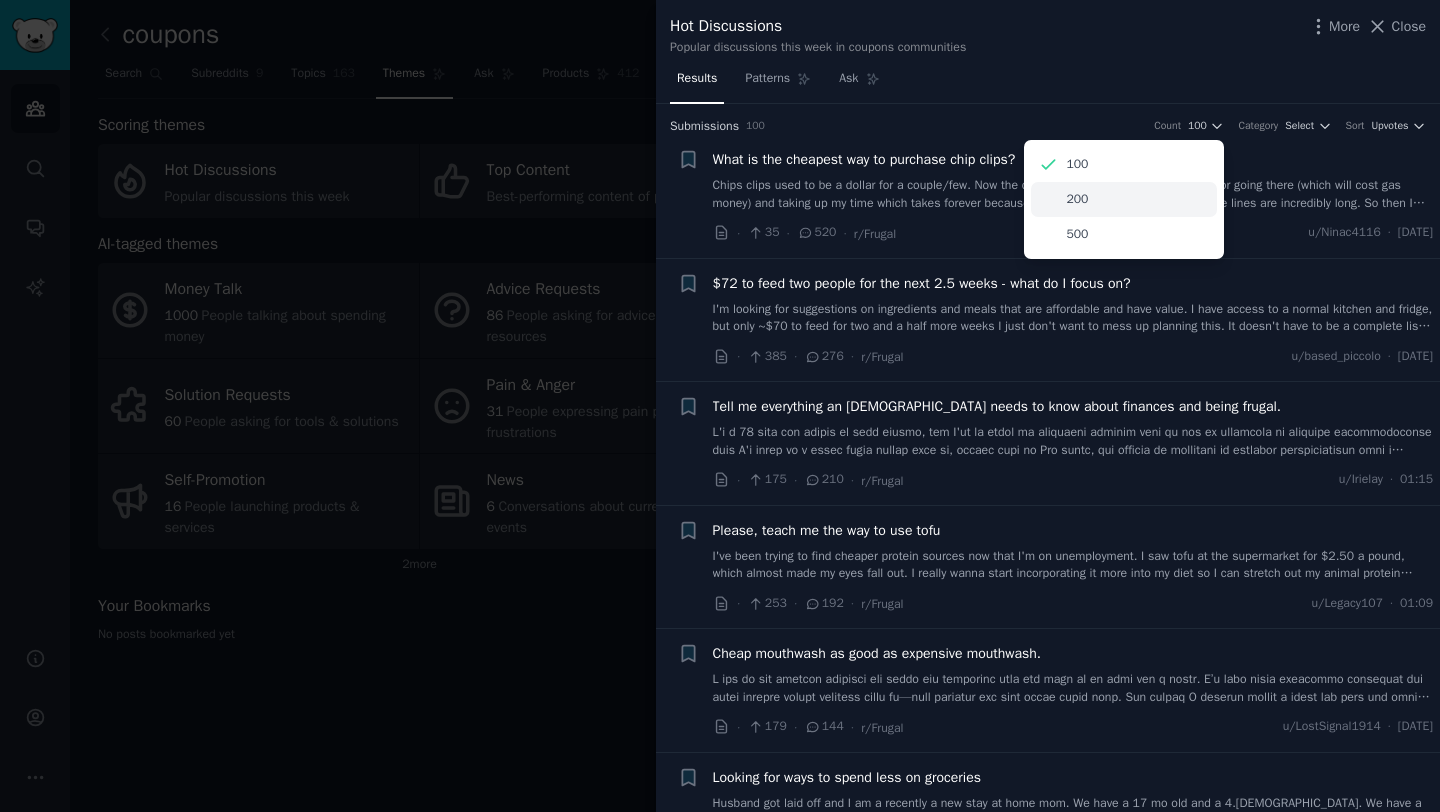 click on "200" at bounding box center [1124, 199] 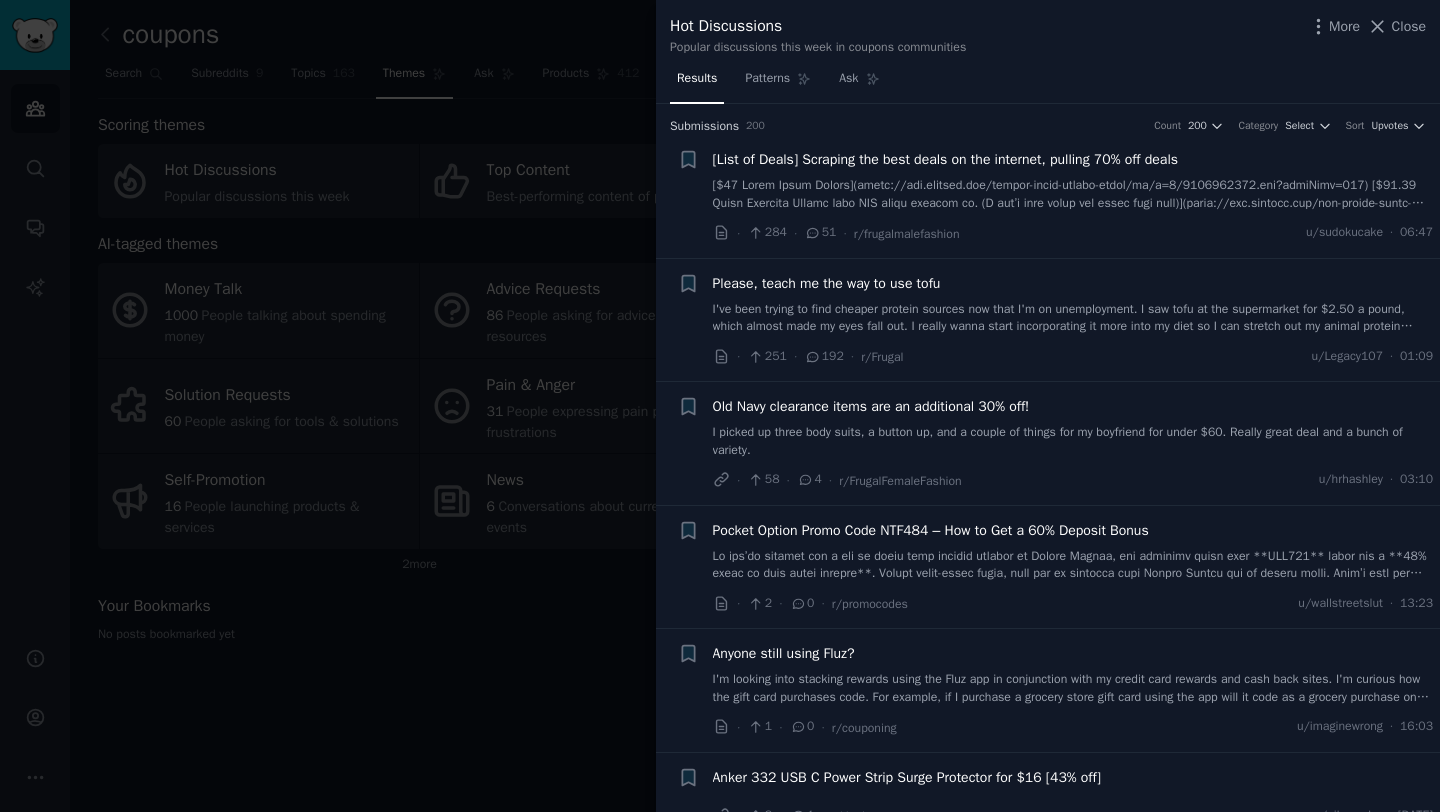 click on "[List of Deals] Scraping the best deals on the internet, pulling 70% off deals" at bounding box center (1073, 159) 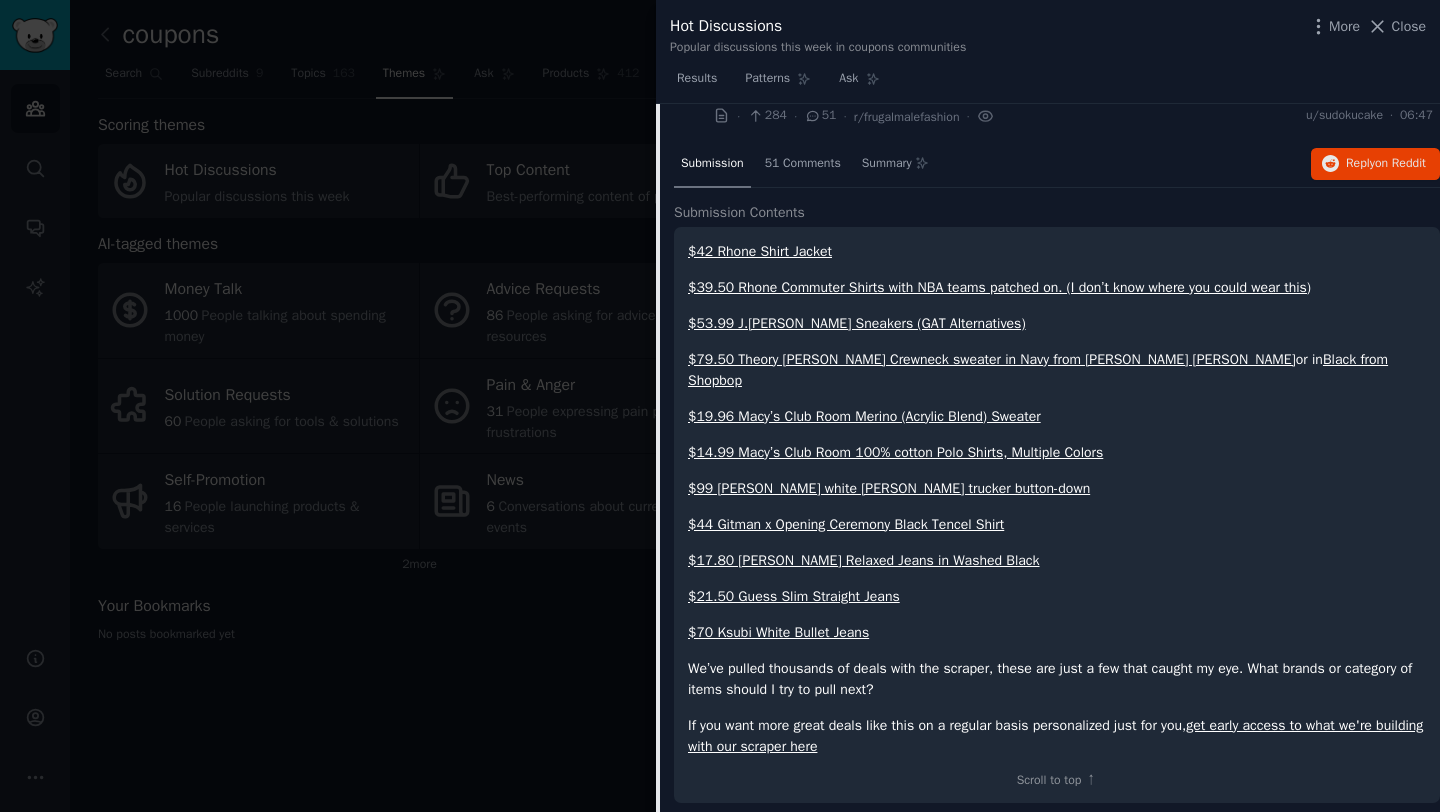 scroll, scrollTop: 13, scrollLeft: 0, axis: vertical 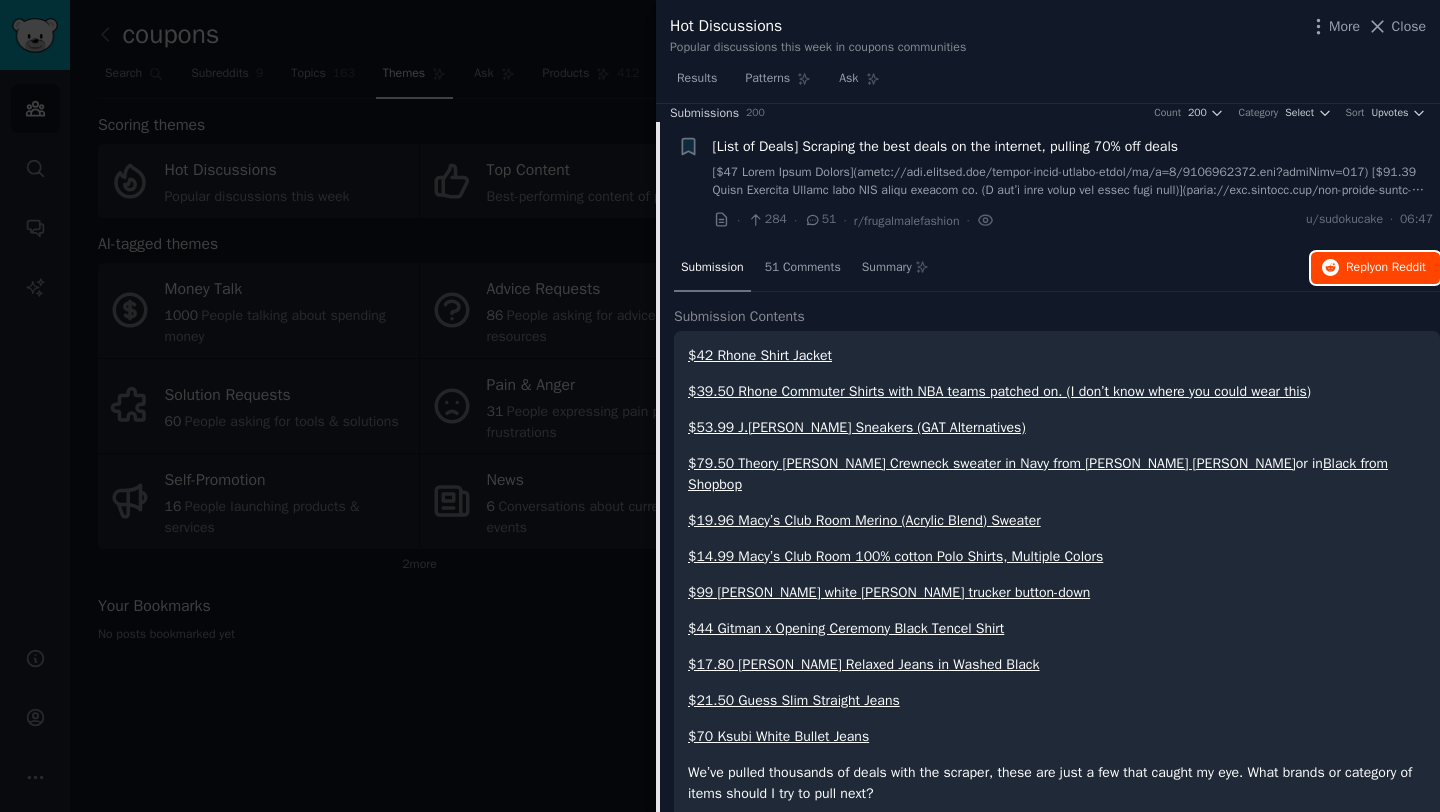 click on "Reply  on Reddit" at bounding box center [1386, 268] 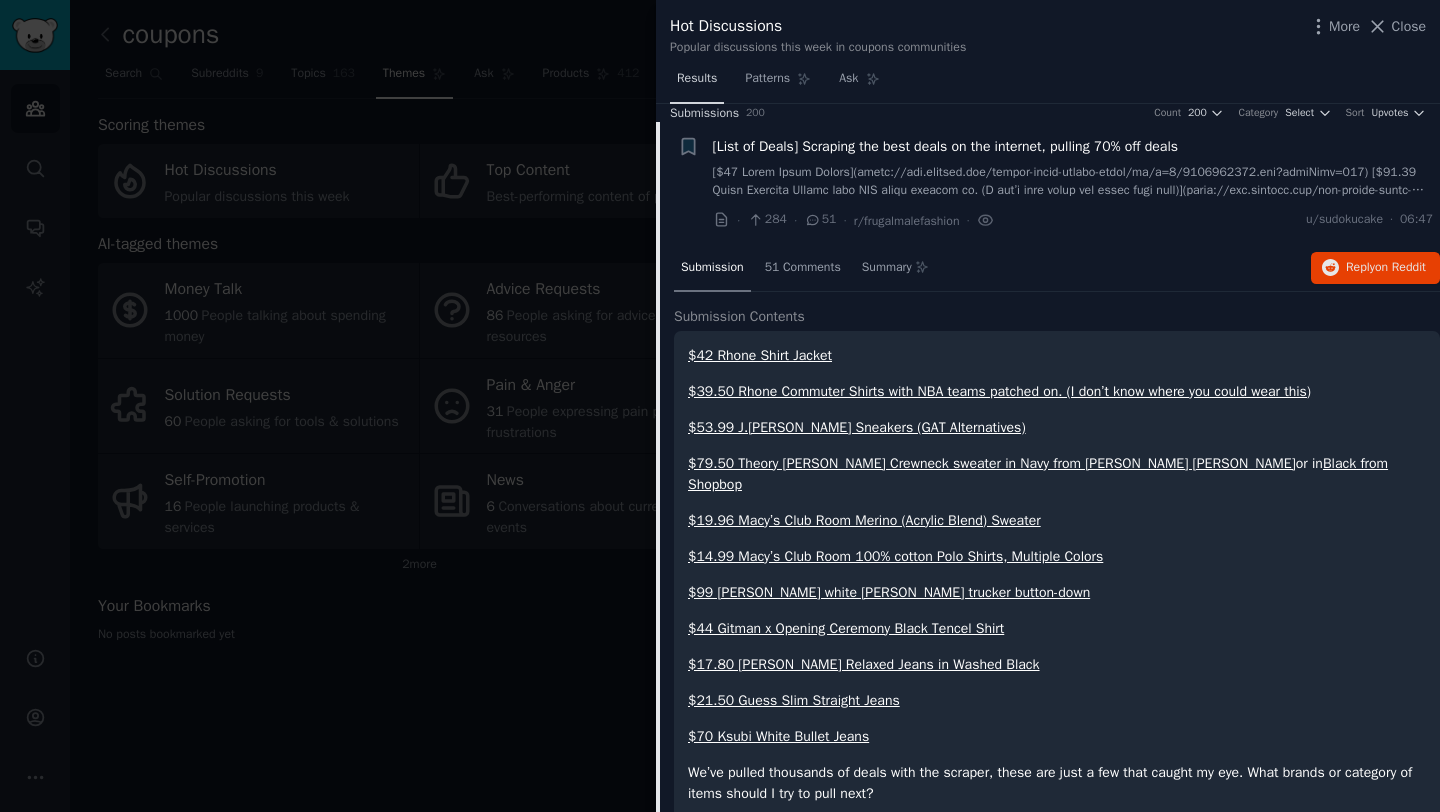 click on "Results" at bounding box center [697, 79] 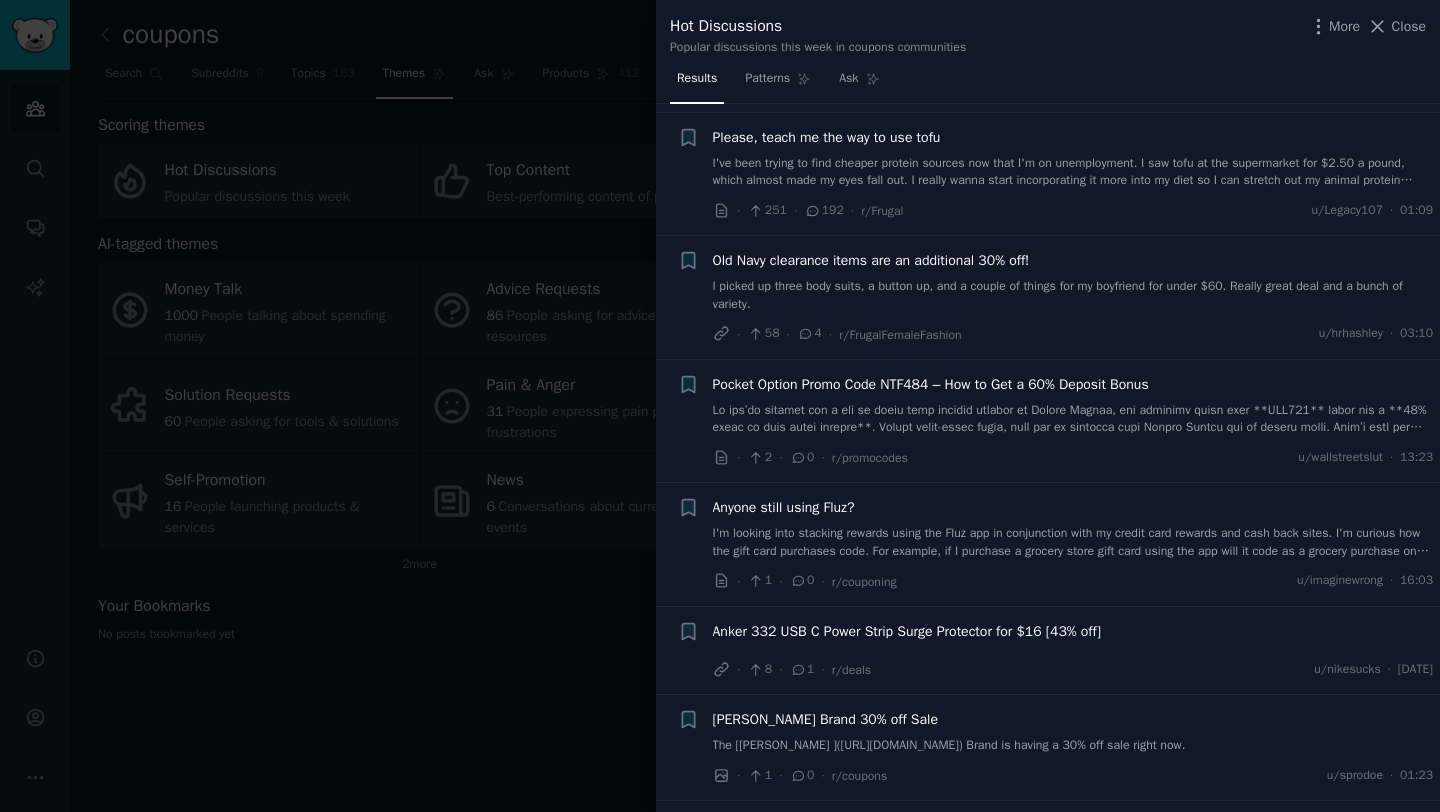 scroll, scrollTop: 159, scrollLeft: 0, axis: vertical 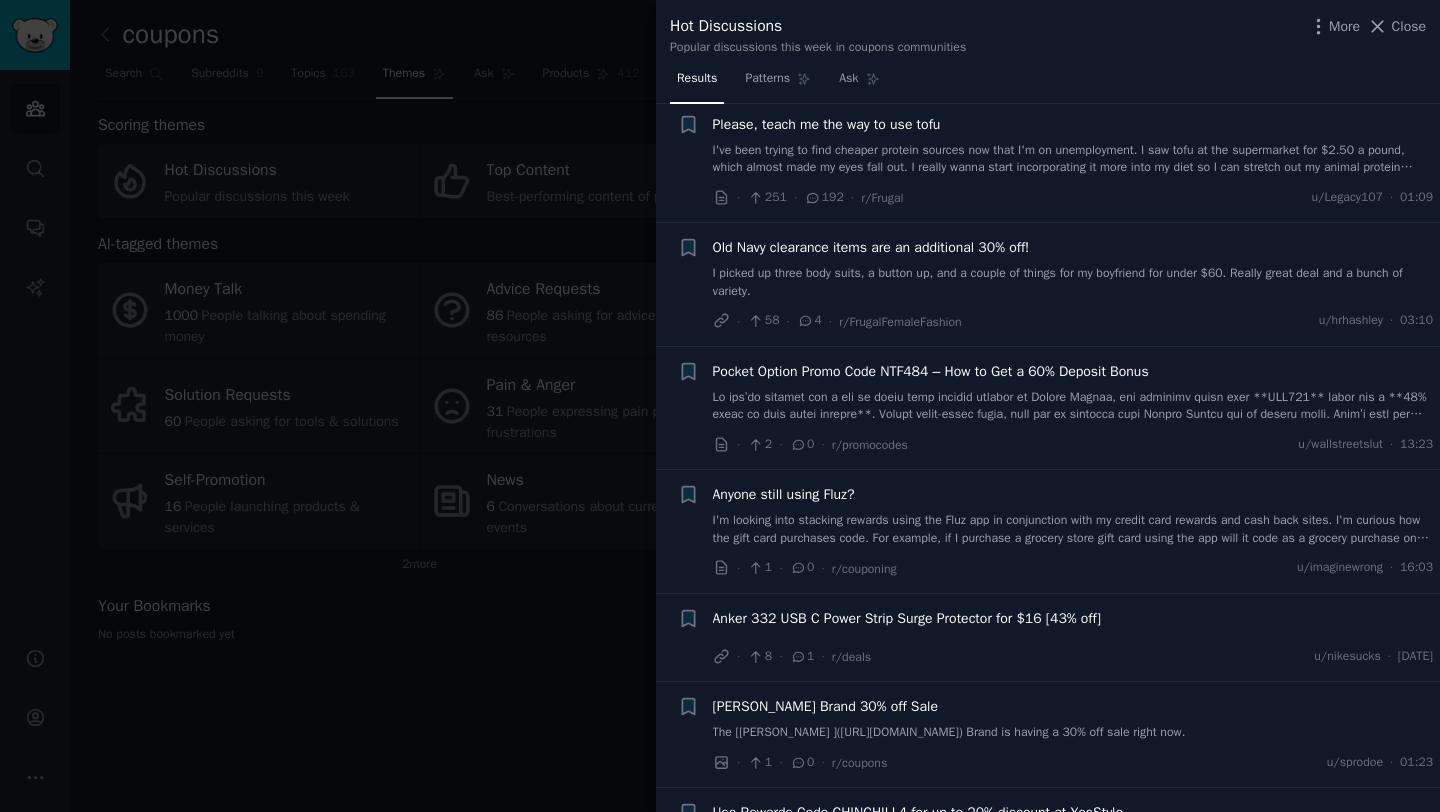 click on "I picked up three body suits, a button up, and a couple of things for my boyfriend for under $60. Really great deal and a bunch of variety." at bounding box center [1073, 282] 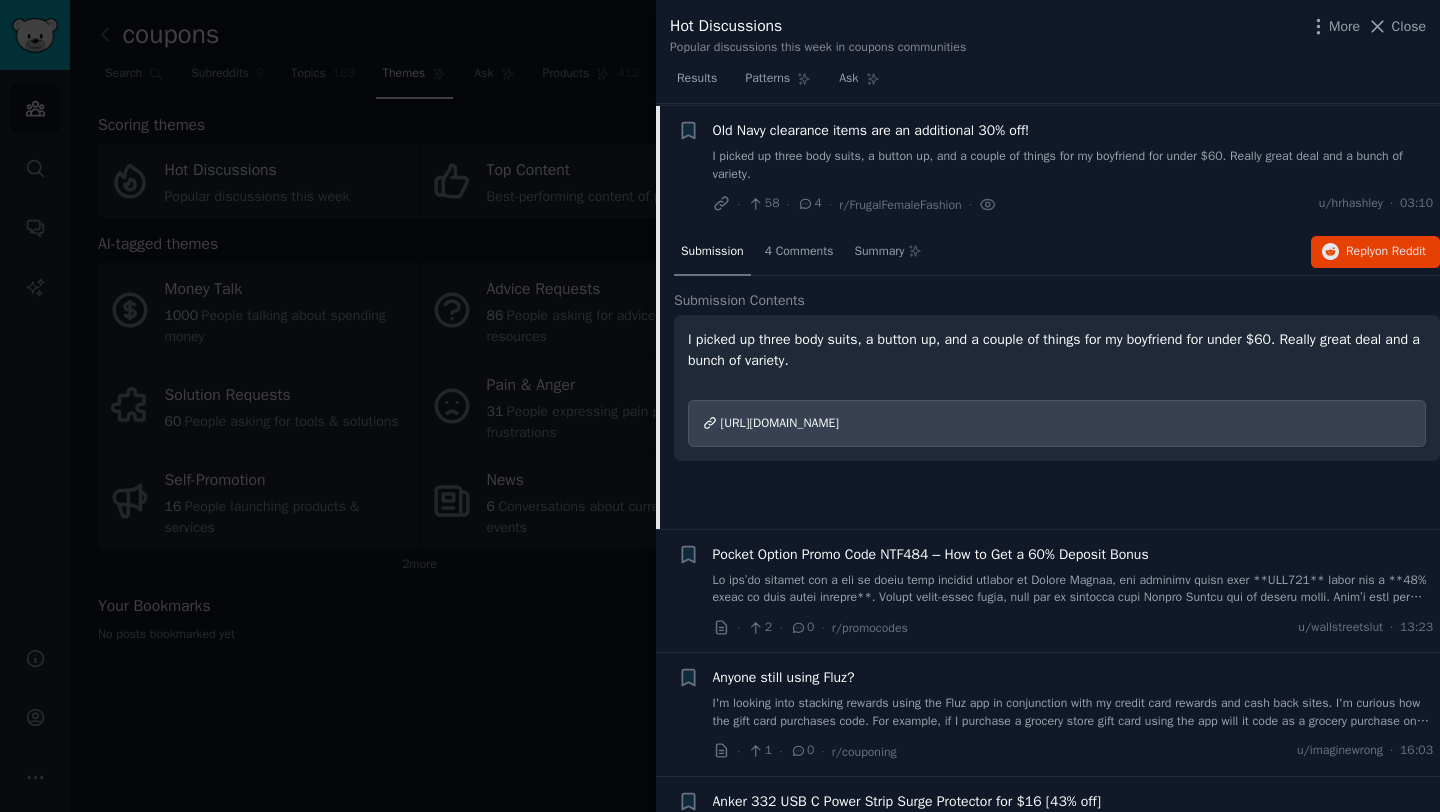 scroll, scrollTop: 278, scrollLeft: 0, axis: vertical 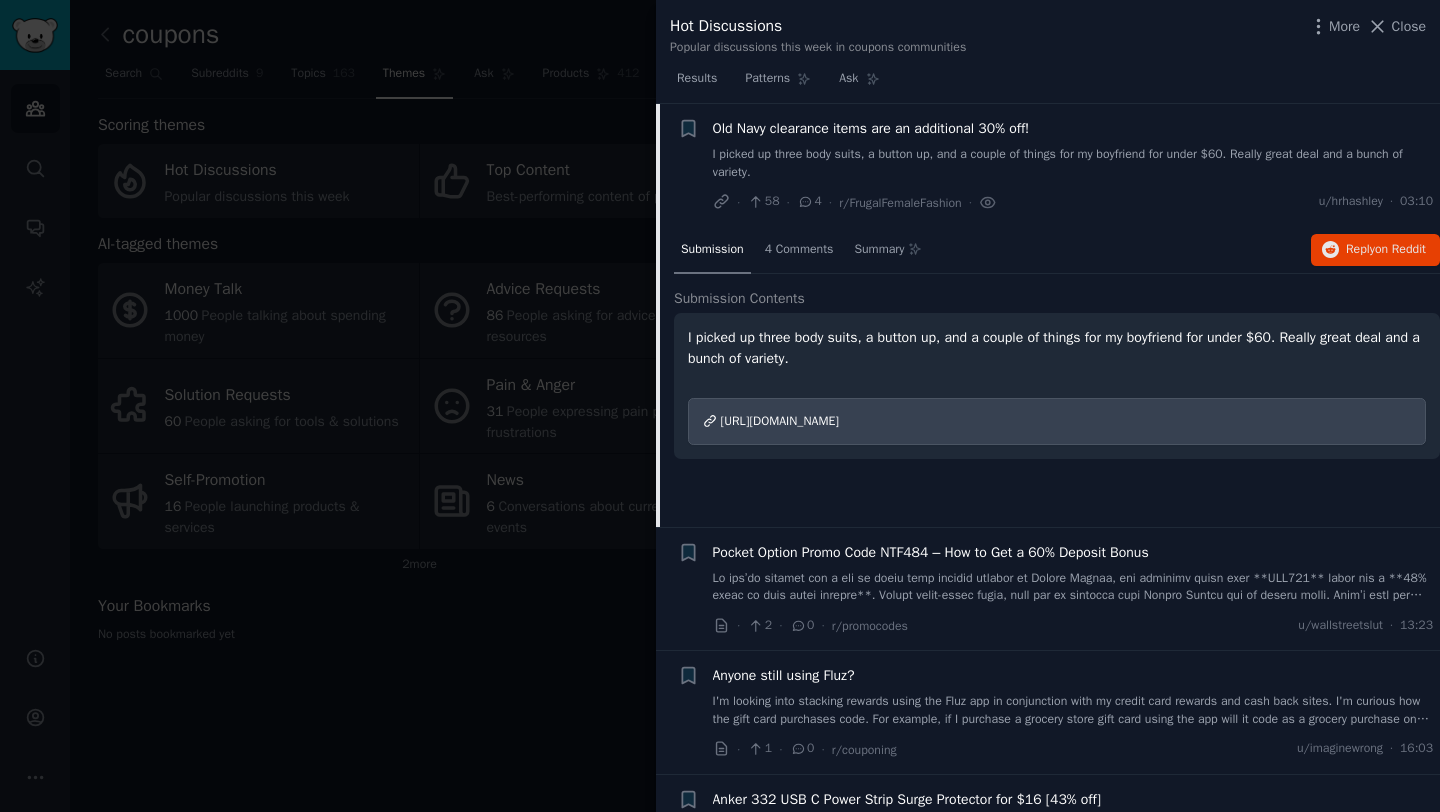 click on "I picked up three body suits, a button up, and a couple of things for my boyfriend for under $60. Really great deal and a bunch of variety." at bounding box center [1073, 163] 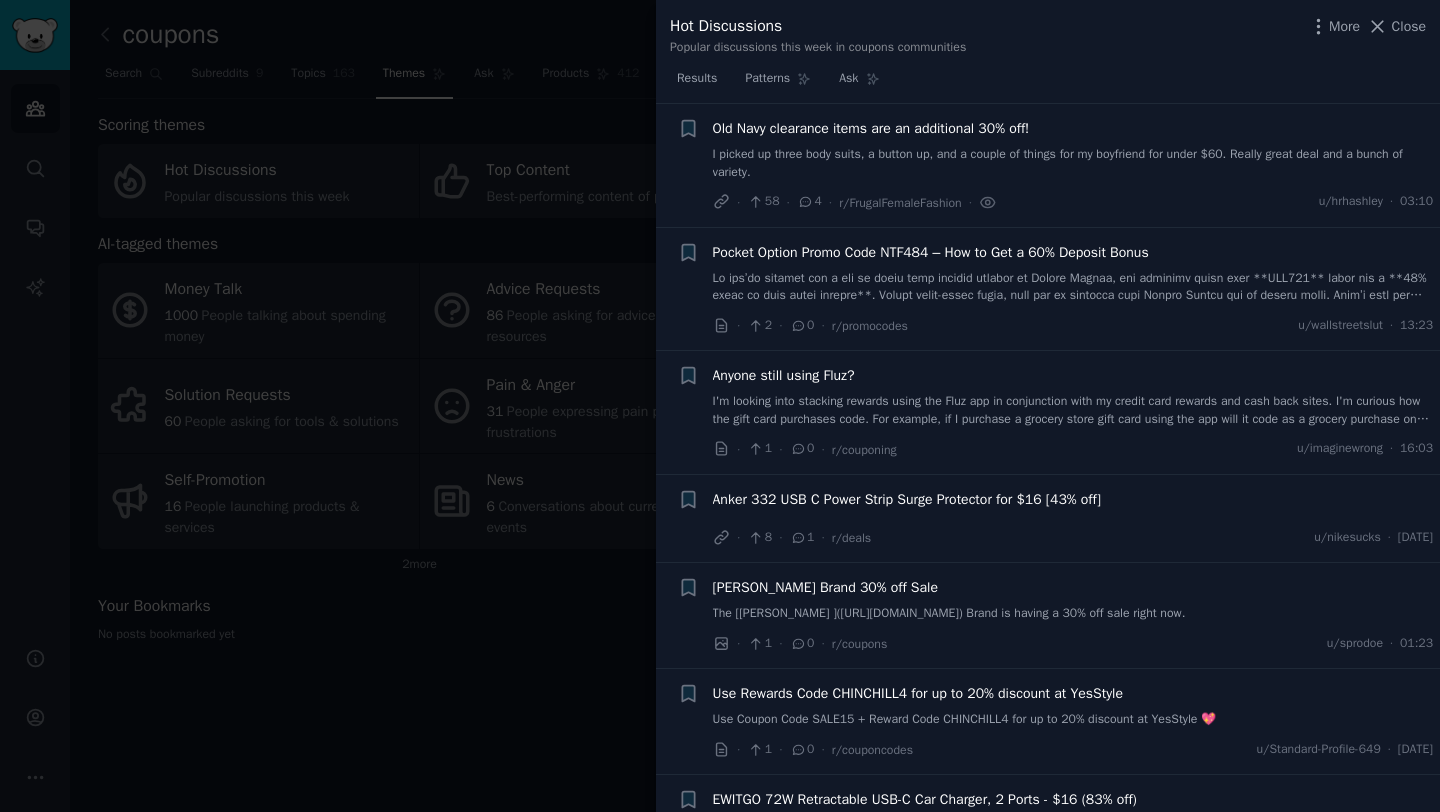 click on "I picked up three body suits, a button up, and a couple of things for my boyfriend for under $60. Really great deal and a bunch of variety." at bounding box center [1073, 163] 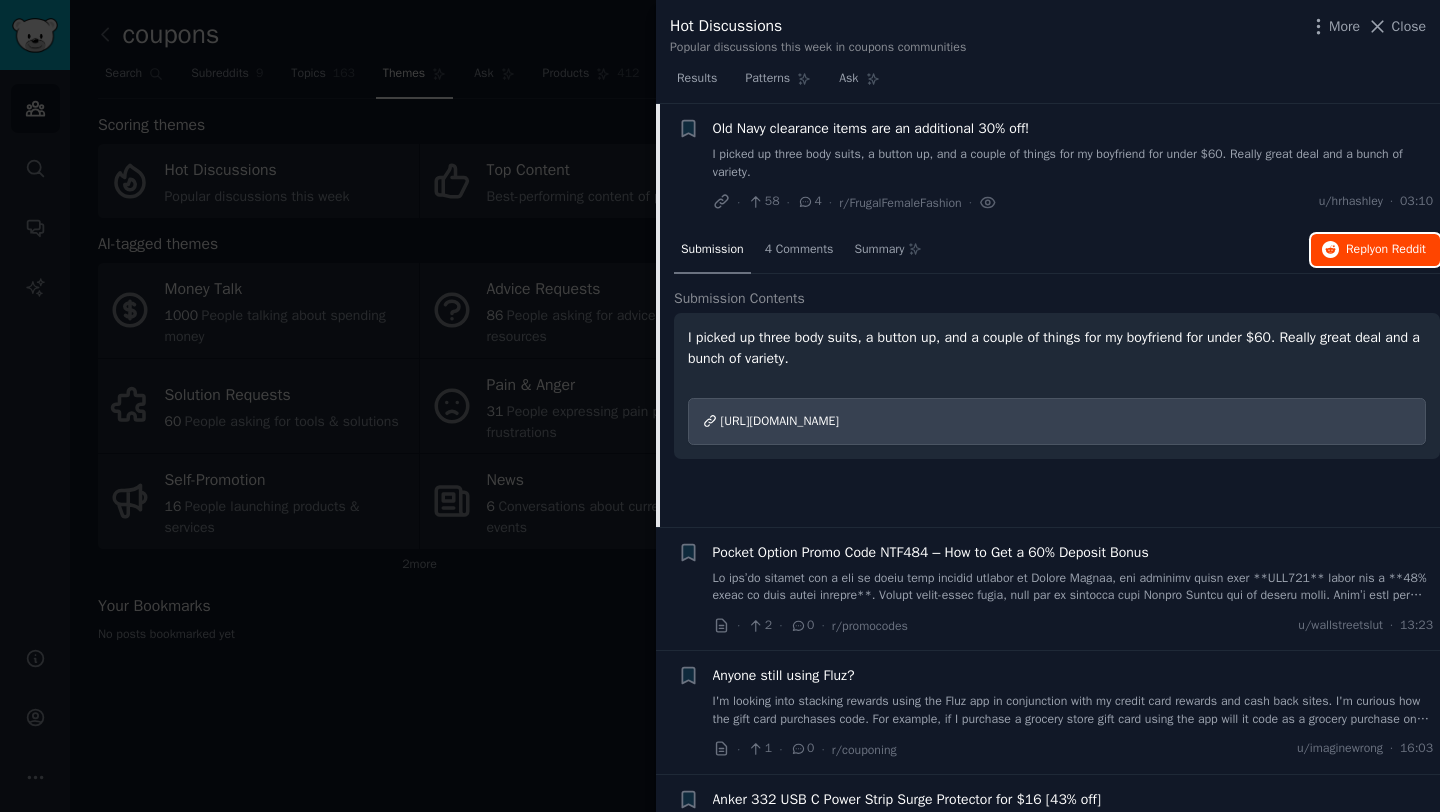 click on "on Reddit" at bounding box center (1400, 249) 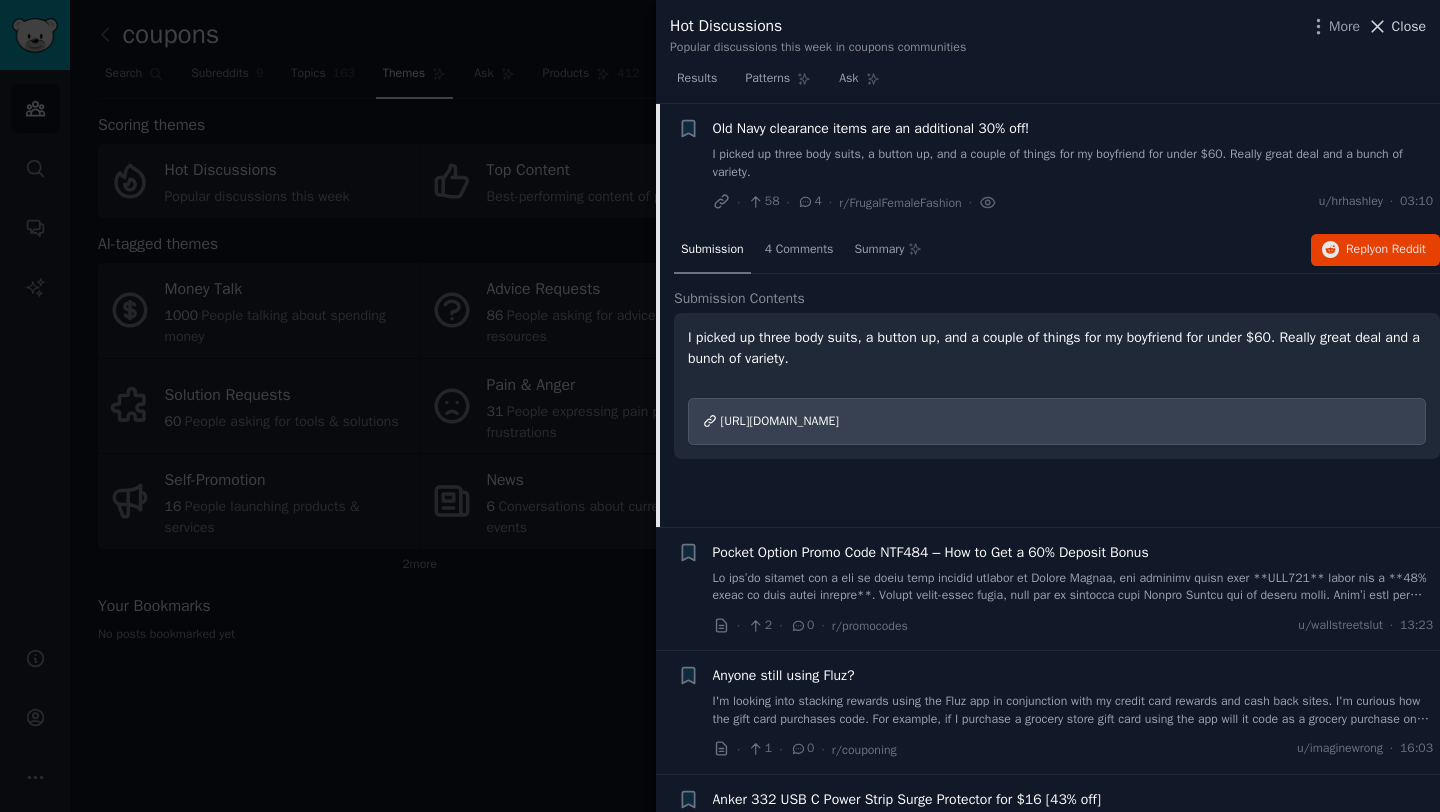 click on "Close" at bounding box center [1409, 26] 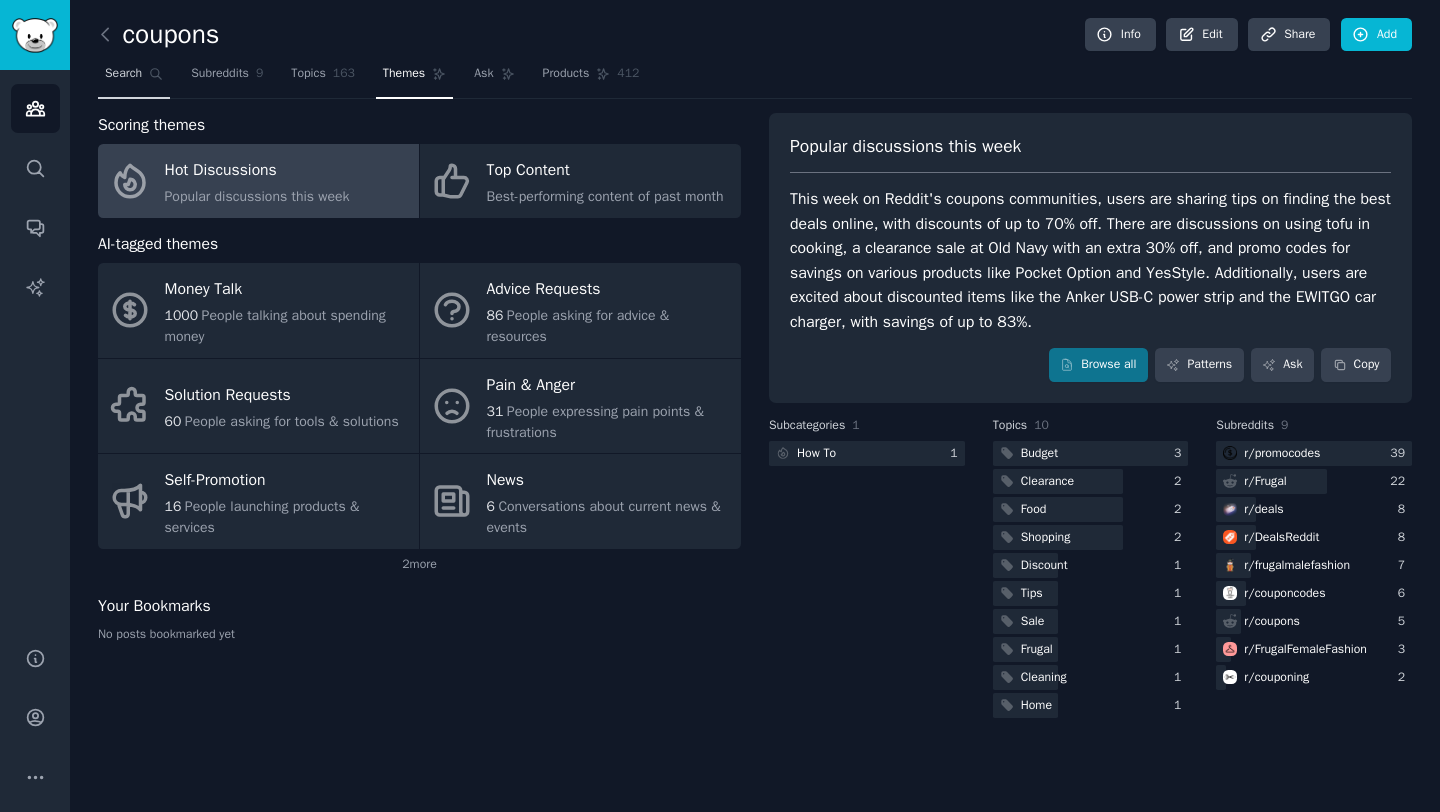 click on "Search" at bounding box center (134, 78) 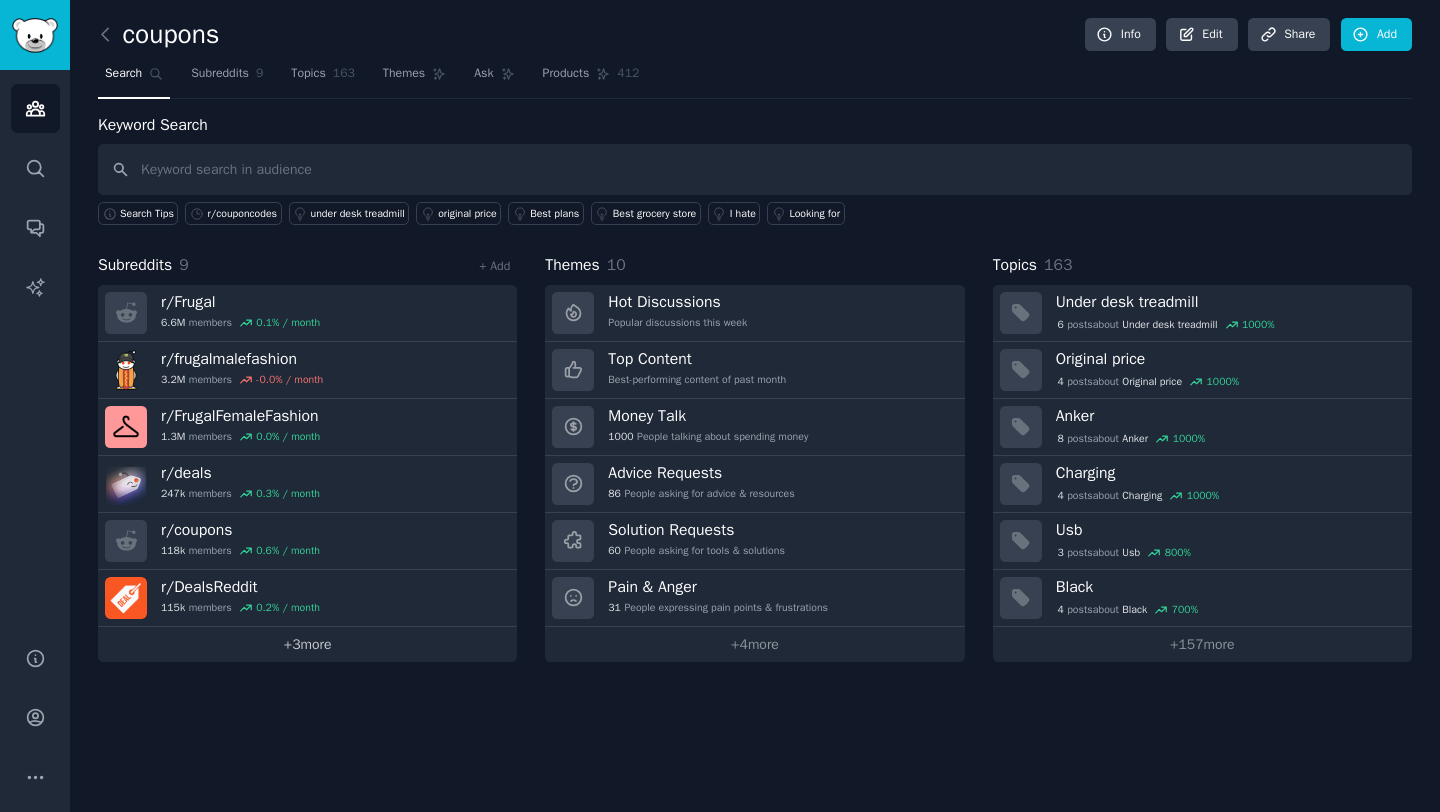 click on "+  3  more" at bounding box center (307, 644) 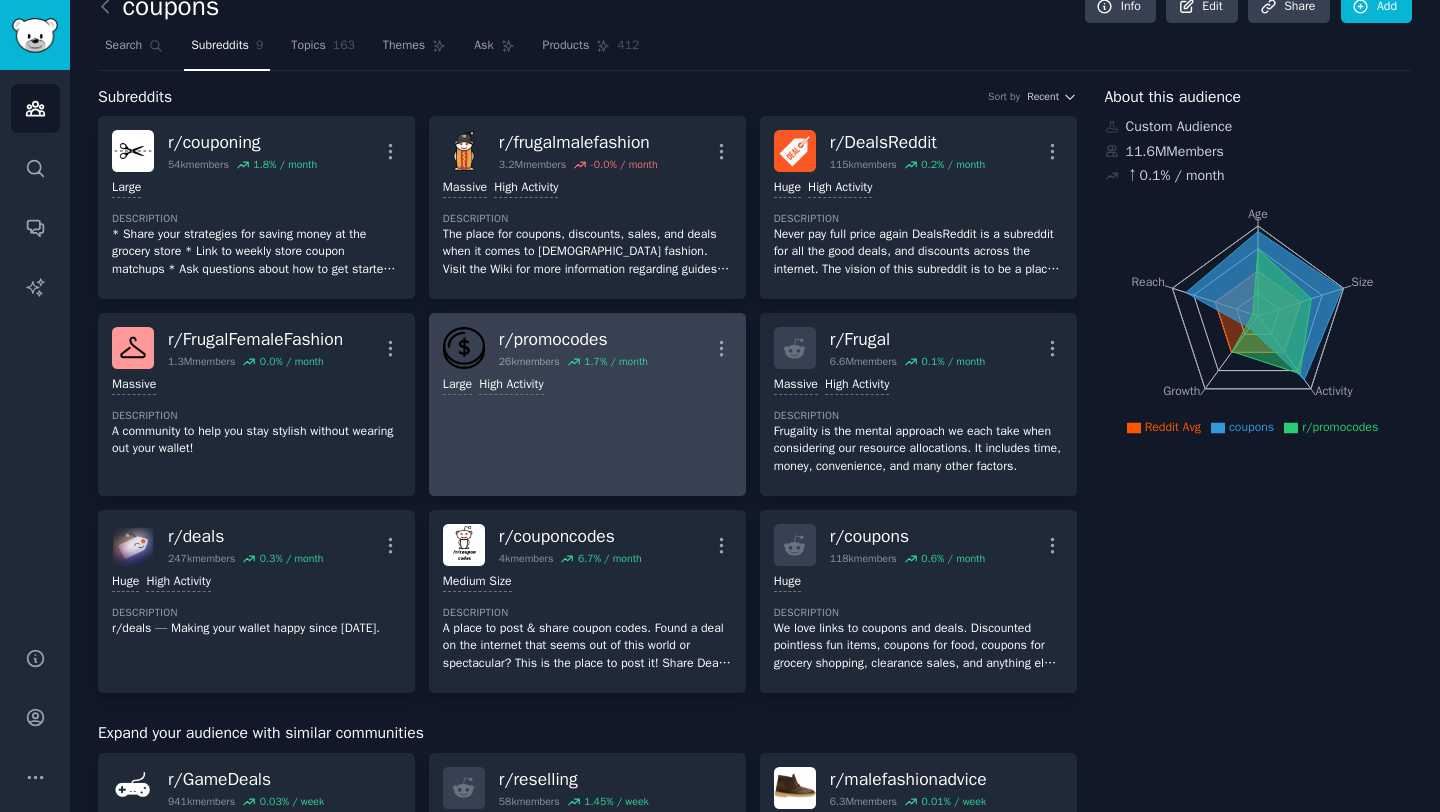 scroll, scrollTop: 0, scrollLeft: 0, axis: both 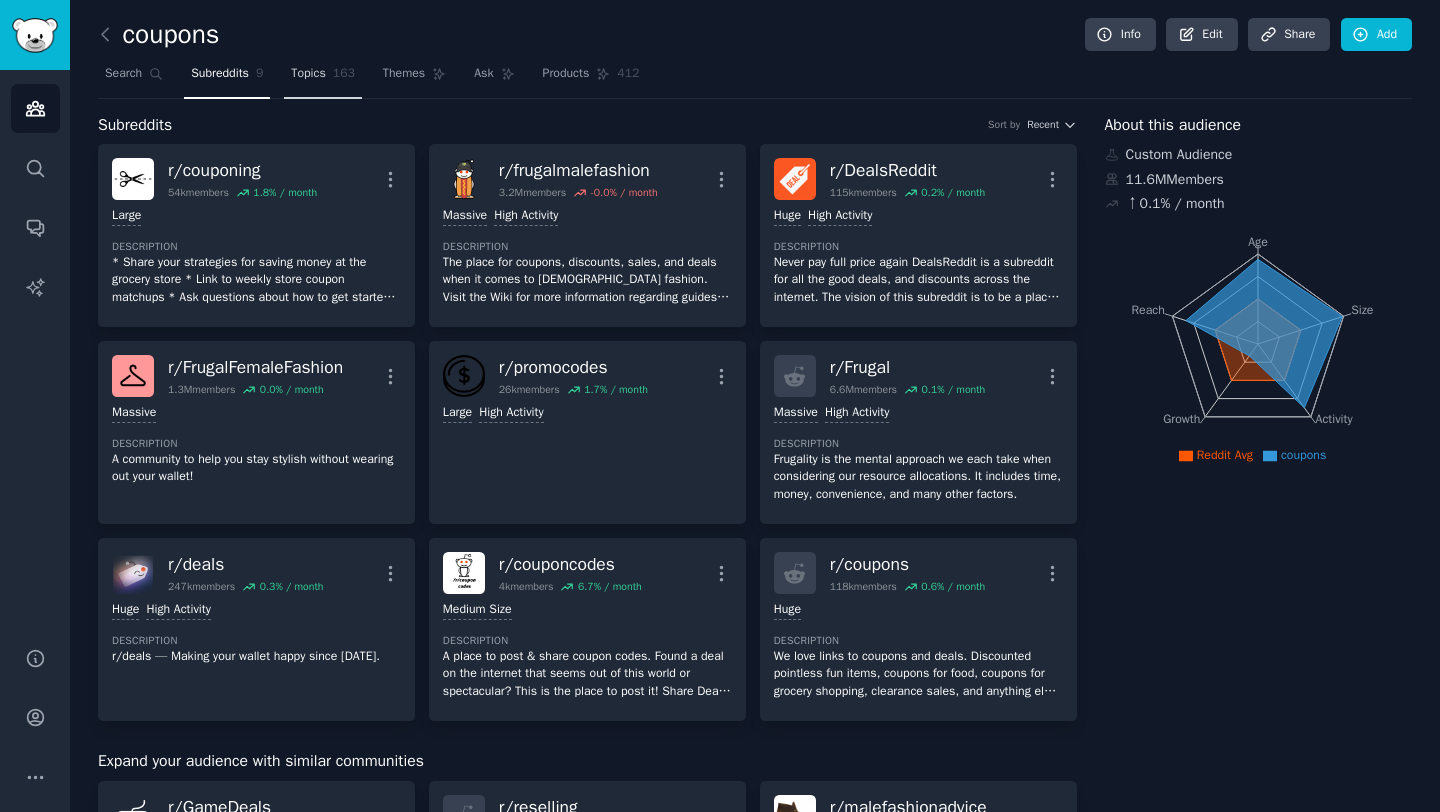 click on "163" 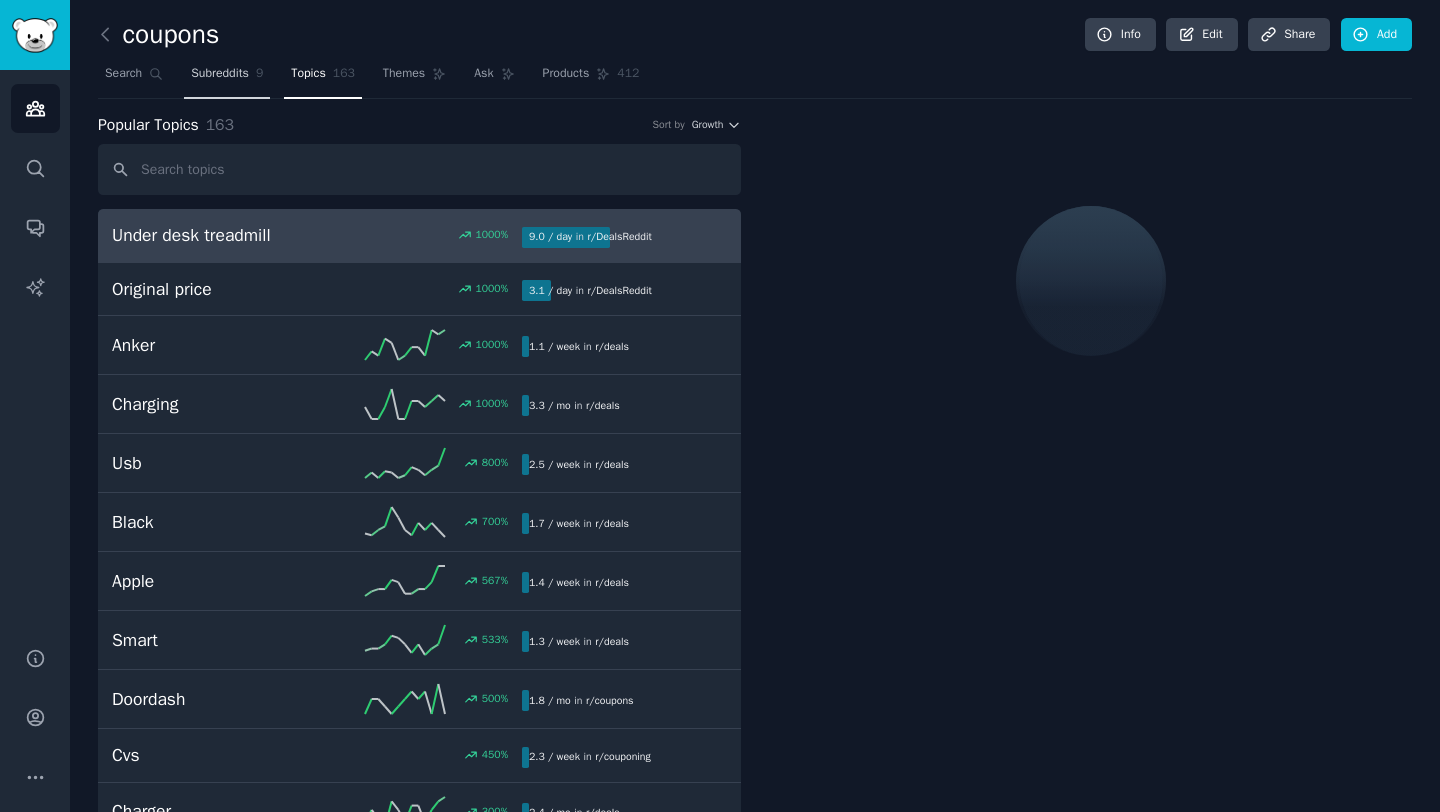 click on "Subreddits" at bounding box center [220, 74] 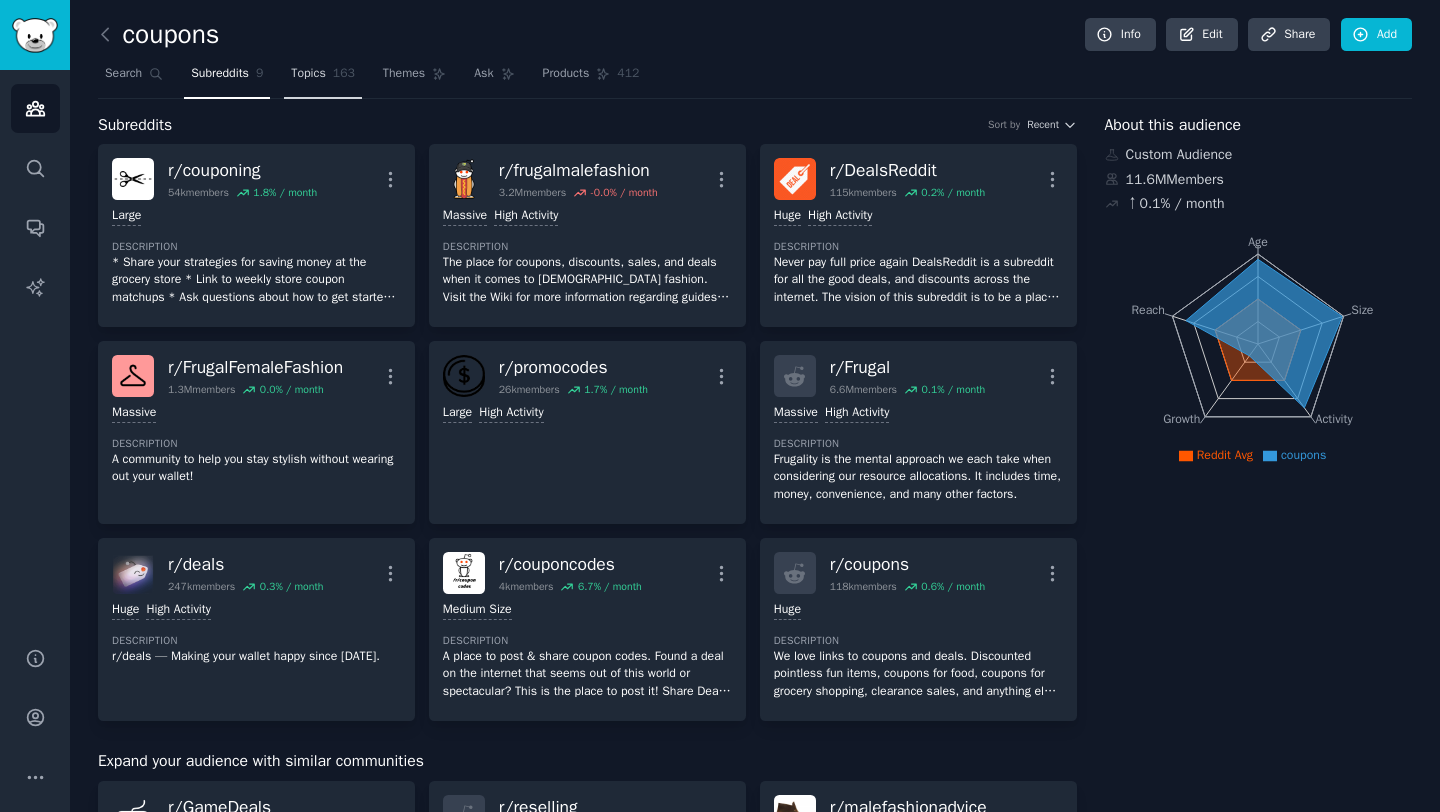 click on "Topics 163" at bounding box center [323, 78] 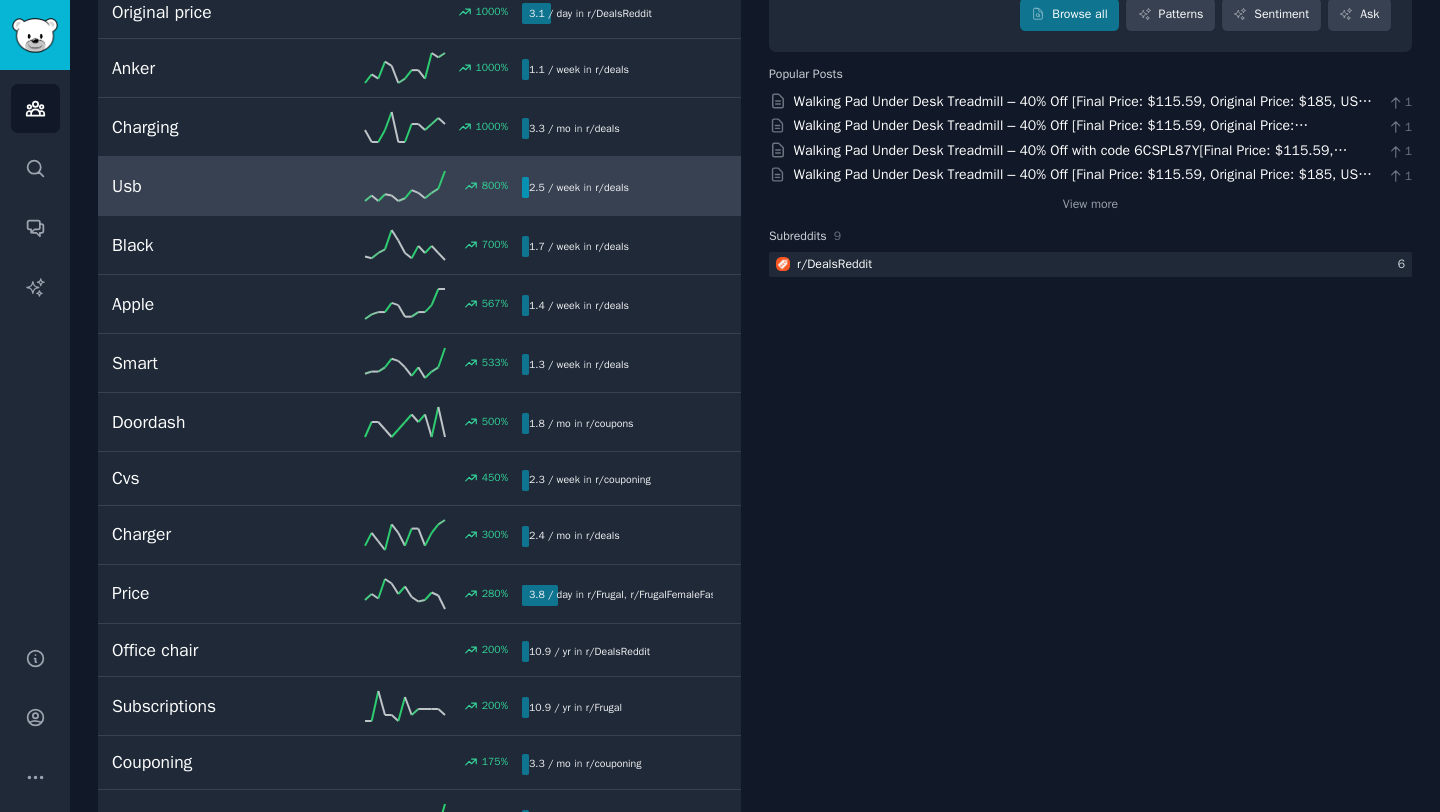 scroll, scrollTop: 0, scrollLeft: 0, axis: both 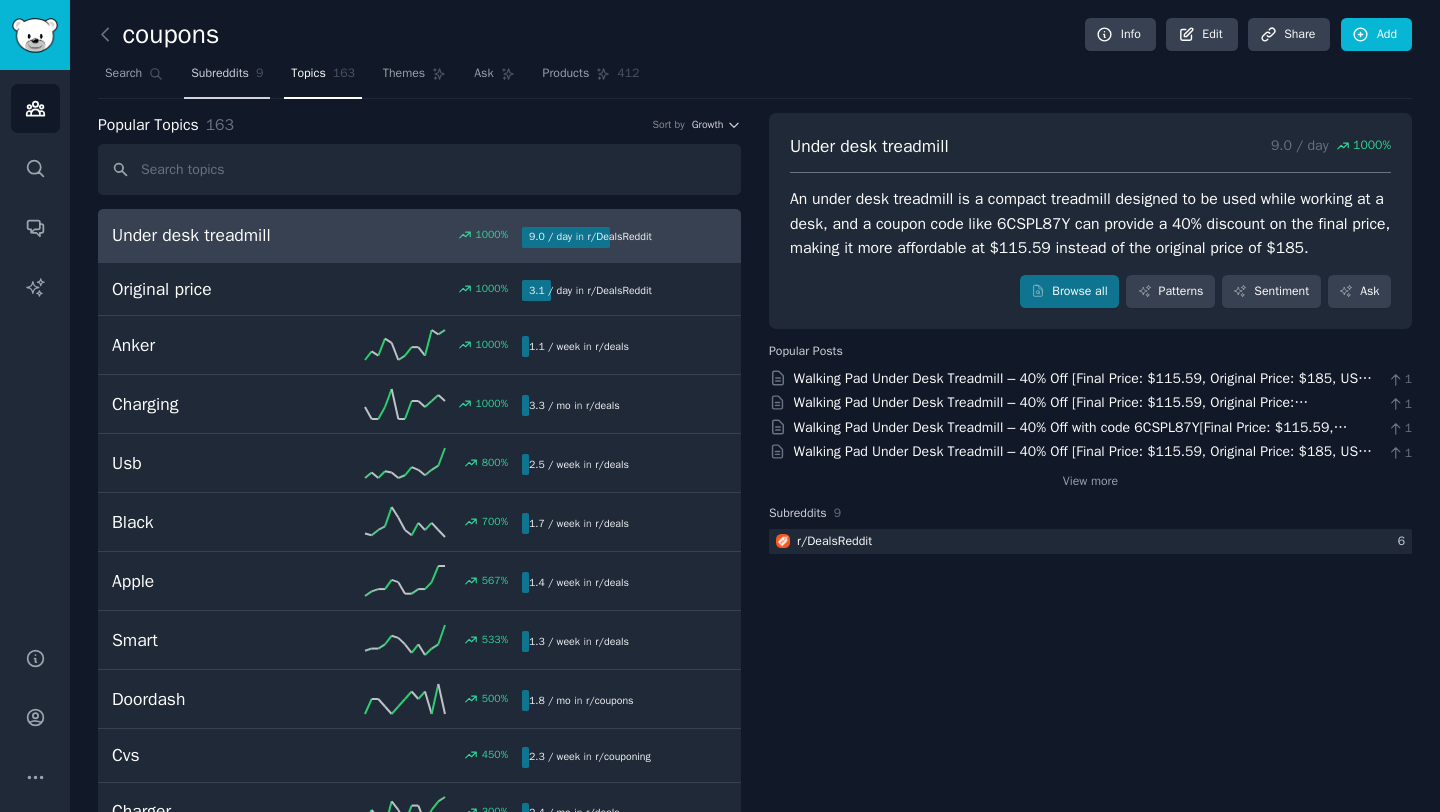 click on "Subreddits" at bounding box center (220, 74) 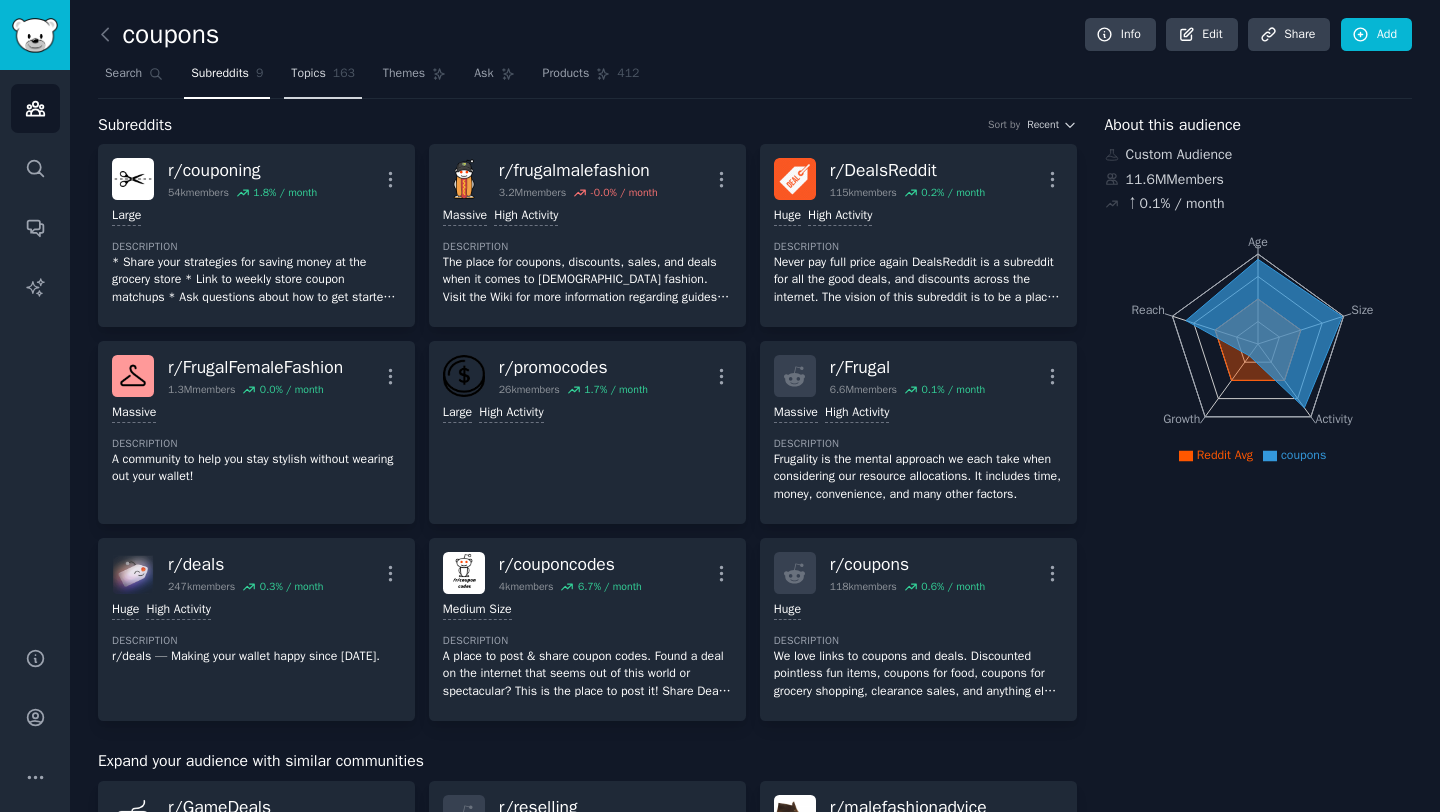 click on "Topics" at bounding box center [308, 74] 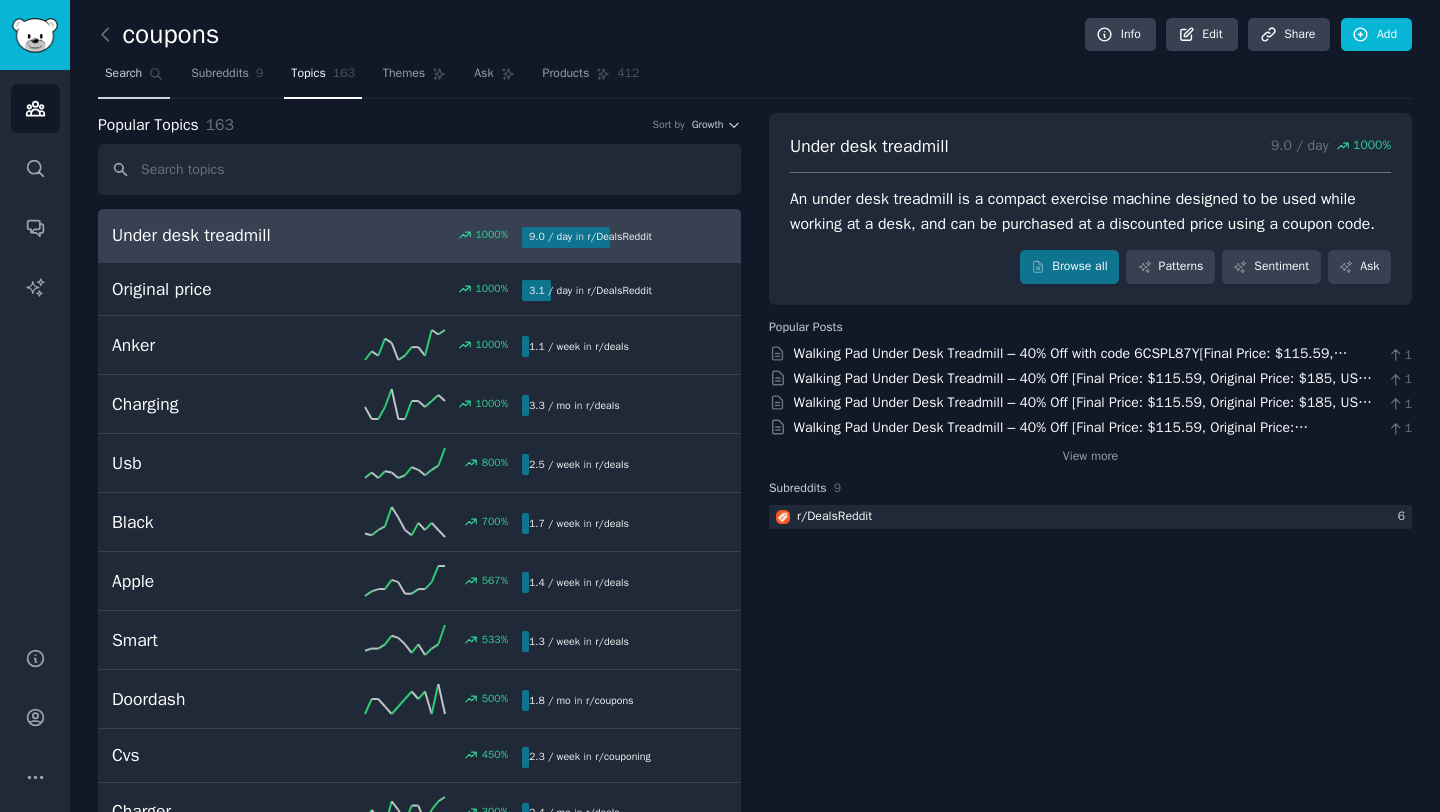 click on "Search" at bounding box center [134, 78] 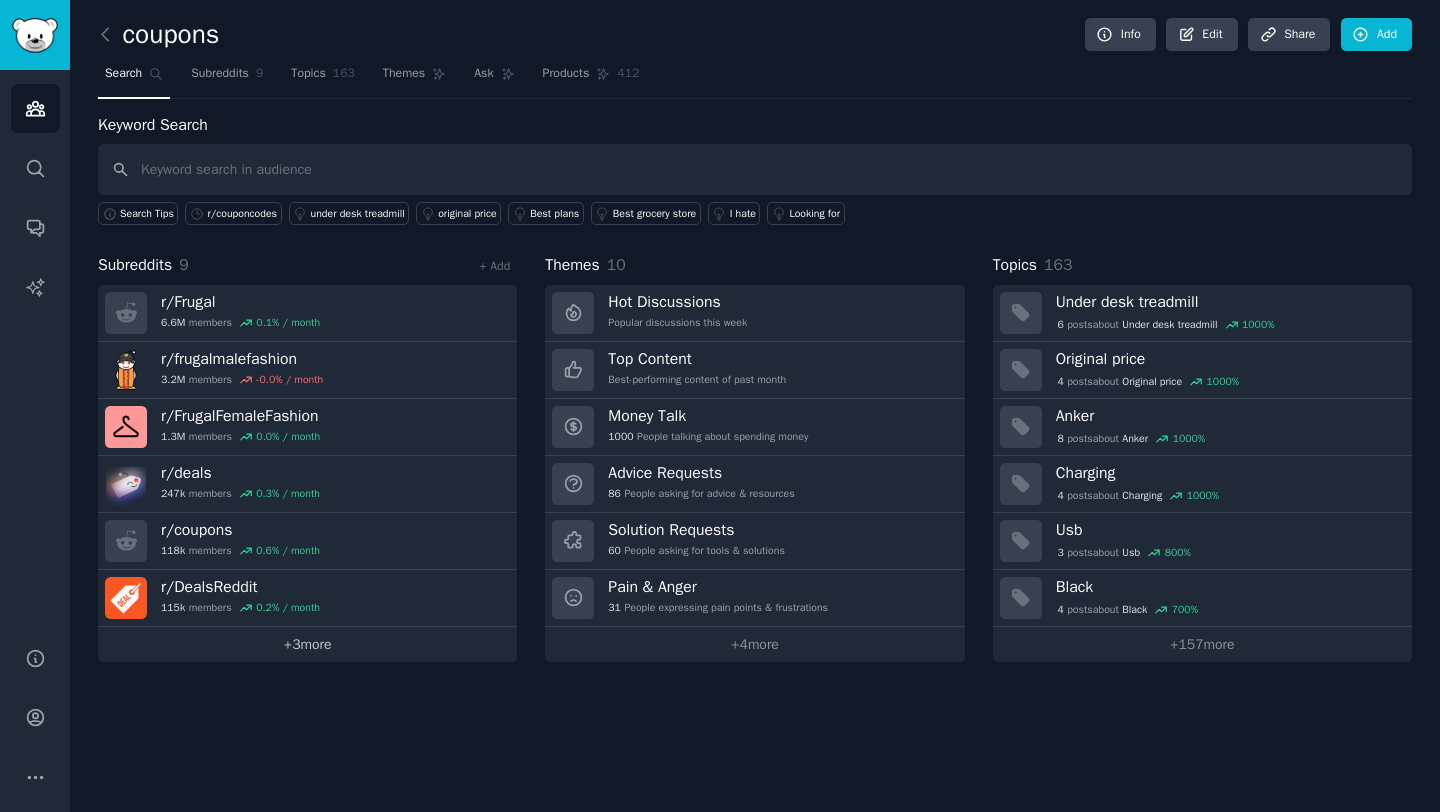 click on "+  3  more" at bounding box center [307, 644] 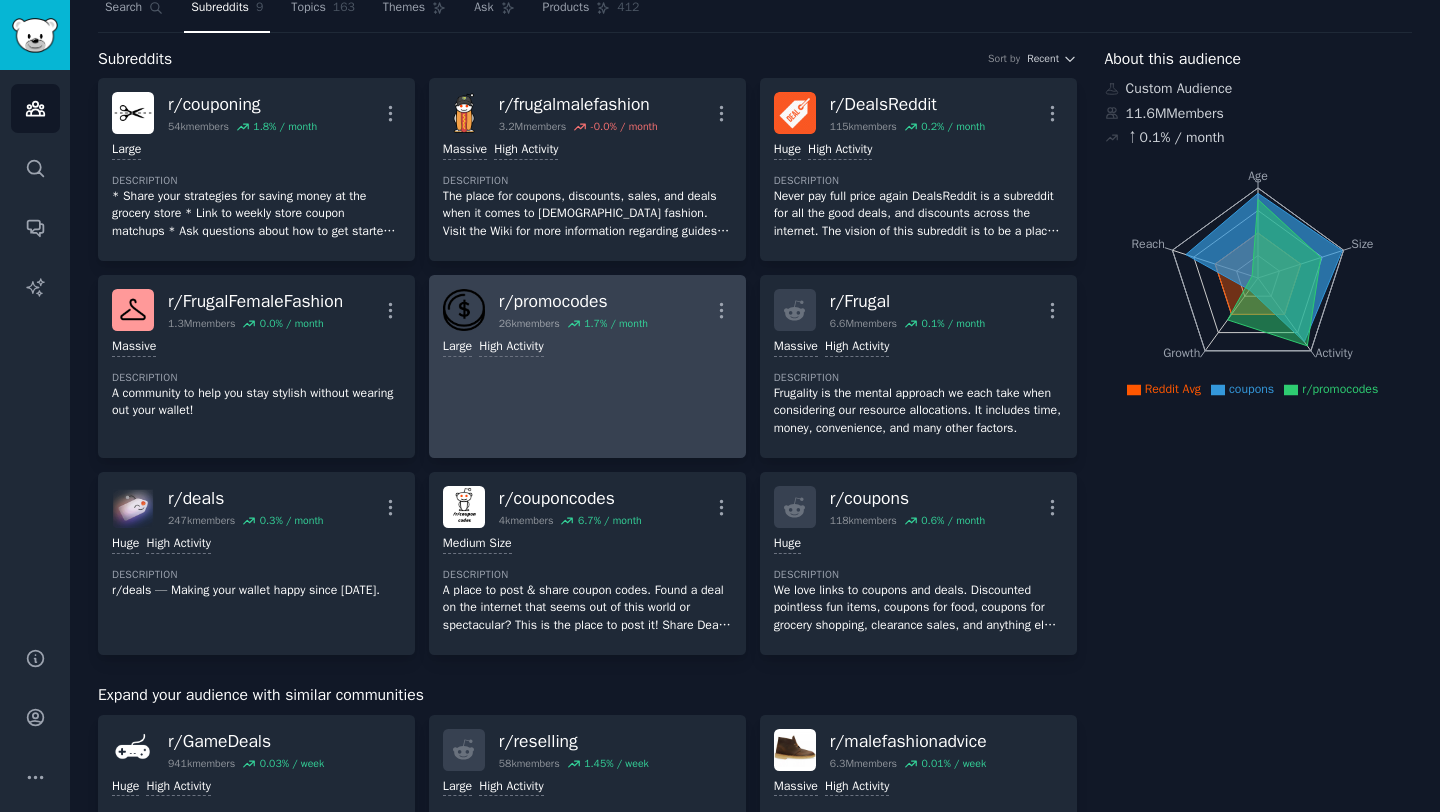scroll, scrollTop: 0, scrollLeft: 0, axis: both 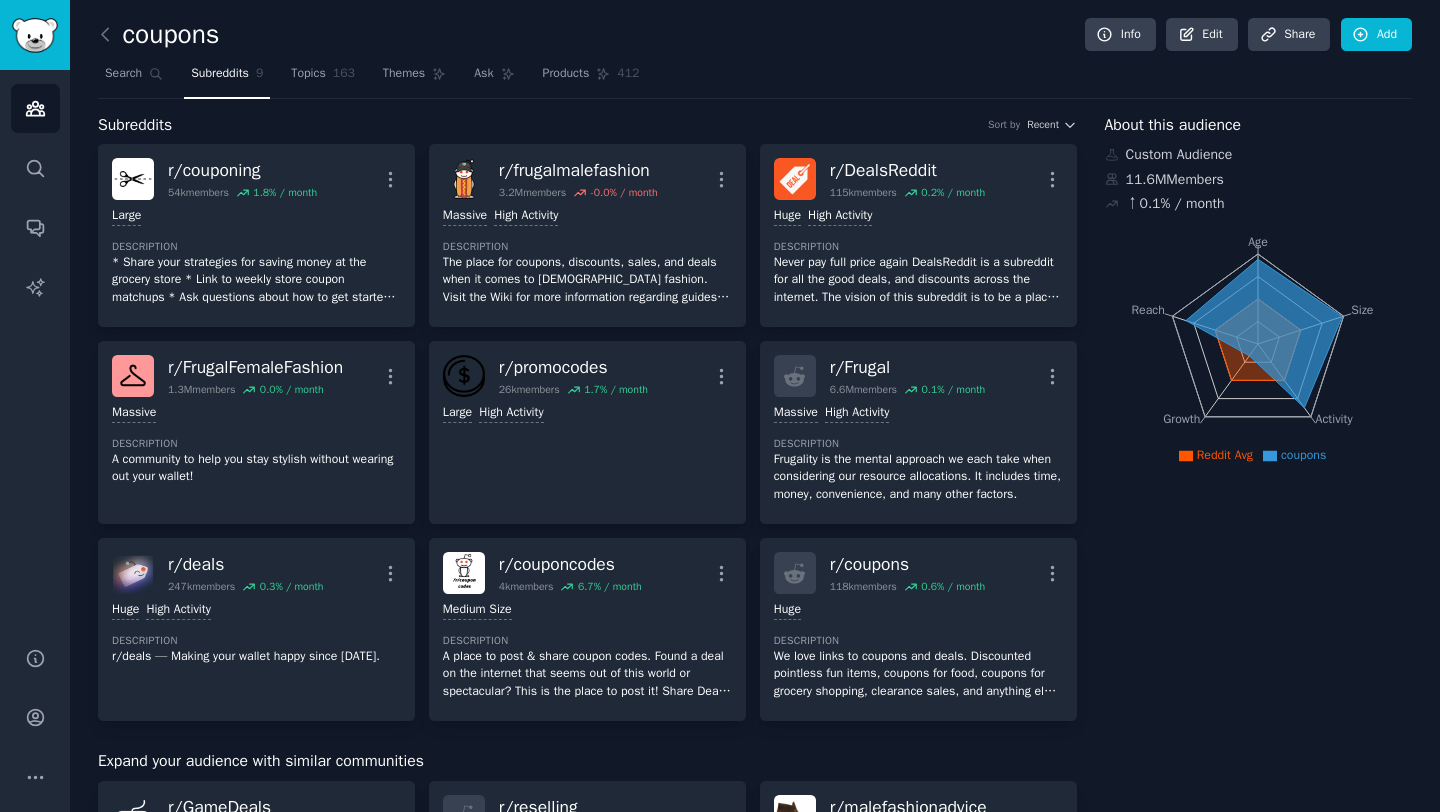 drag, startPoint x: 1246, startPoint y: 166, endPoint x: 1219, endPoint y: 189, distance: 35.468296 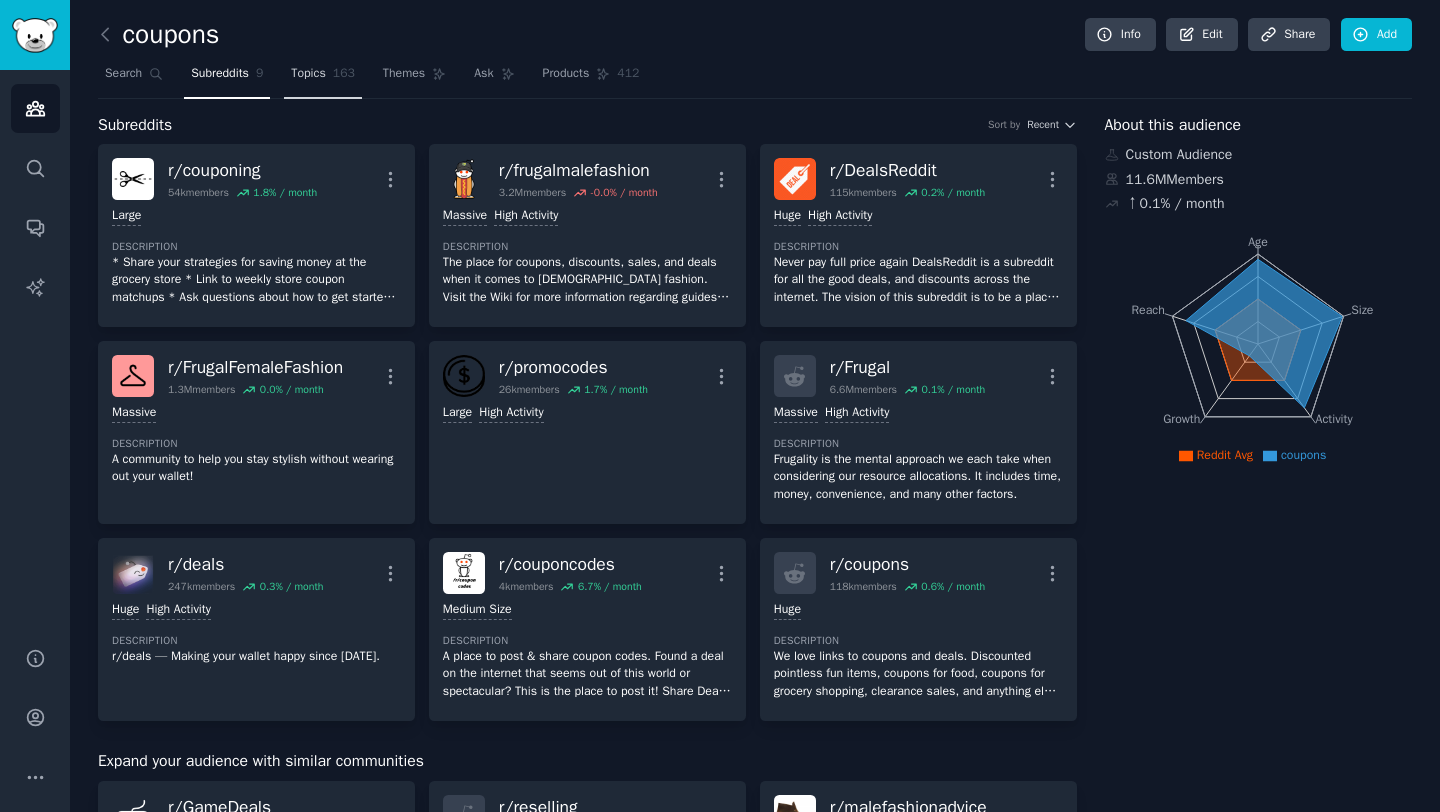 click on "Topics 163" at bounding box center (323, 78) 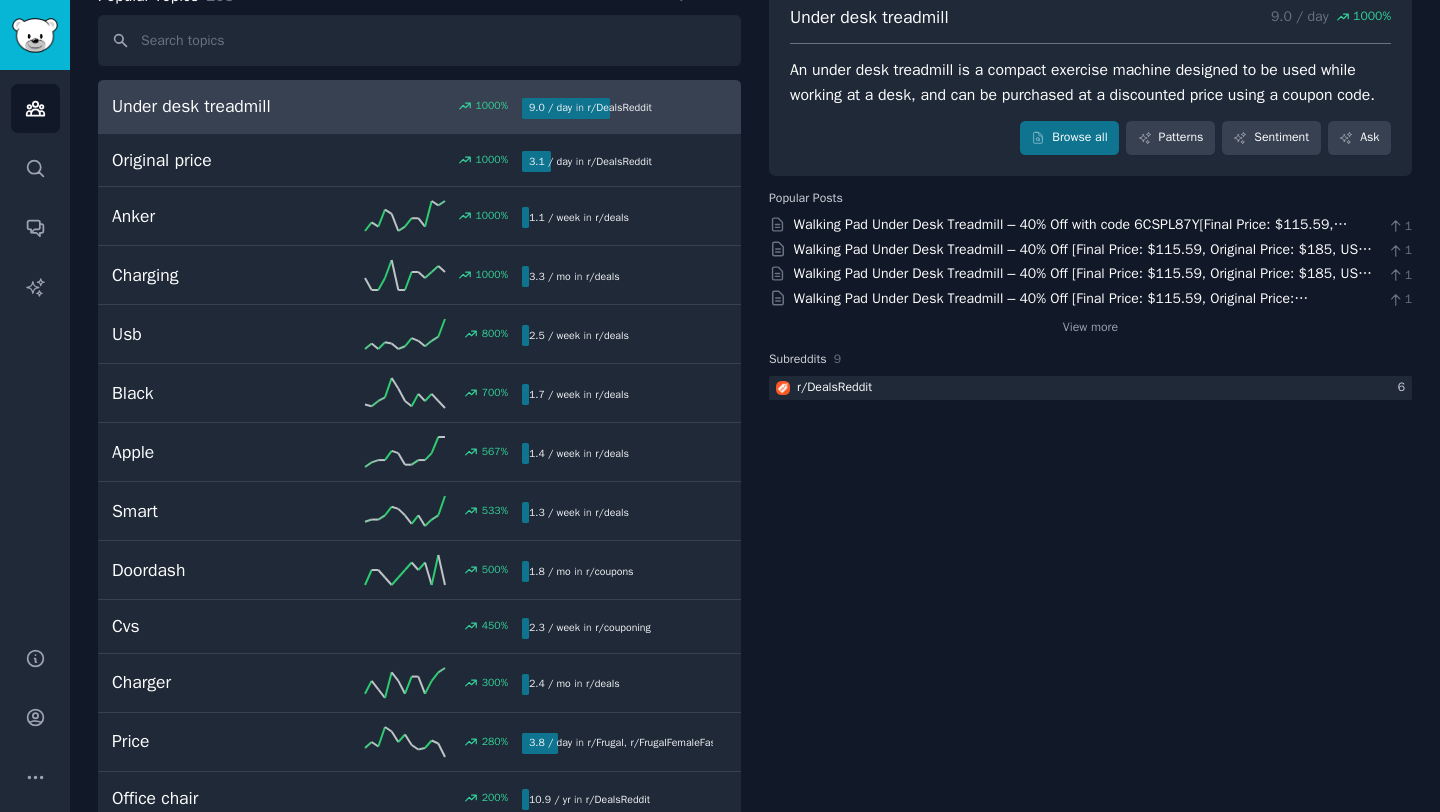 scroll, scrollTop: 0, scrollLeft: 0, axis: both 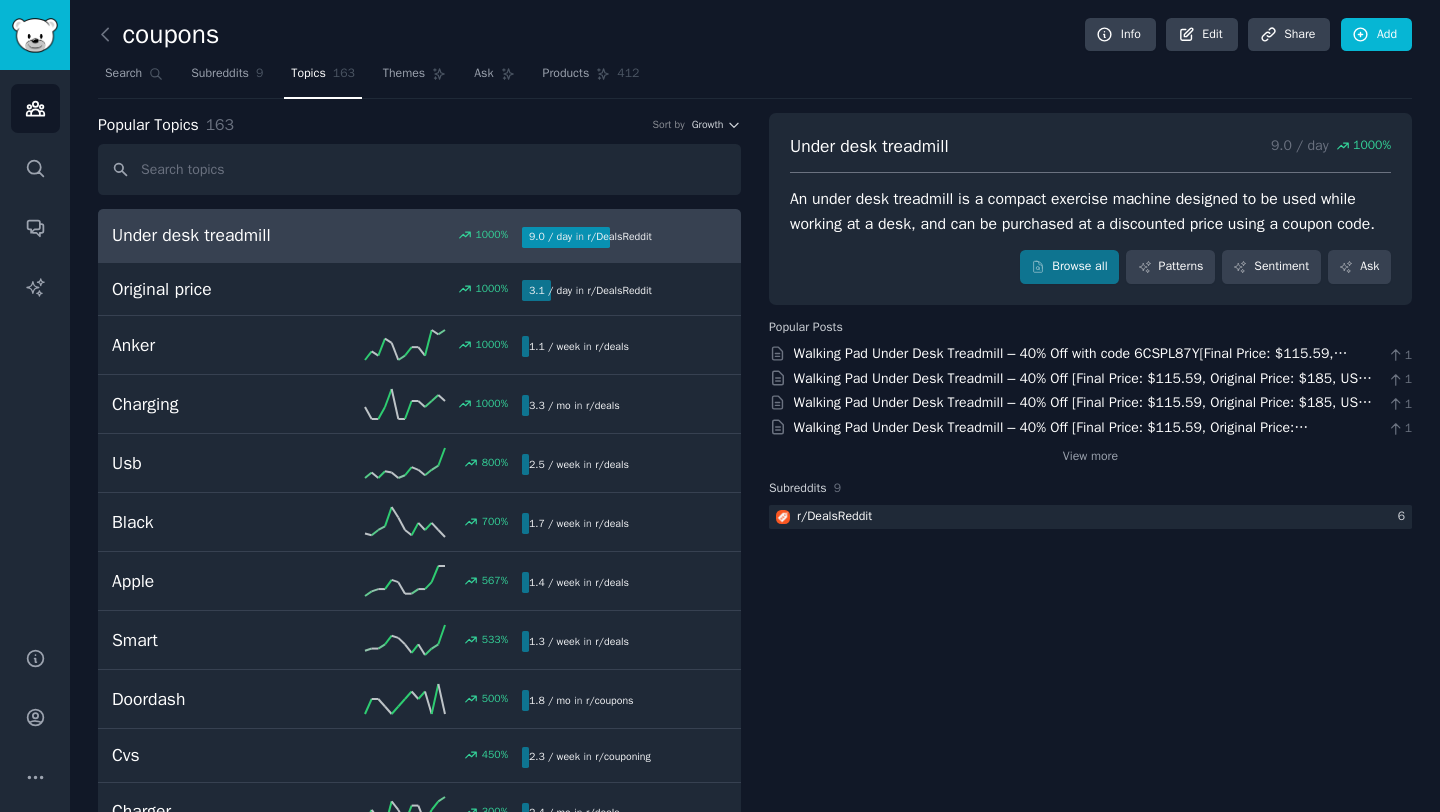 click on "Under desk treadmill" at bounding box center (214, 235) 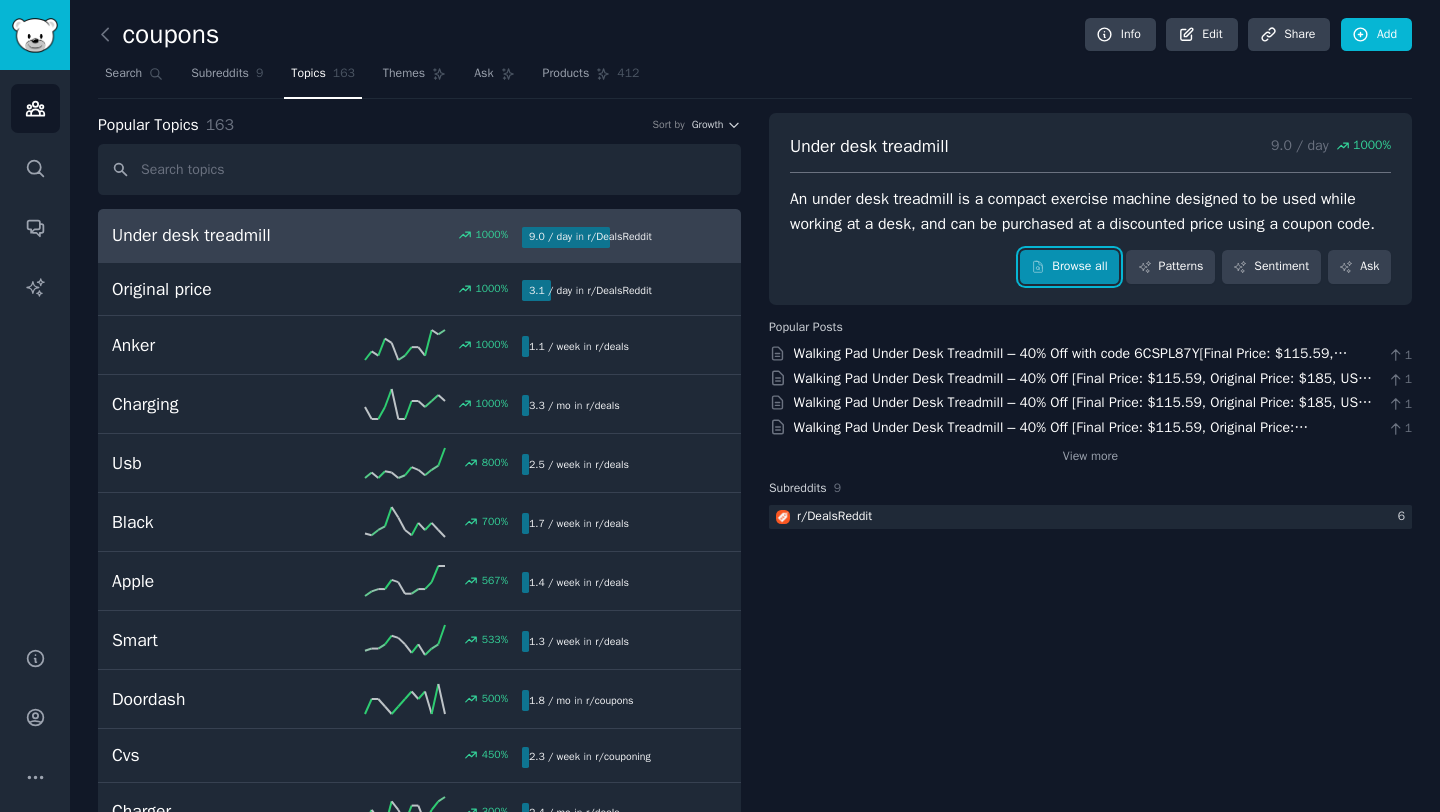click on "Browse all" at bounding box center [1069, 267] 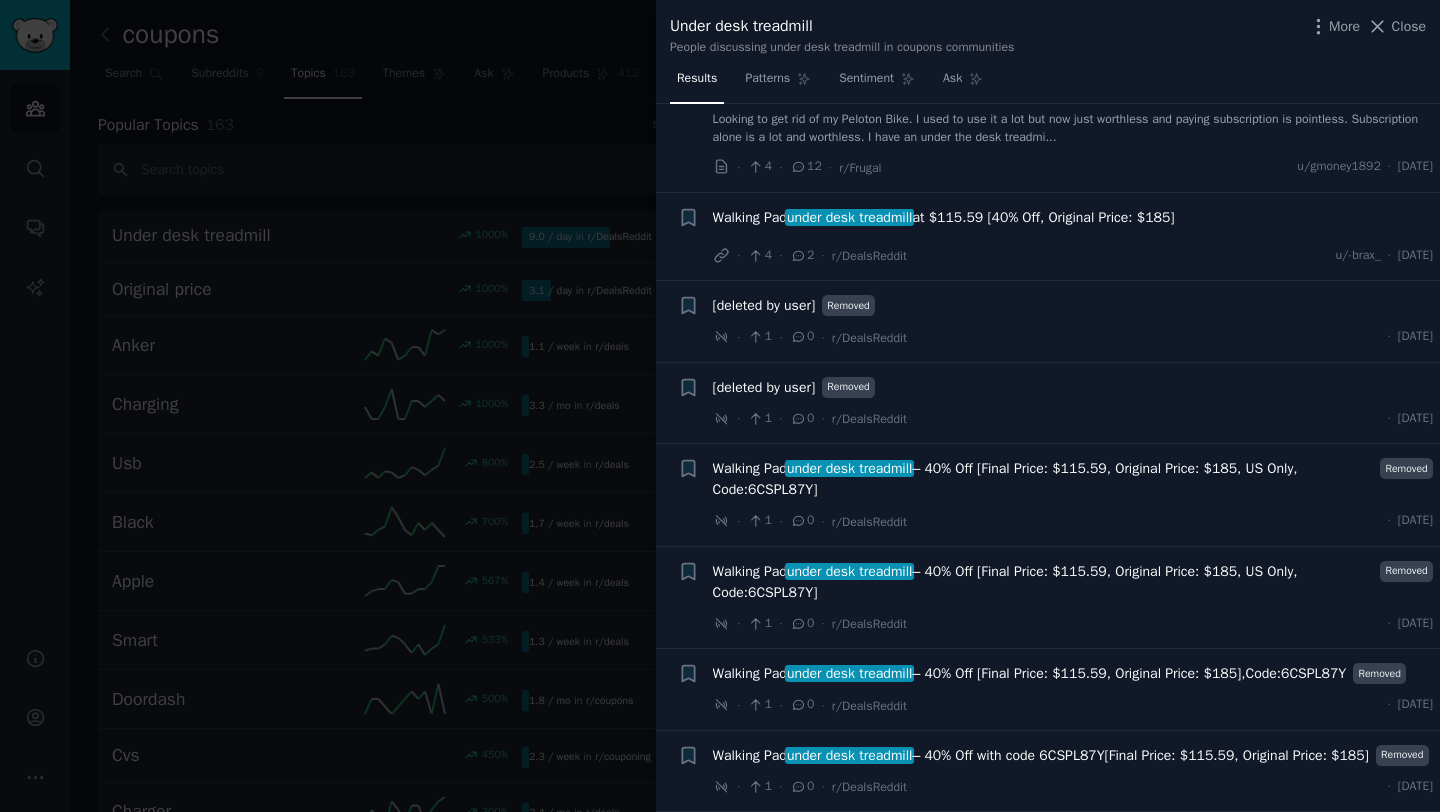 scroll, scrollTop: 0, scrollLeft: 0, axis: both 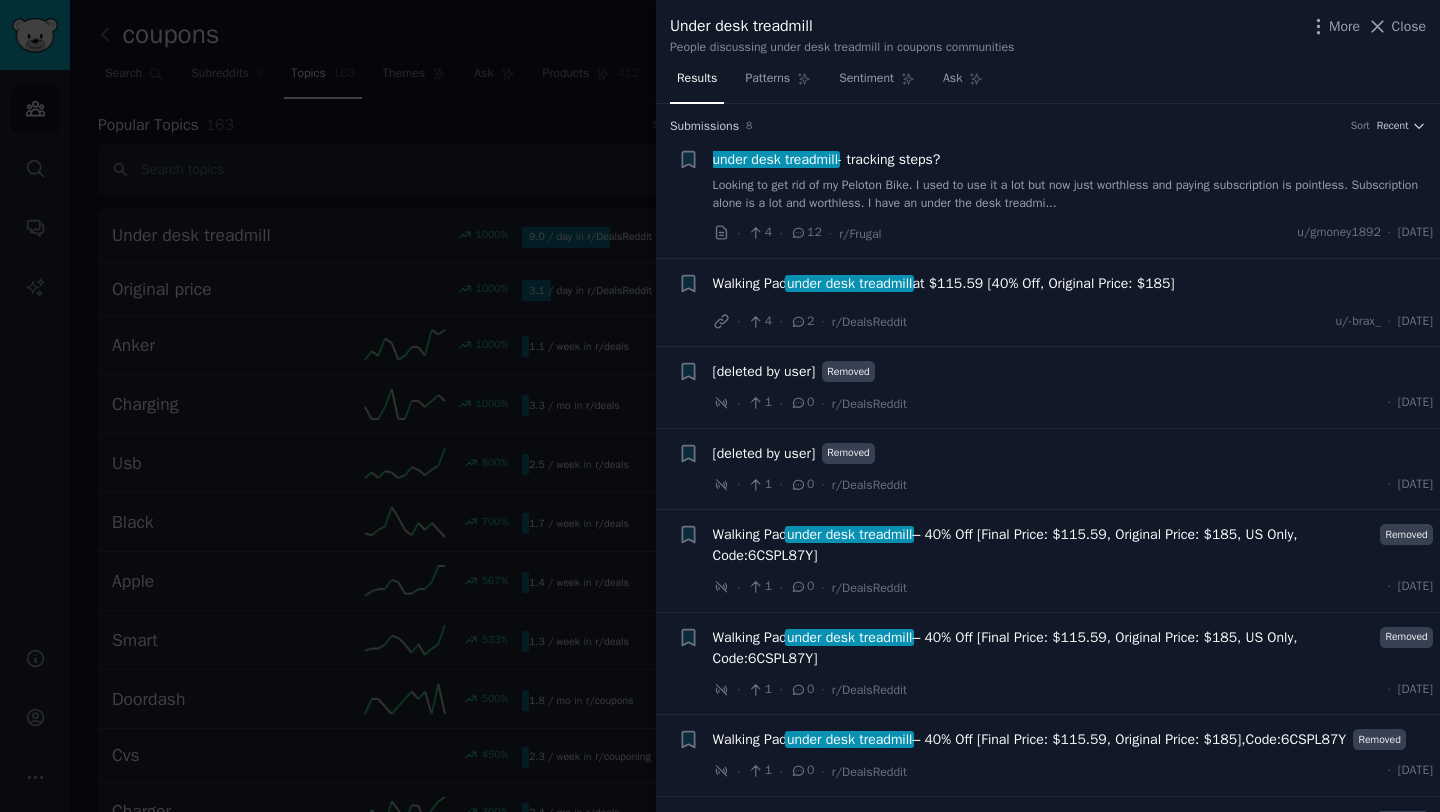 drag, startPoint x: 1396, startPoint y: 27, endPoint x: 1340, endPoint y: 35, distance: 56.568542 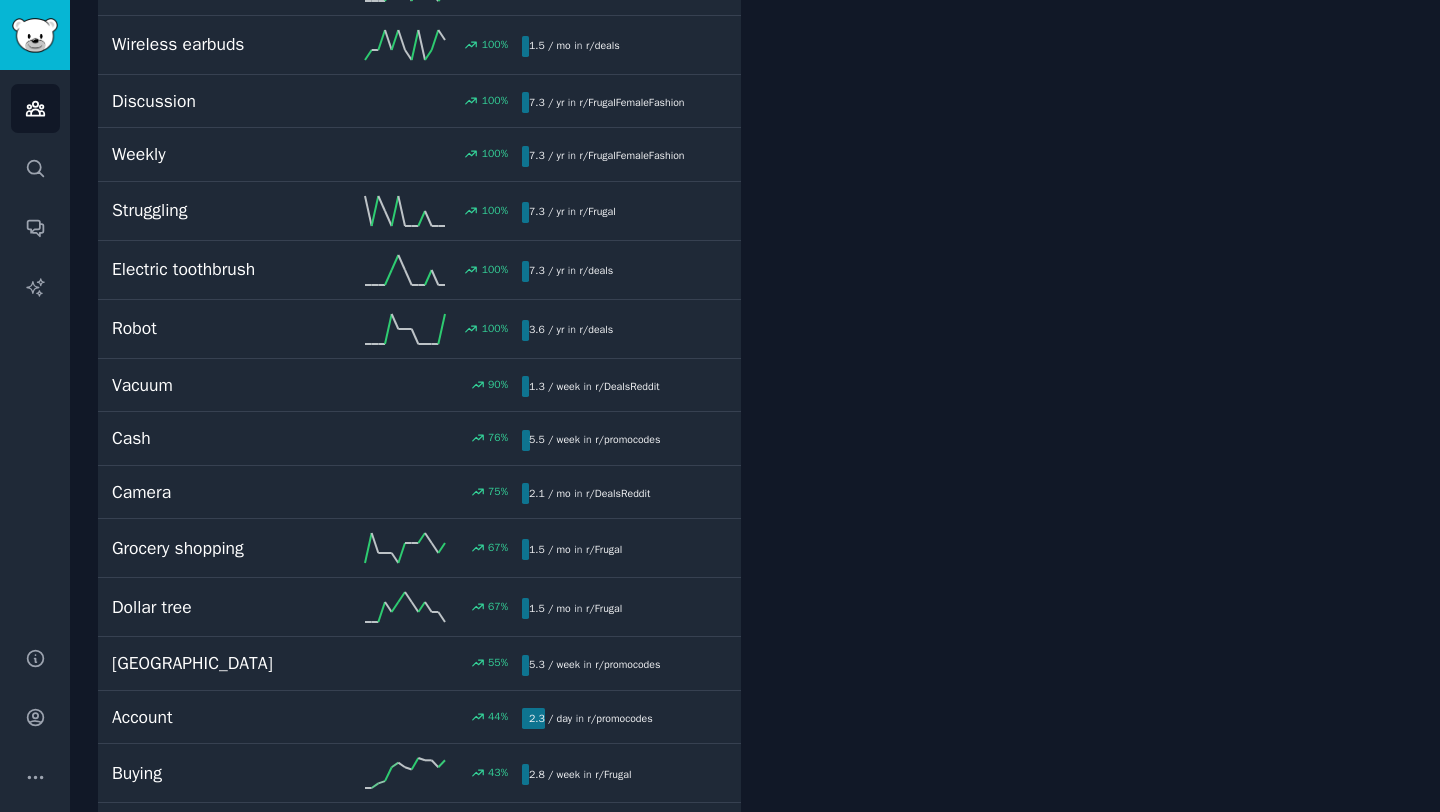 scroll, scrollTop: 0, scrollLeft: 0, axis: both 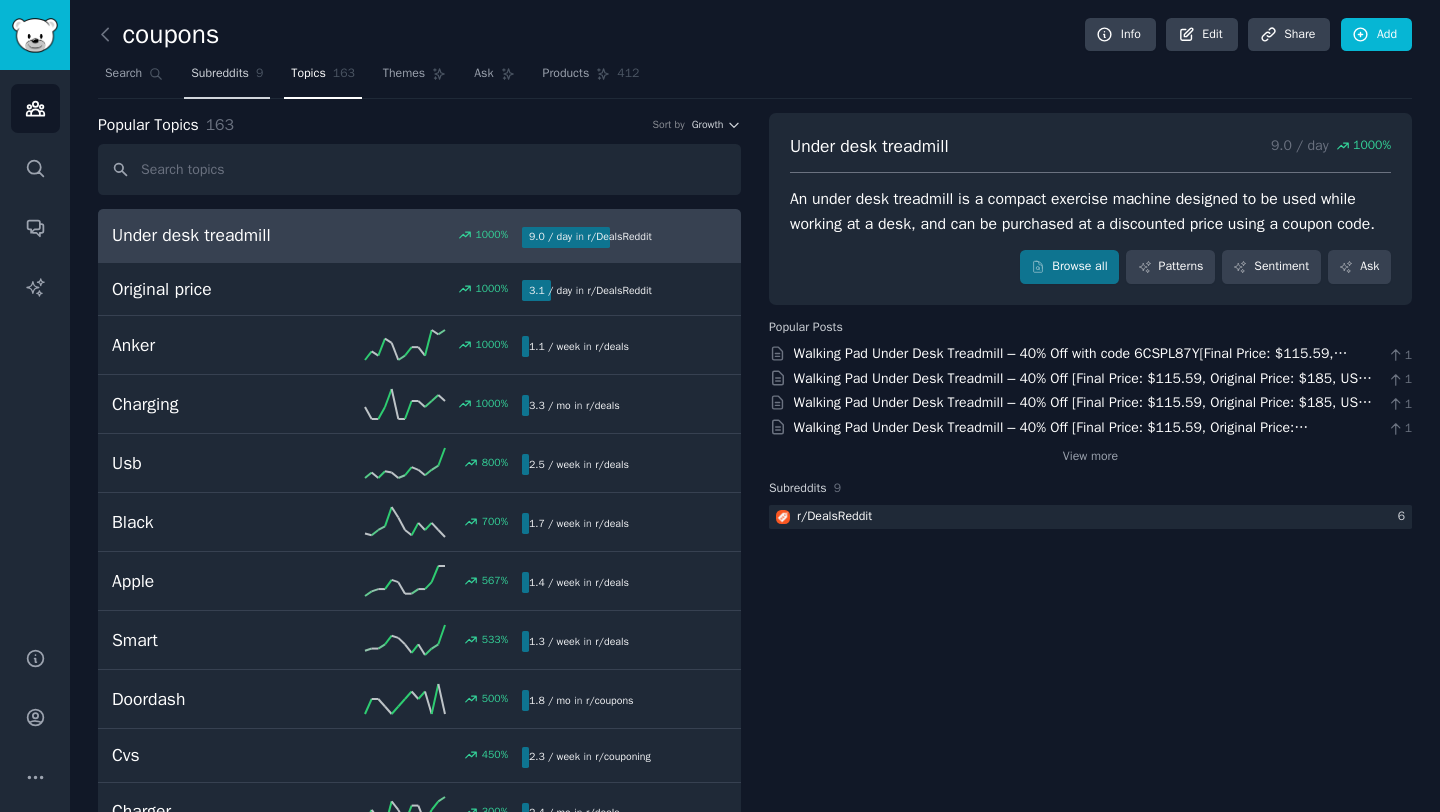 click on "Subreddits" at bounding box center [220, 74] 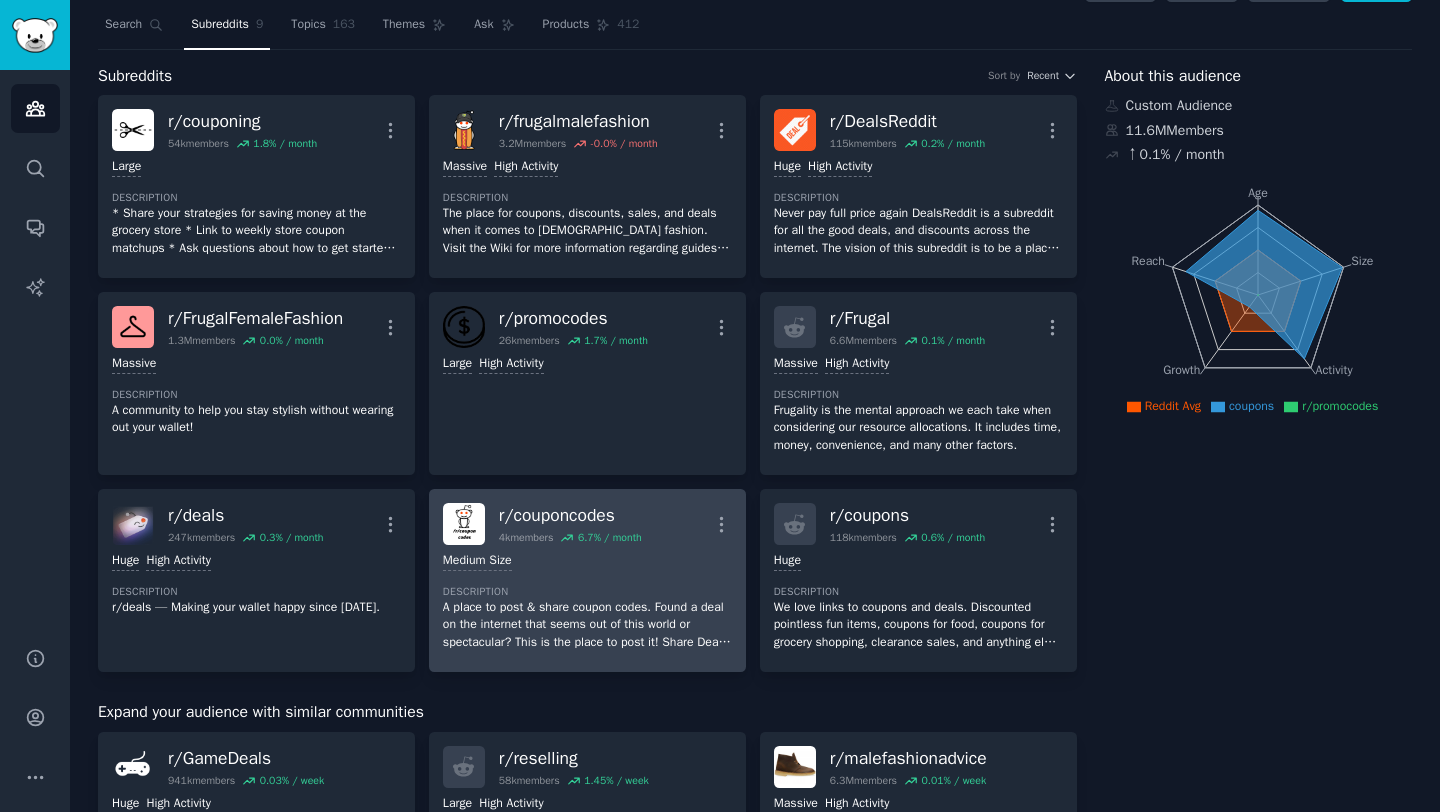 scroll, scrollTop: 0, scrollLeft: 0, axis: both 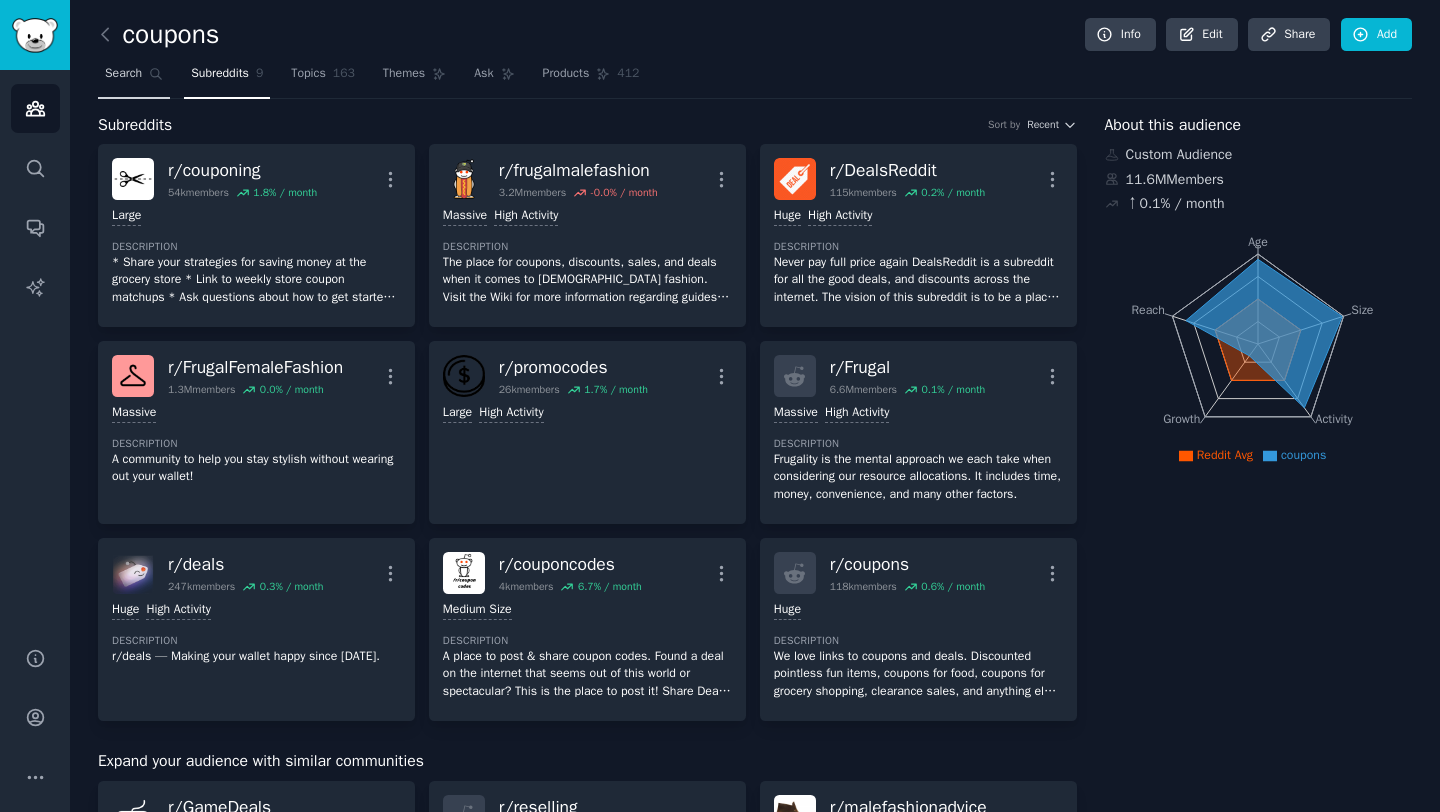 click on "Search" at bounding box center [134, 78] 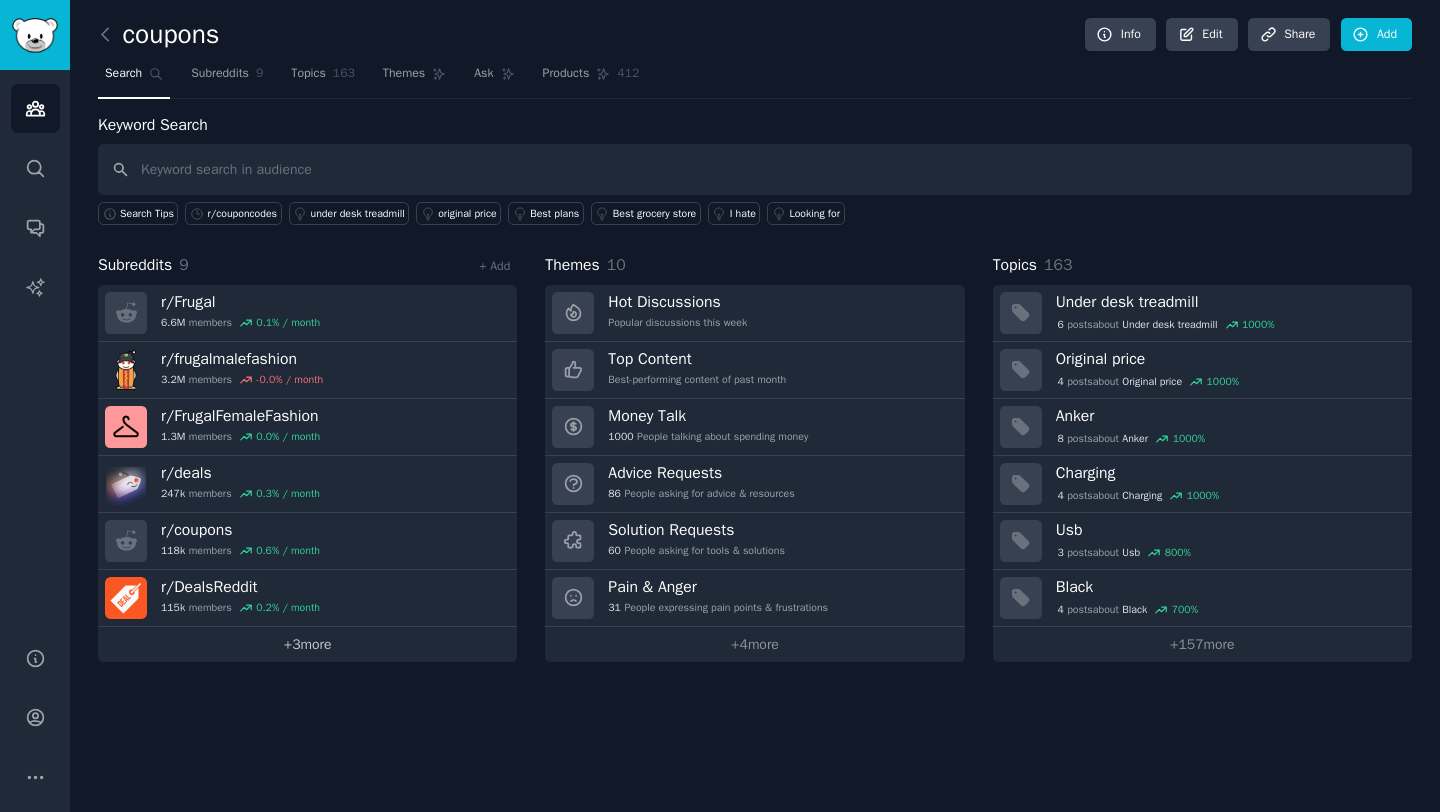 click on "+  3  more" at bounding box center [307, 644] 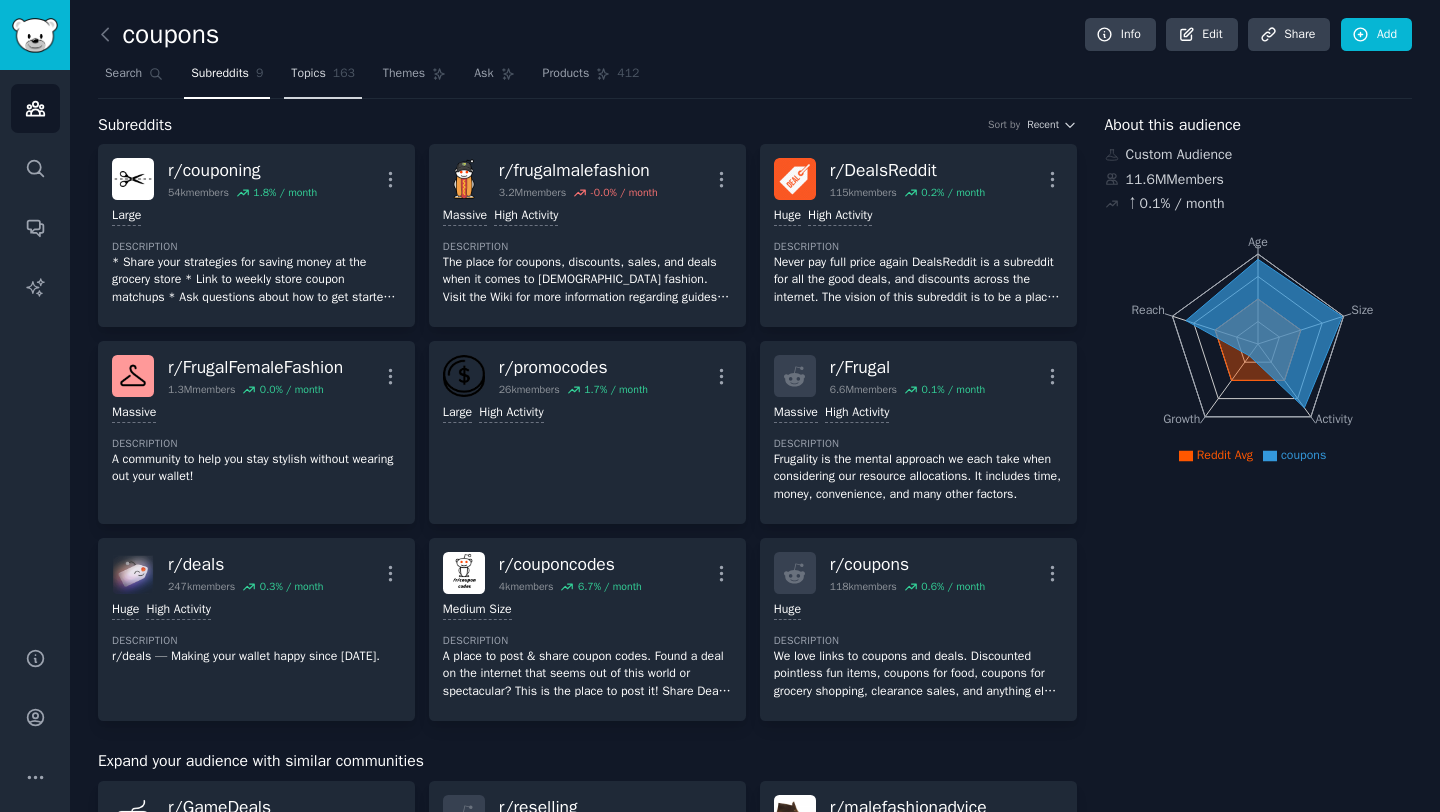 click on "Topics" at bounding box center [308, 74] 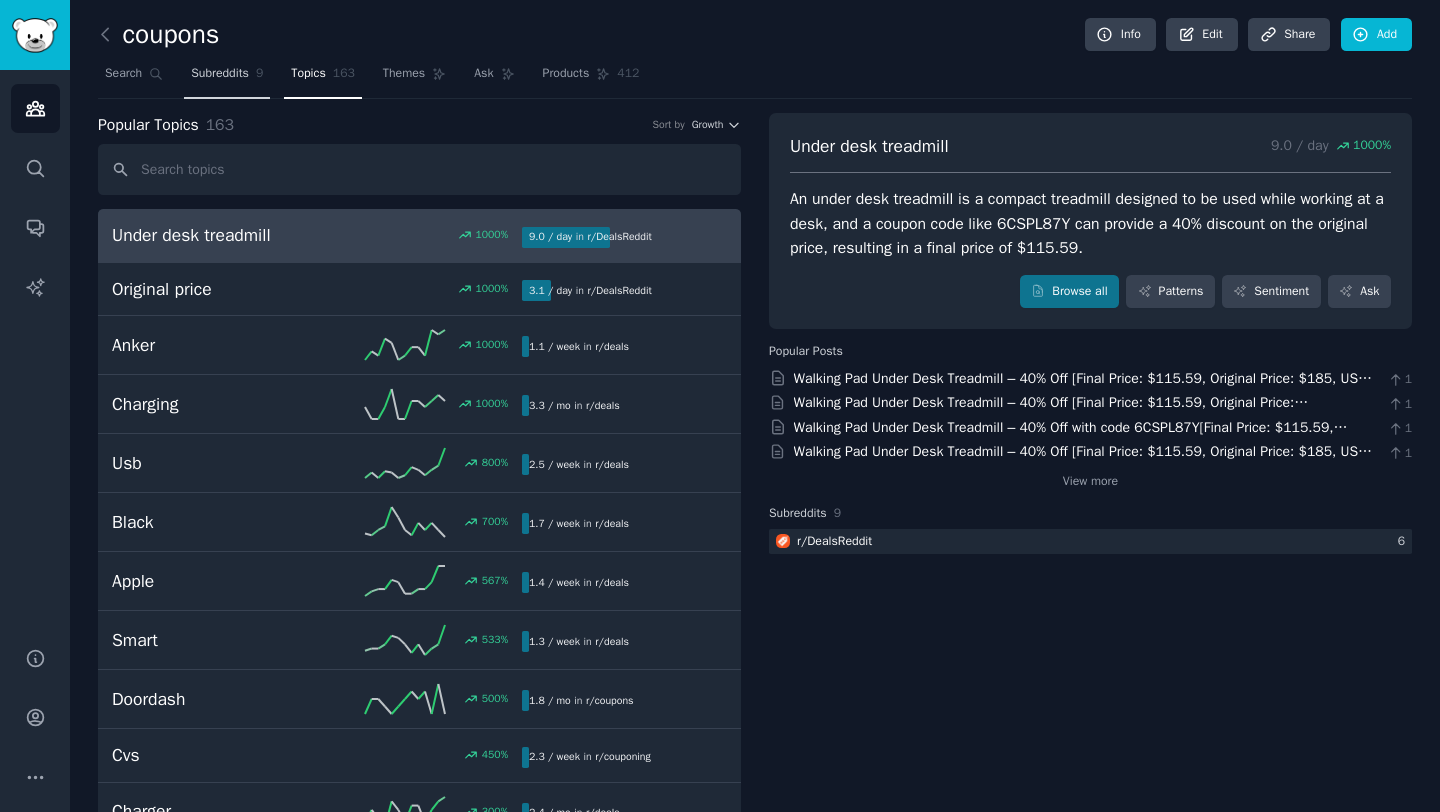 click on "Subreddits" at bounding box center [220, 74] 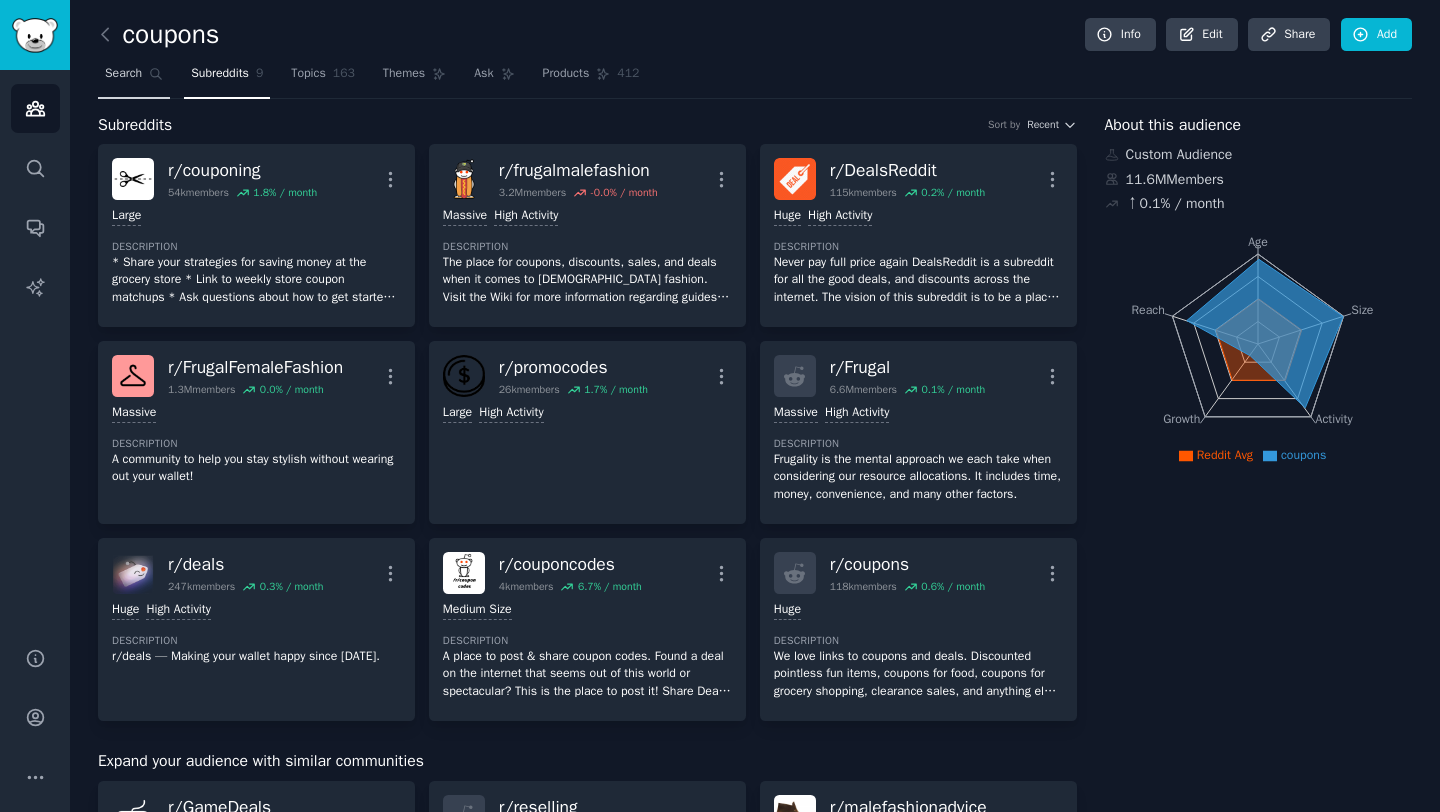 click on "Search" at bounding box center (134, 78) 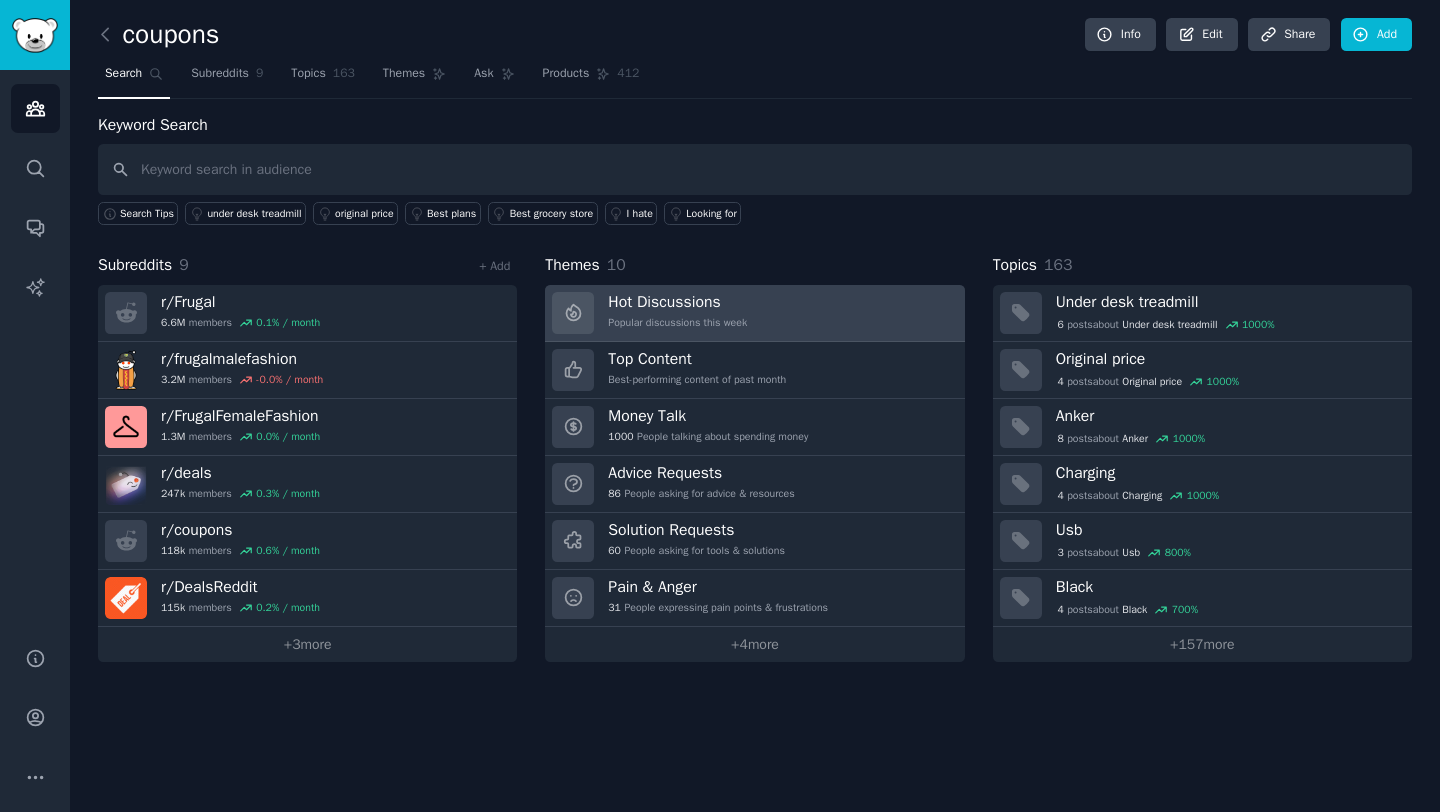 click on "Popular discussions this week" at bounding box center (677, 323) 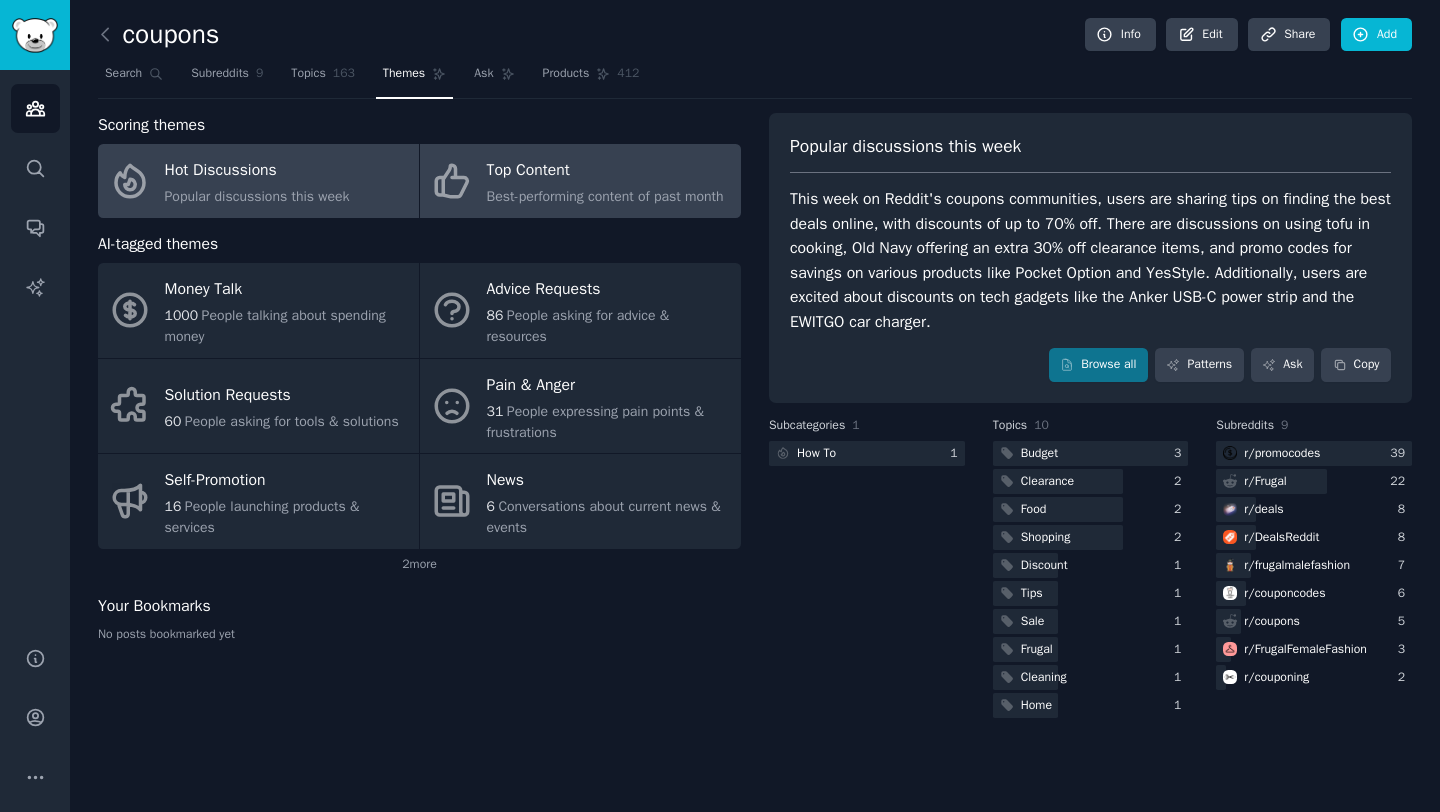 click on "Top Content" at bounding box center [605, 171] 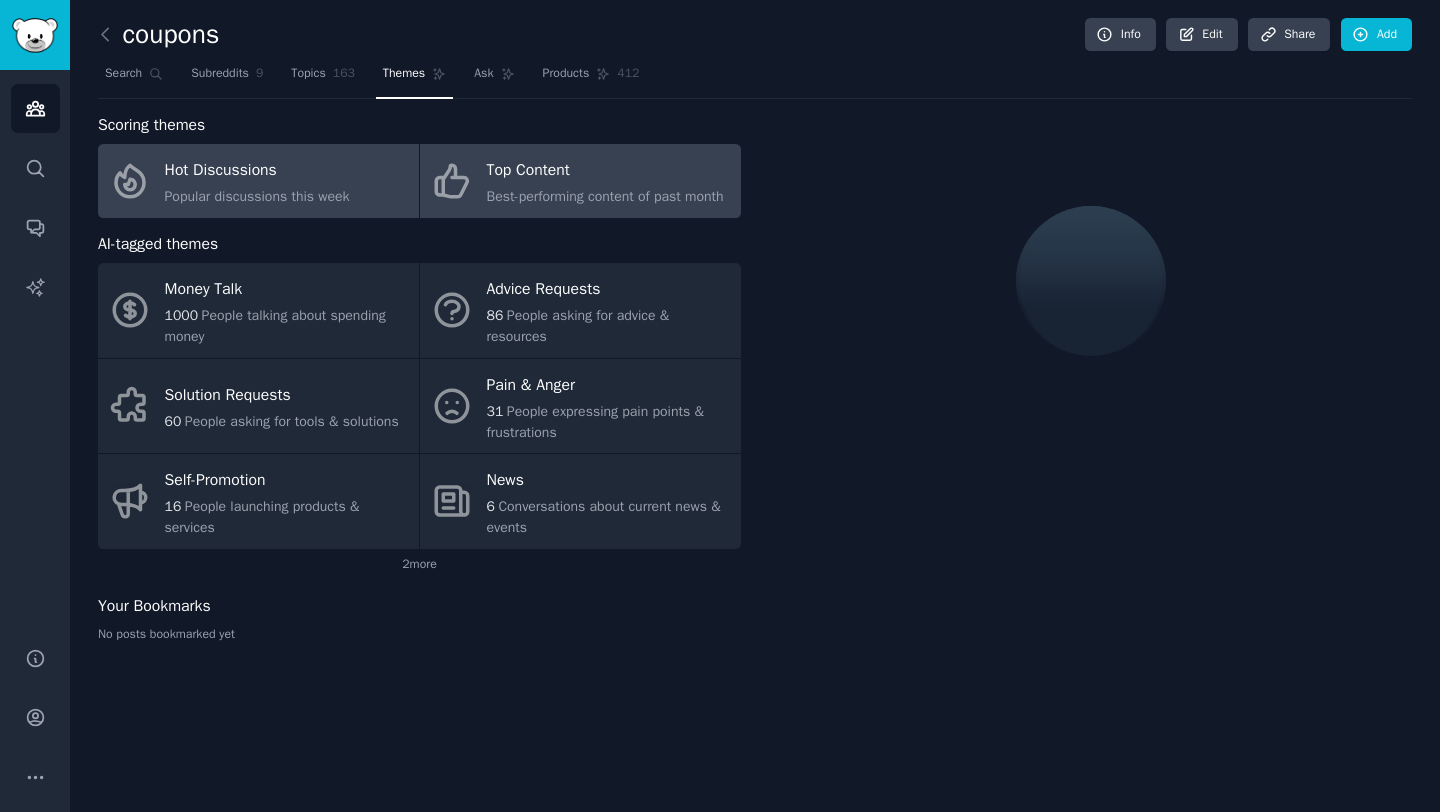 click on "Popular discussions this week" 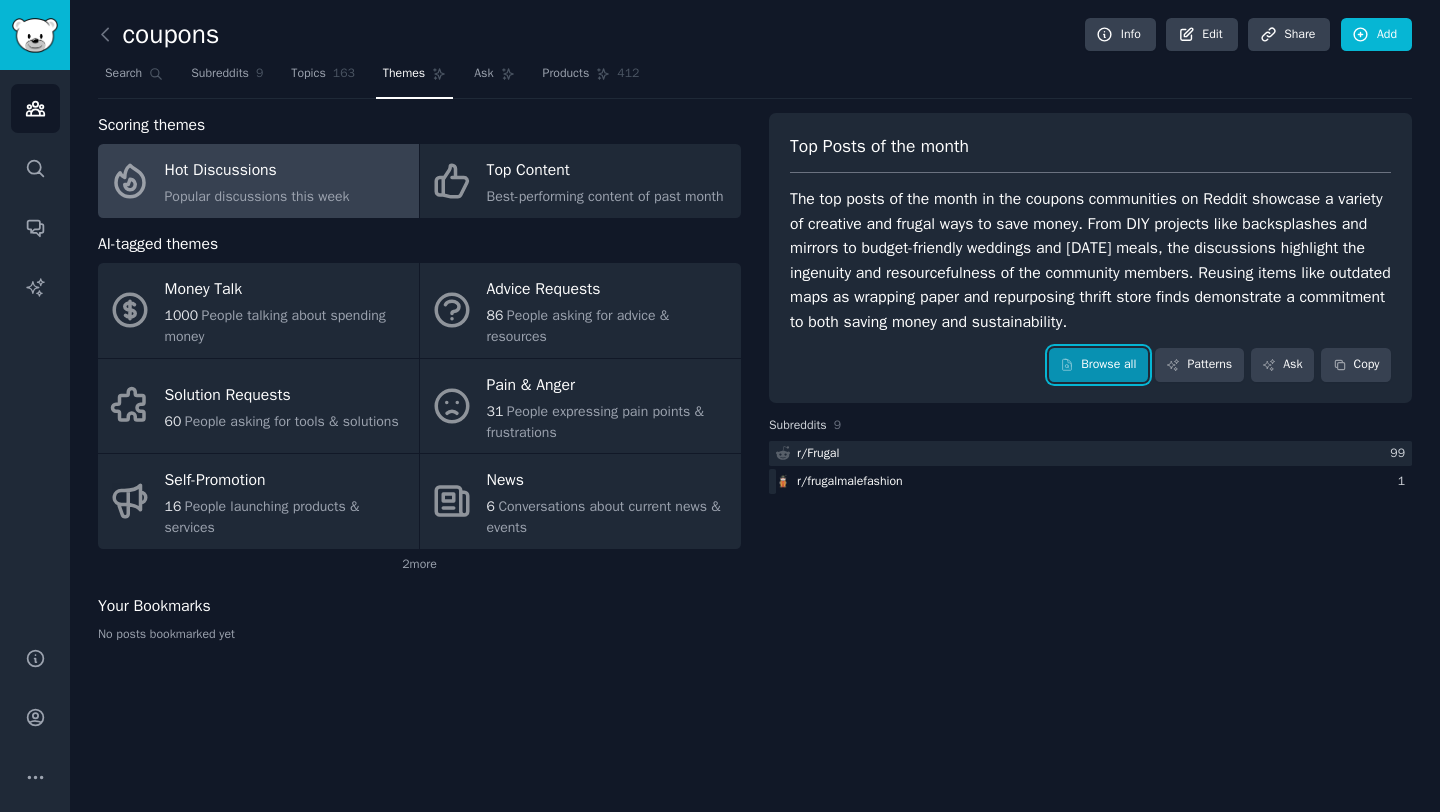 click on "Browse all" at bounding box center (1098, 365) 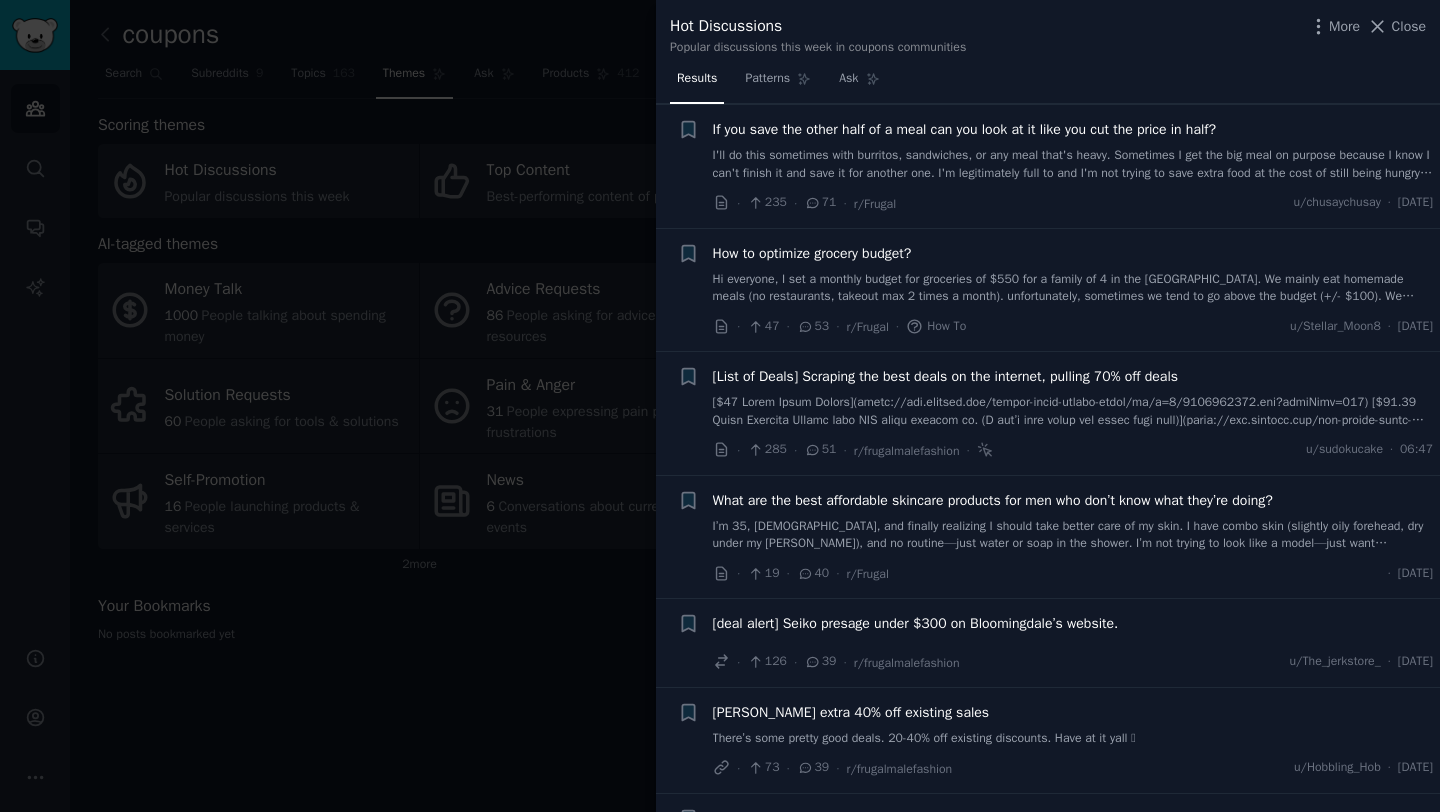 scroll, scrollTop: 772, scrollLeft: 0, axis: vertical 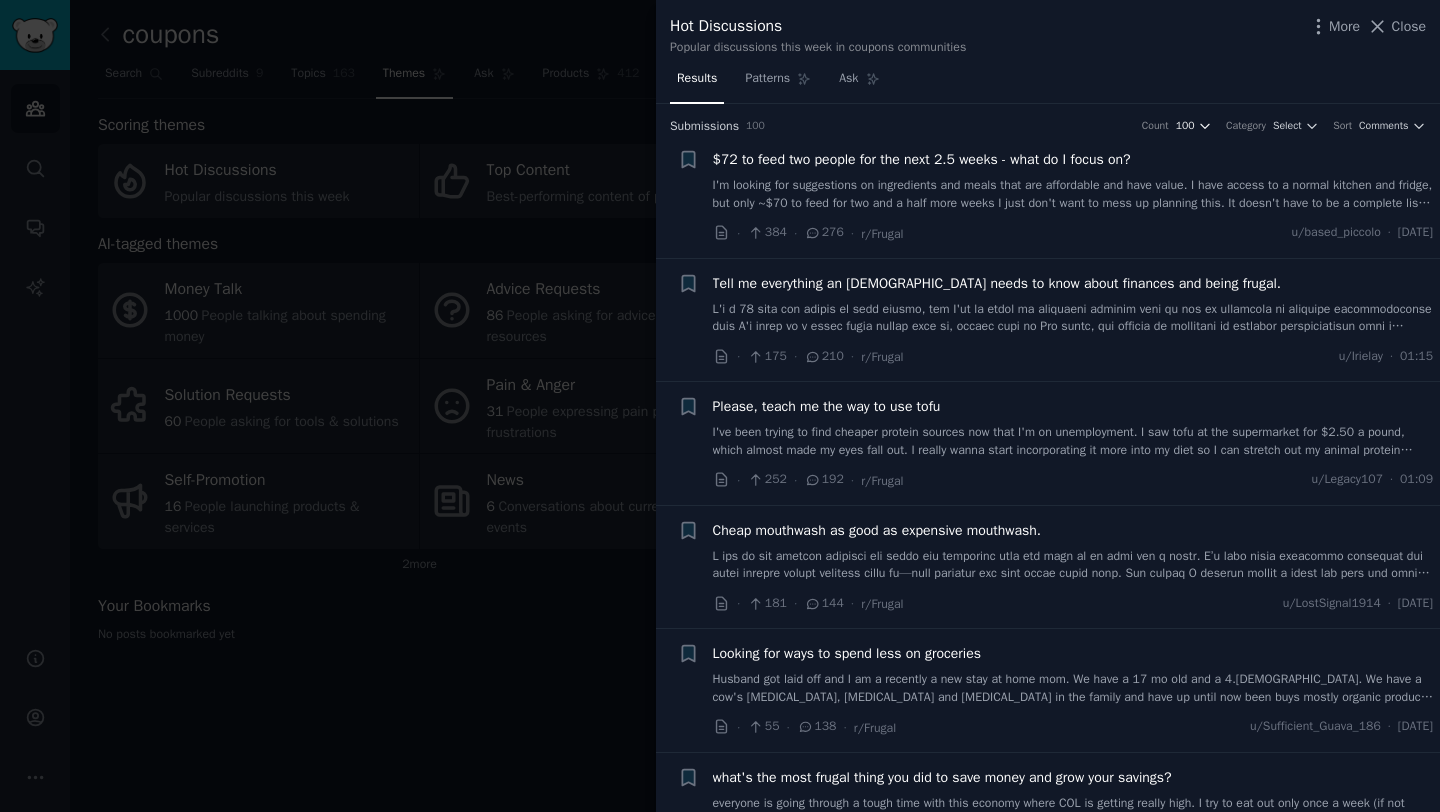 click 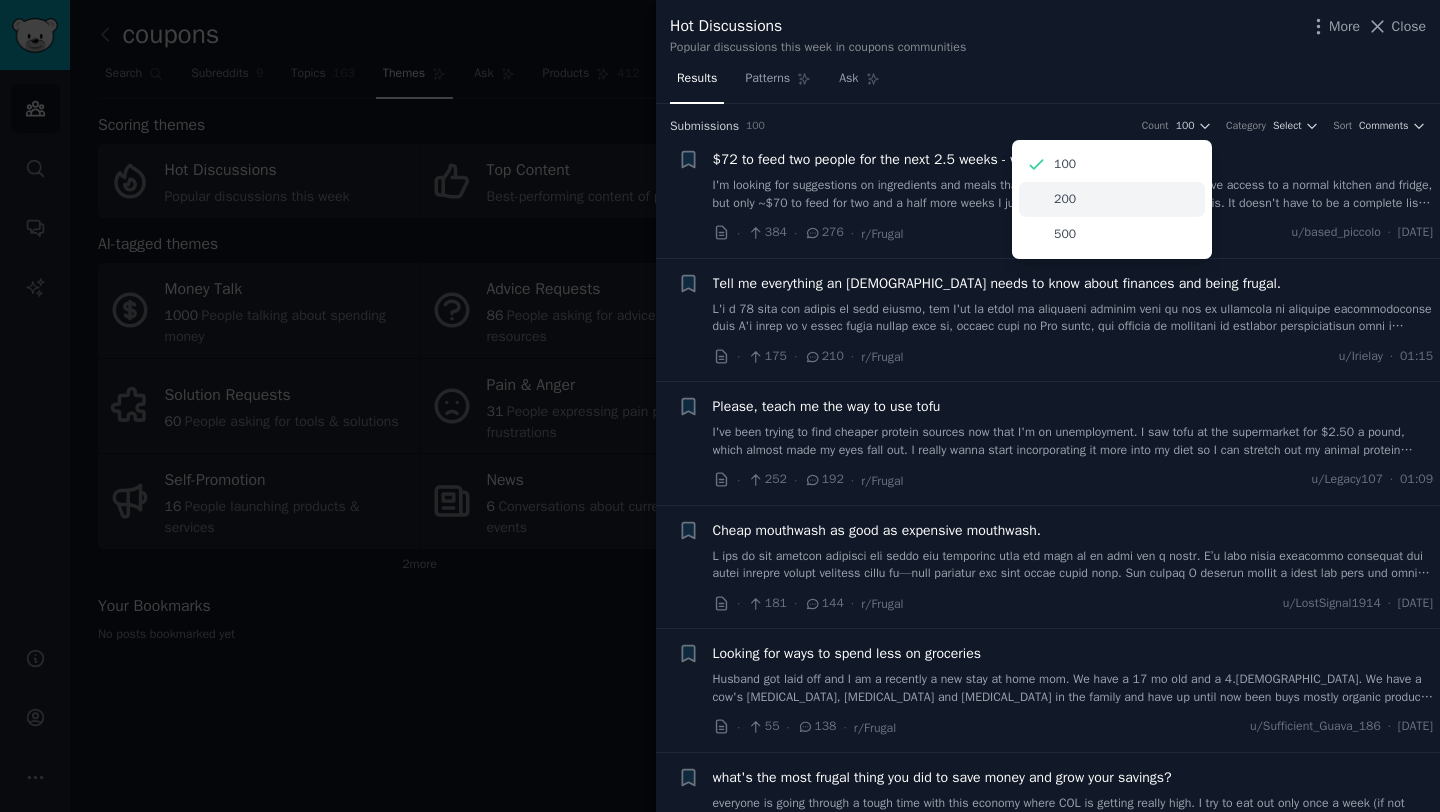 click on "200" at bounding box center [1112, 199] 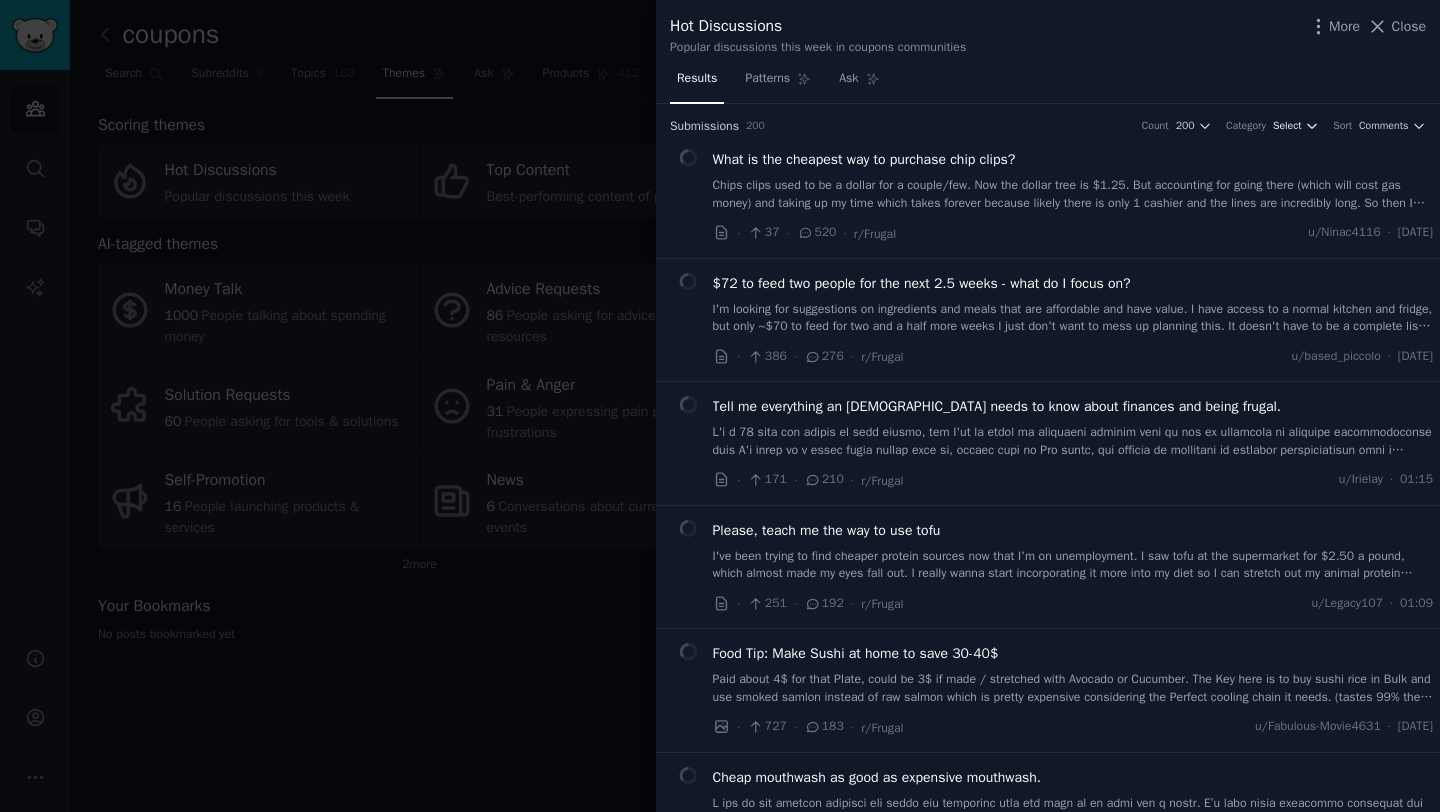 click on "Select" at bounding box center (1287, 126) 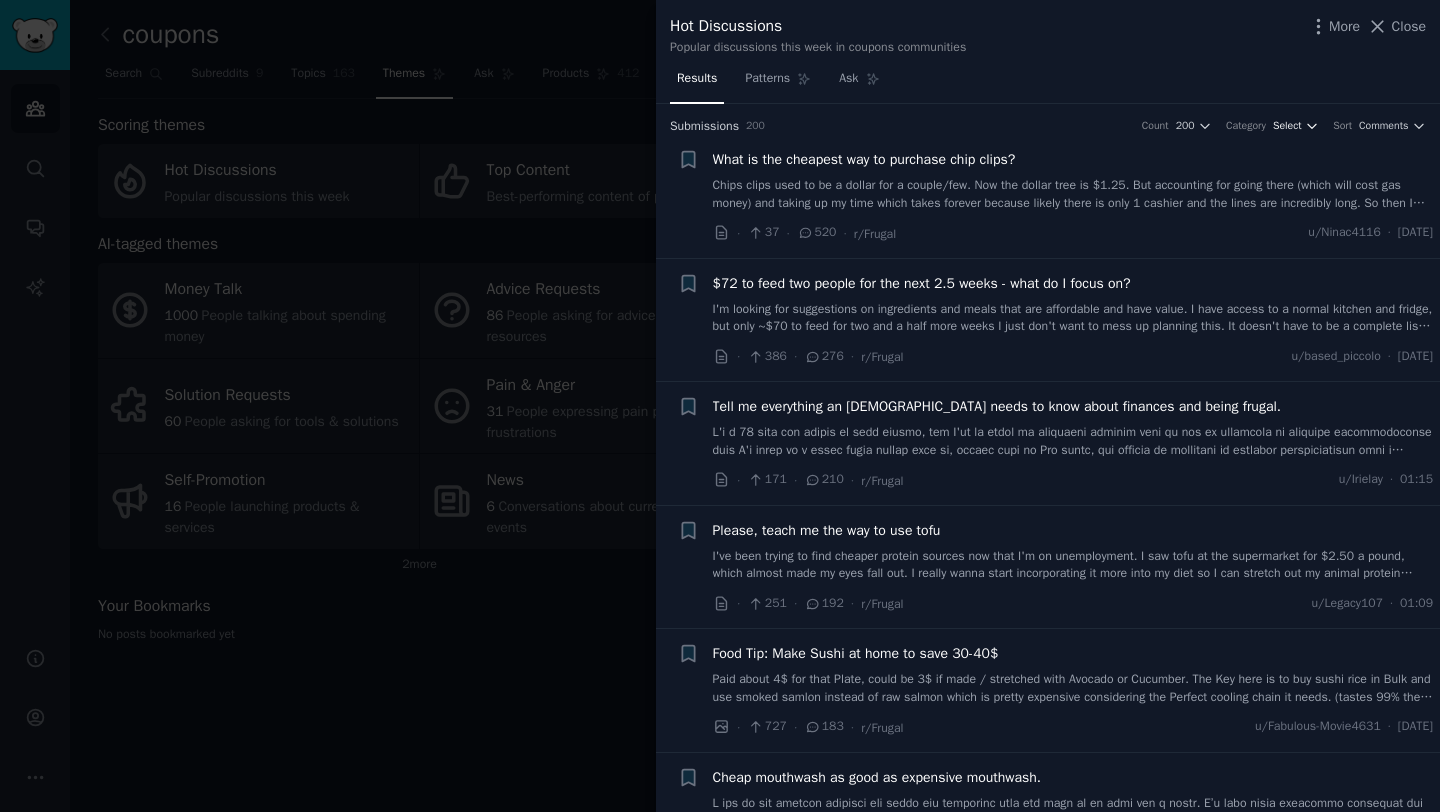 click on "Select" at bounding box center (1287, 126) 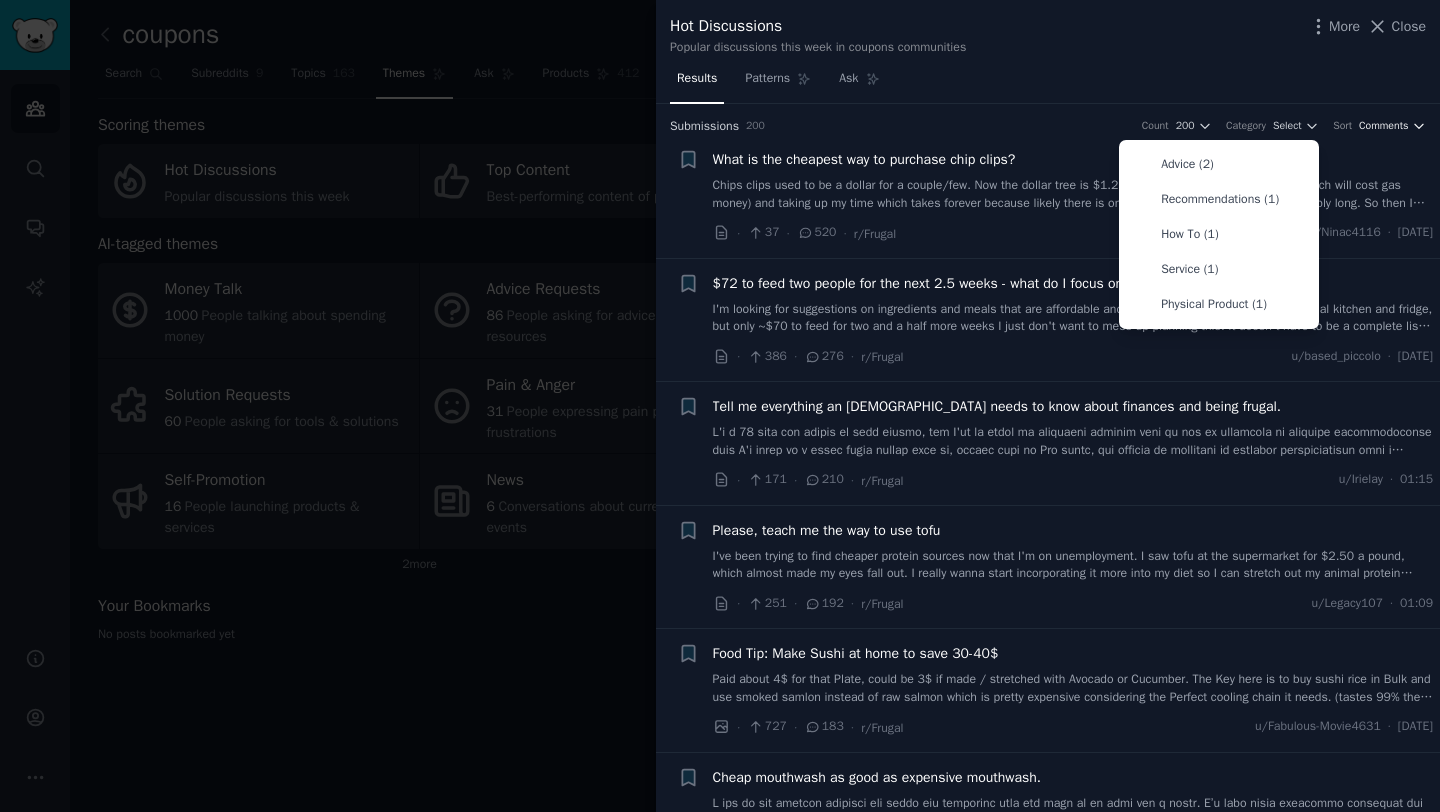 click on "Comments" at bounding box center [1384, 126] 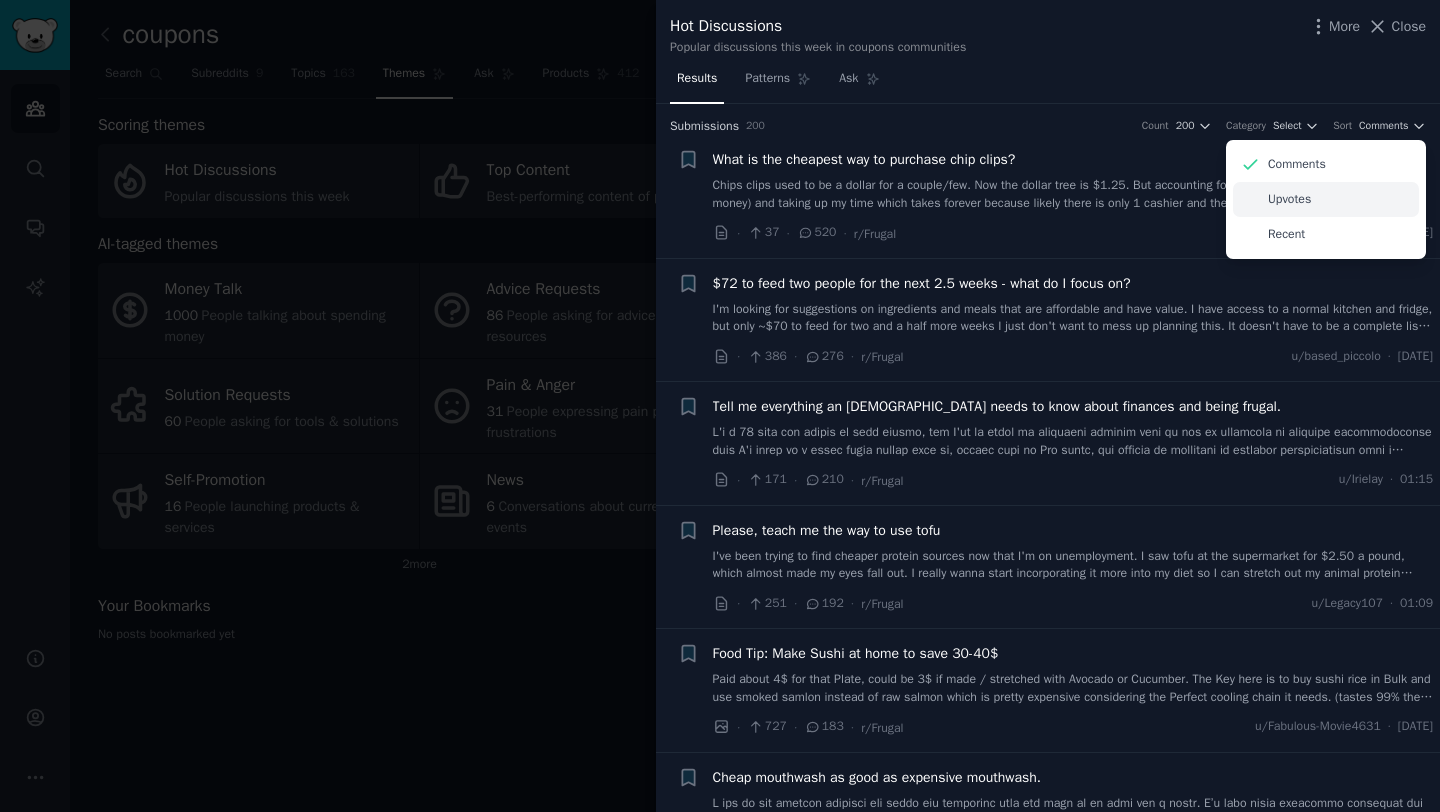 click on "Upvotes" at bounding box center (1326, 199) 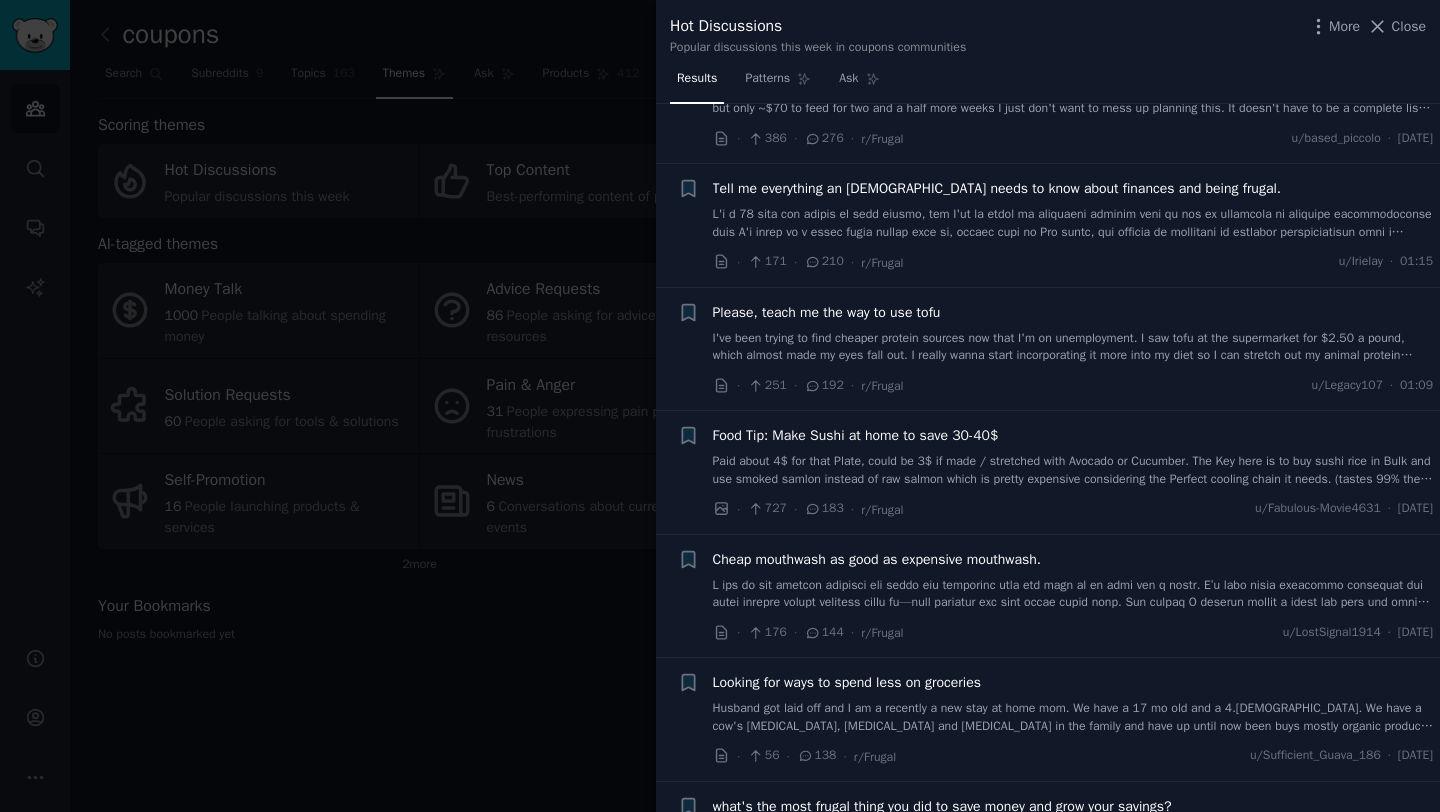 scroll, scrollTop: 0, scrollLeft: 0, axis: both 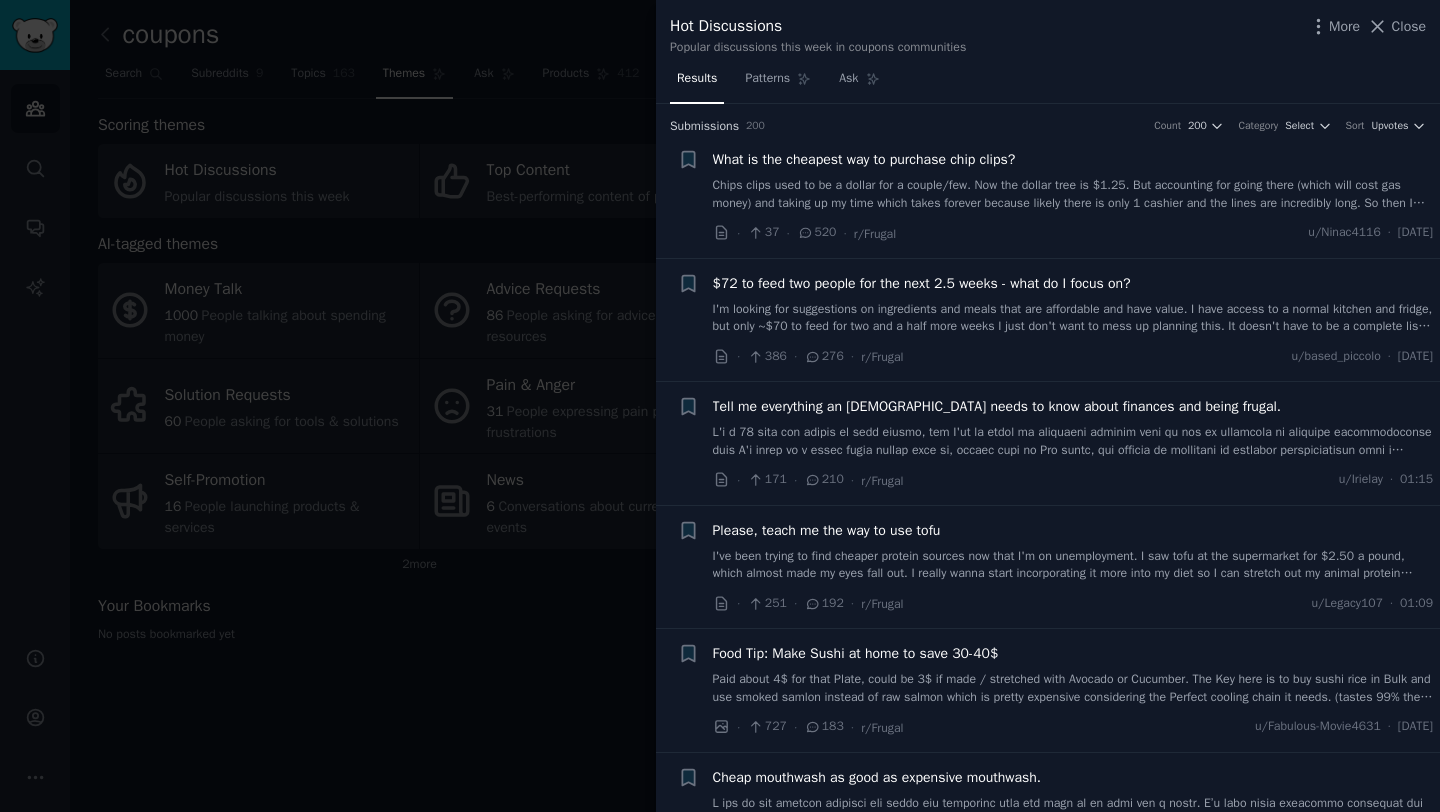 click at bounding box center [720, 406] 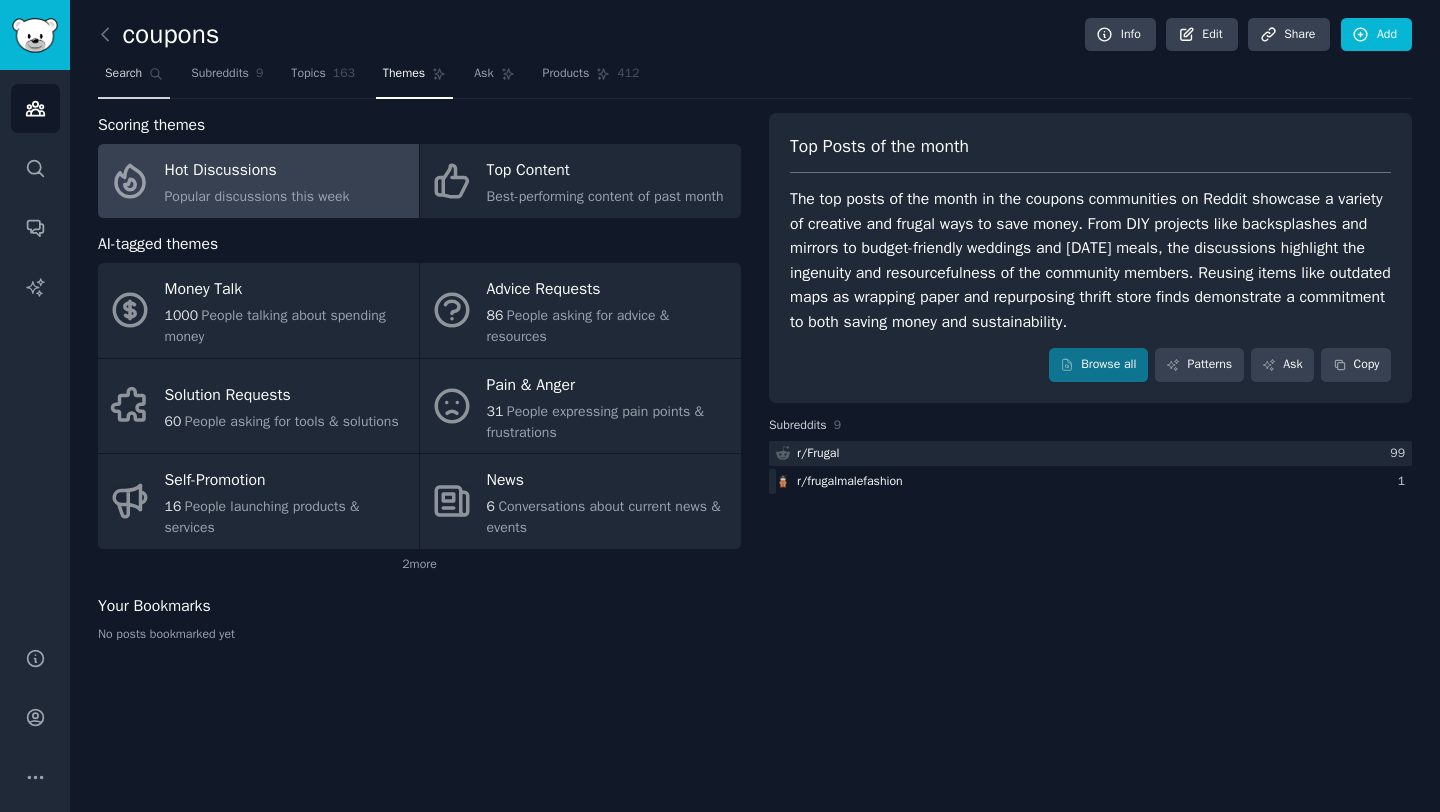 click on "Search" at bounding box center (134, 78) 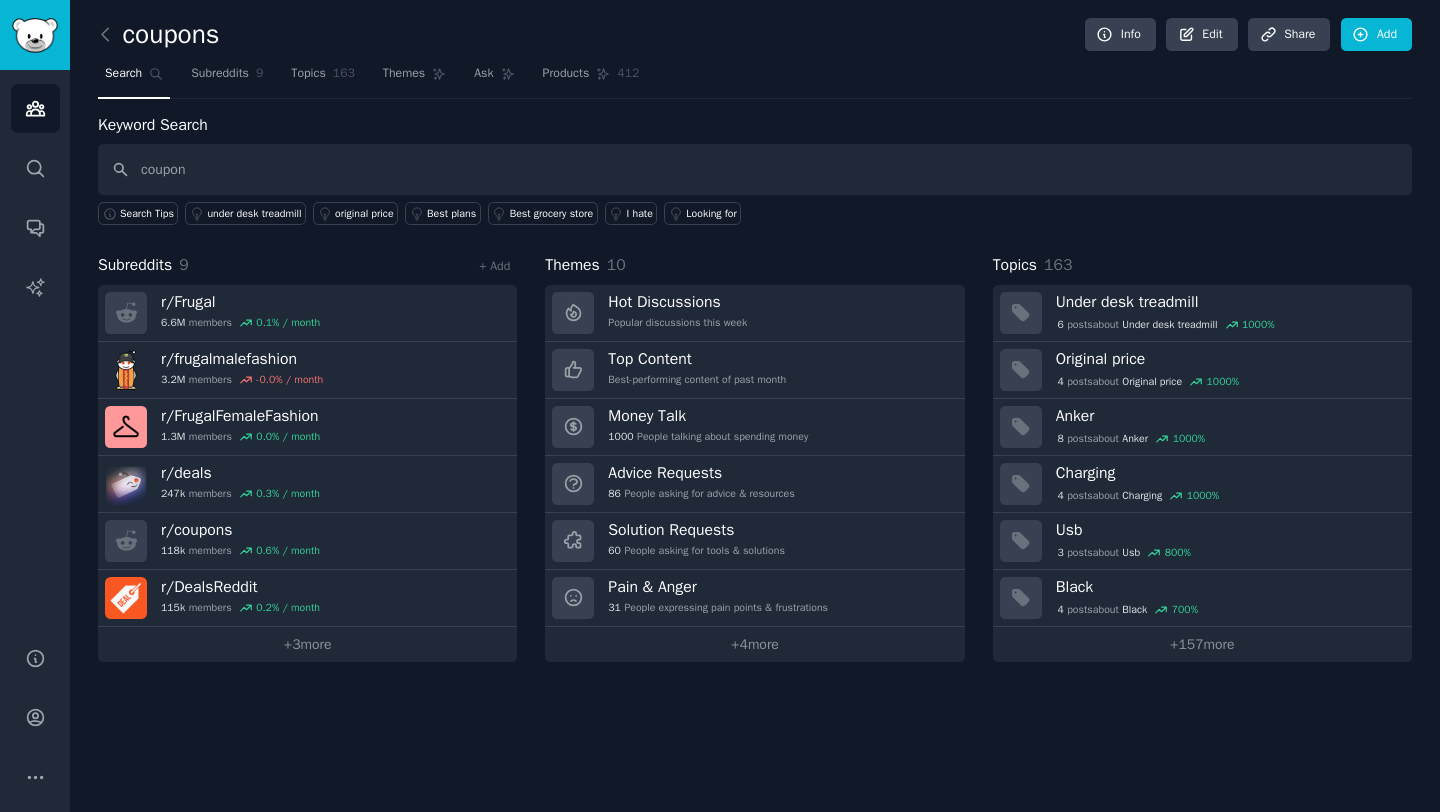 type on "coupon" 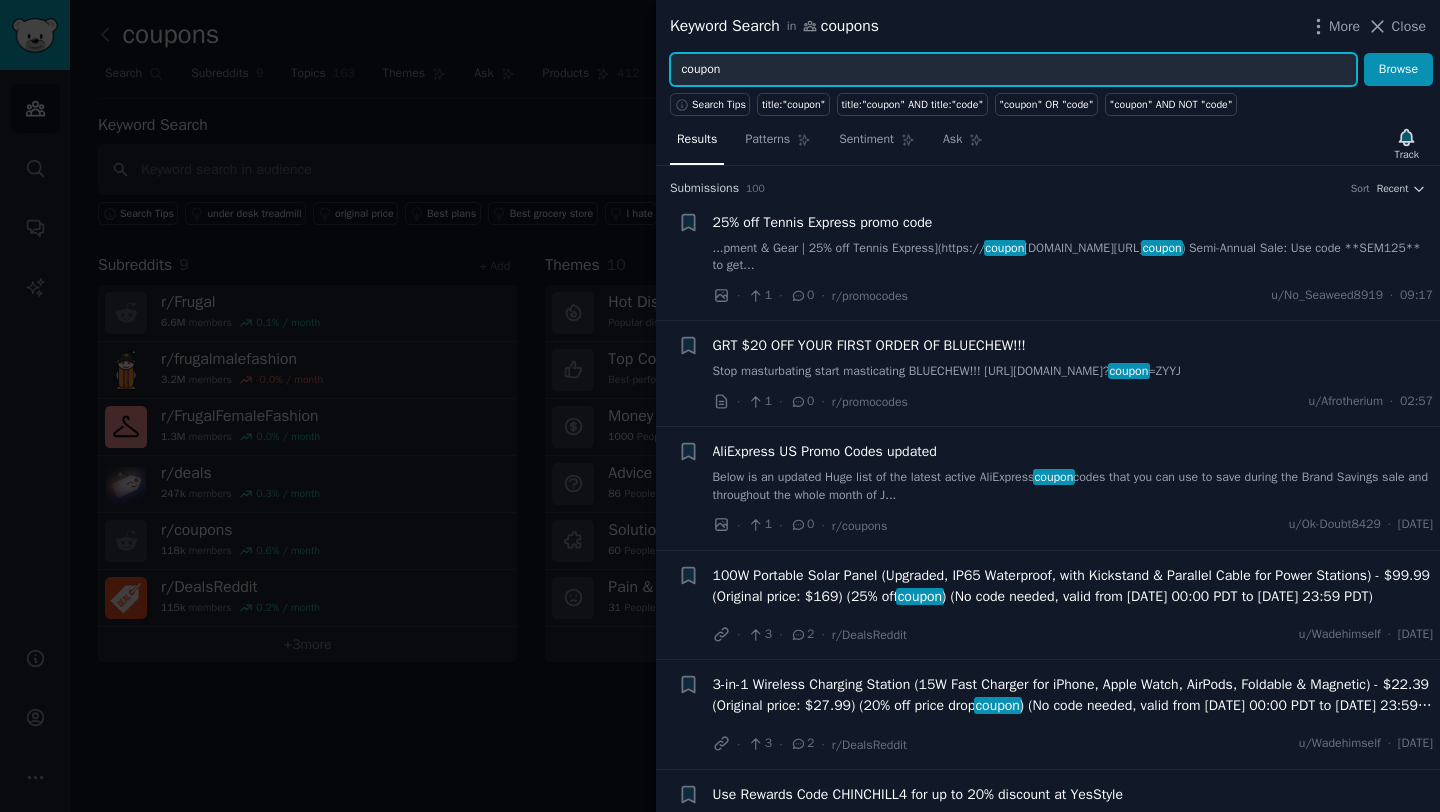 click on "coupon" at bounding box center (1013, 70) 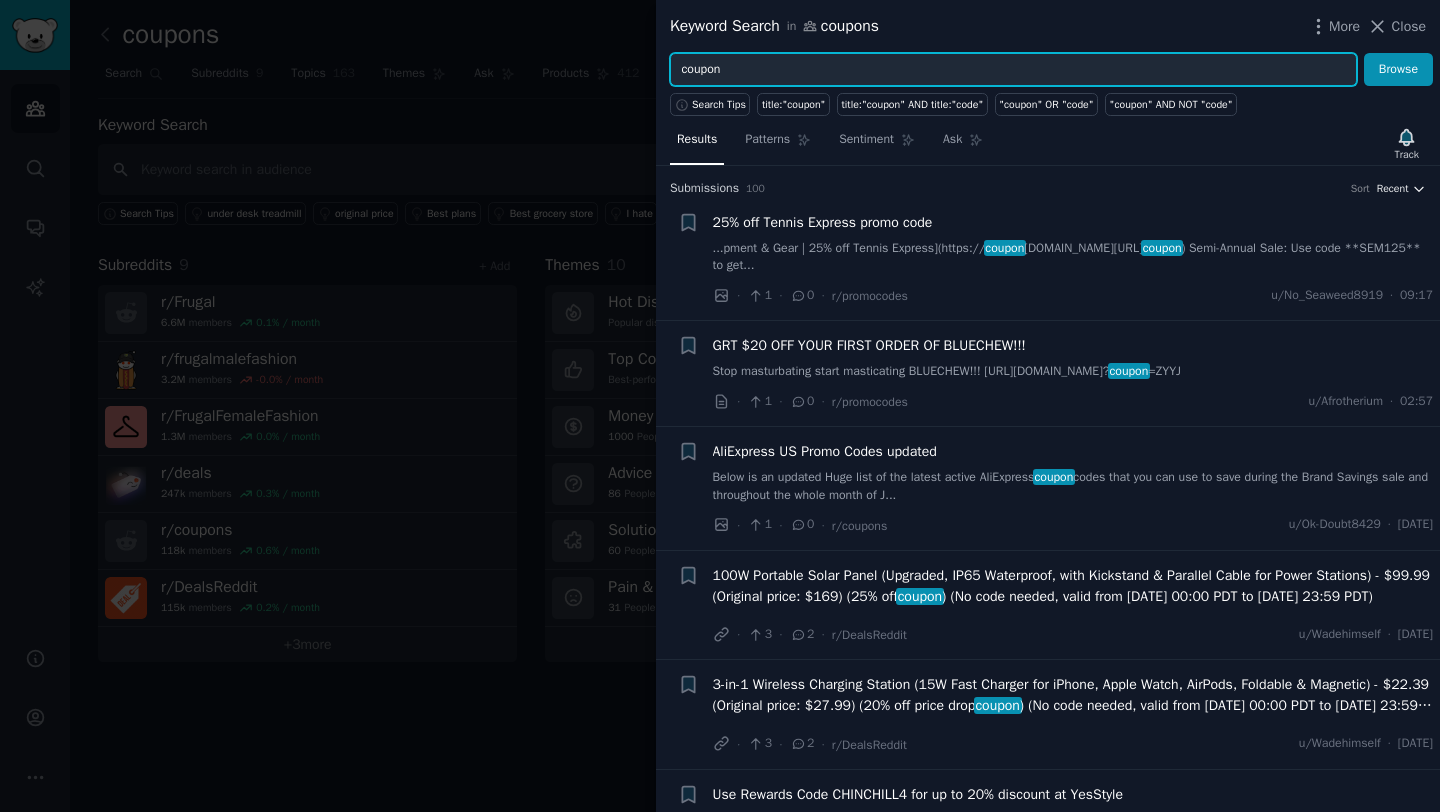 click on "Recent" at bounding box center [1393, 189] 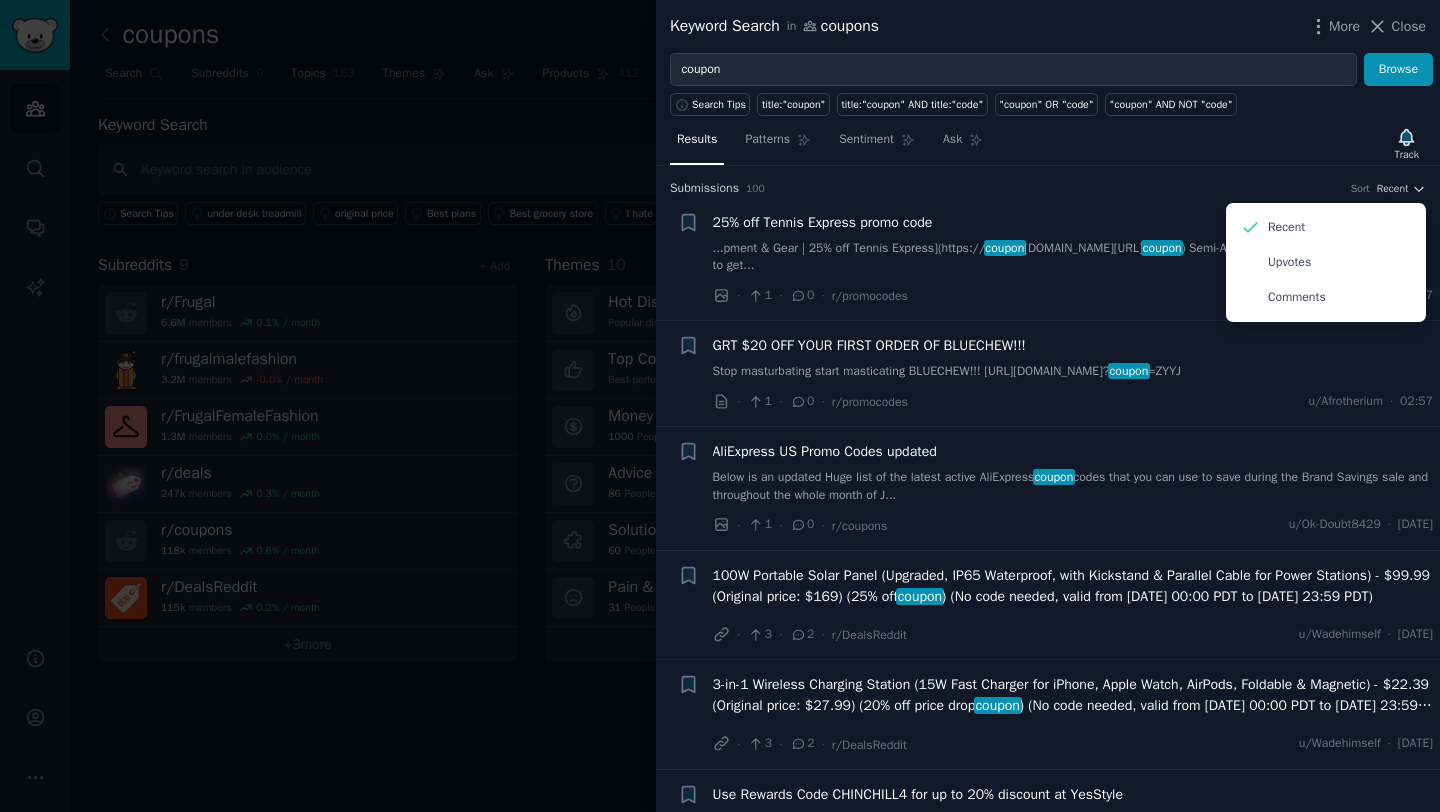 click on "Submission s 100   Sort Recent Recent Upvotes Comments" at bounding box center [1048, 189] 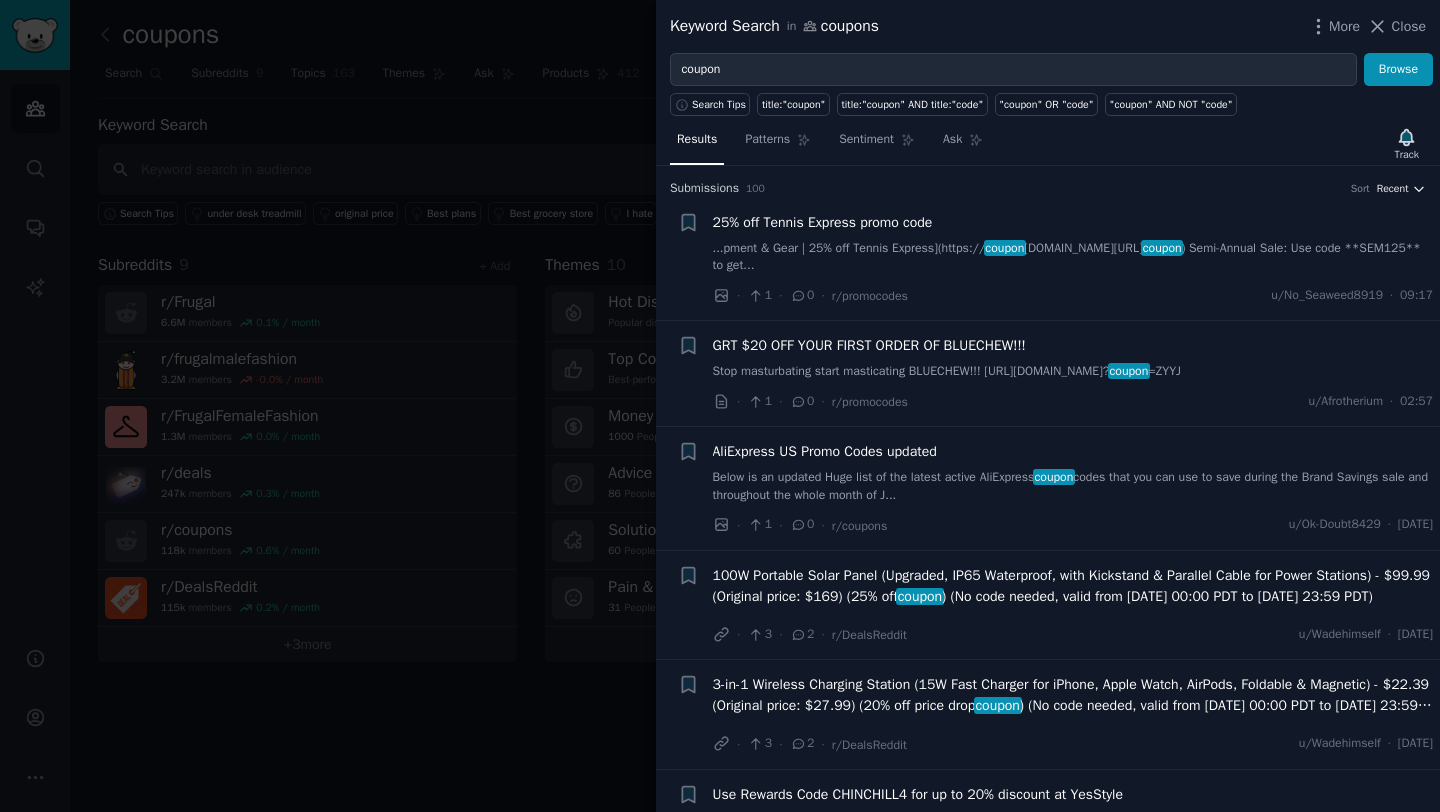 click 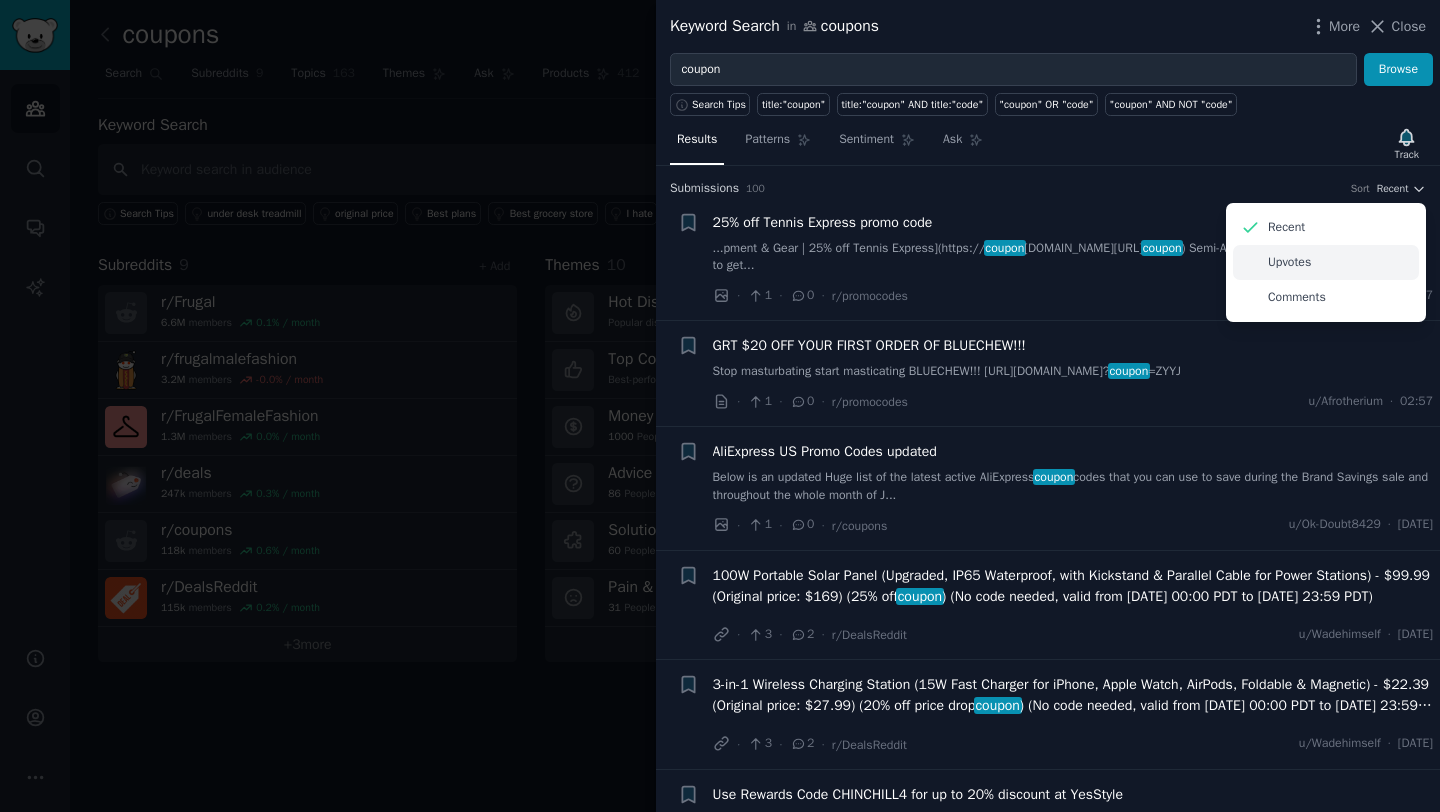 click on "Upvotes" at bounding box center (1326, 262) 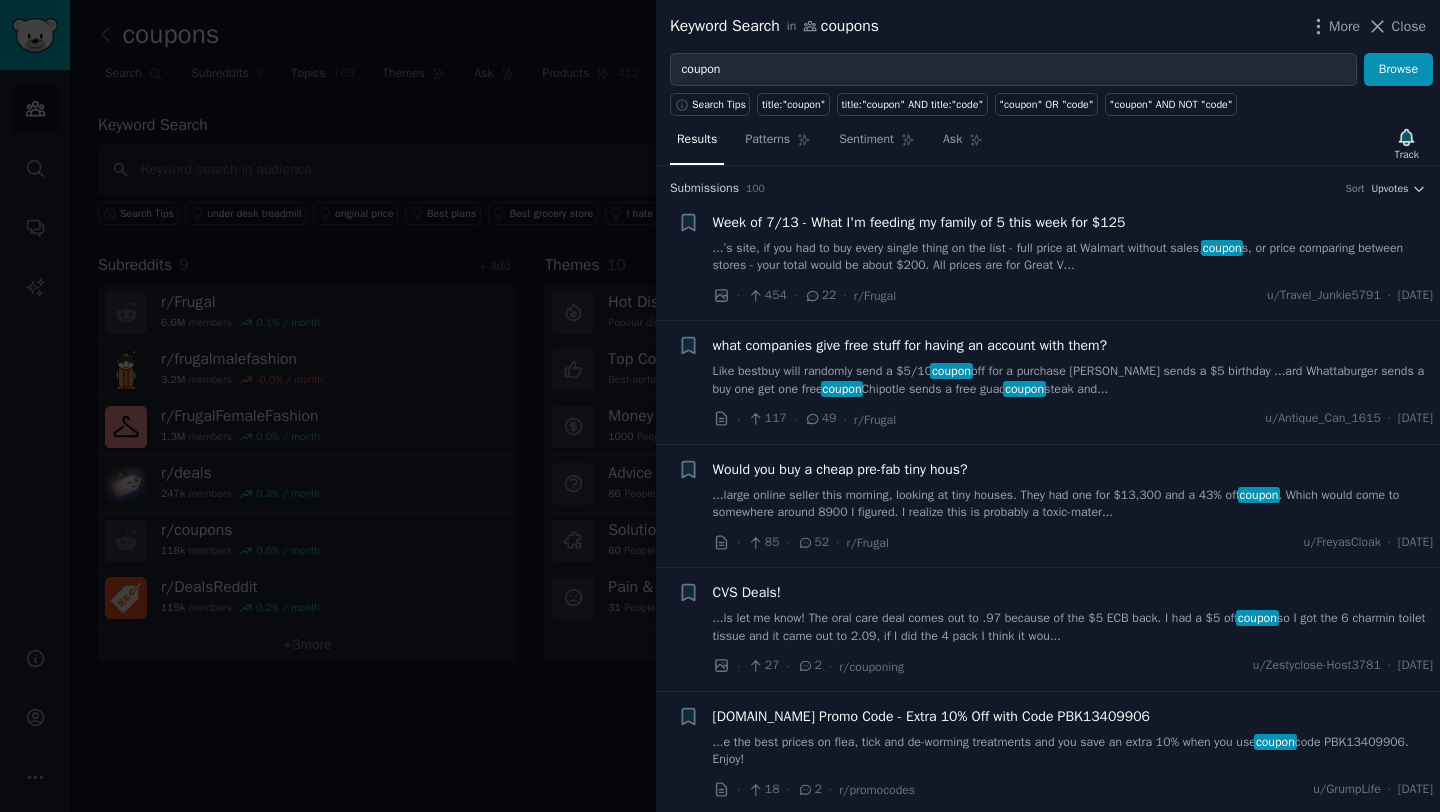 click at bounding box center [720, 406] 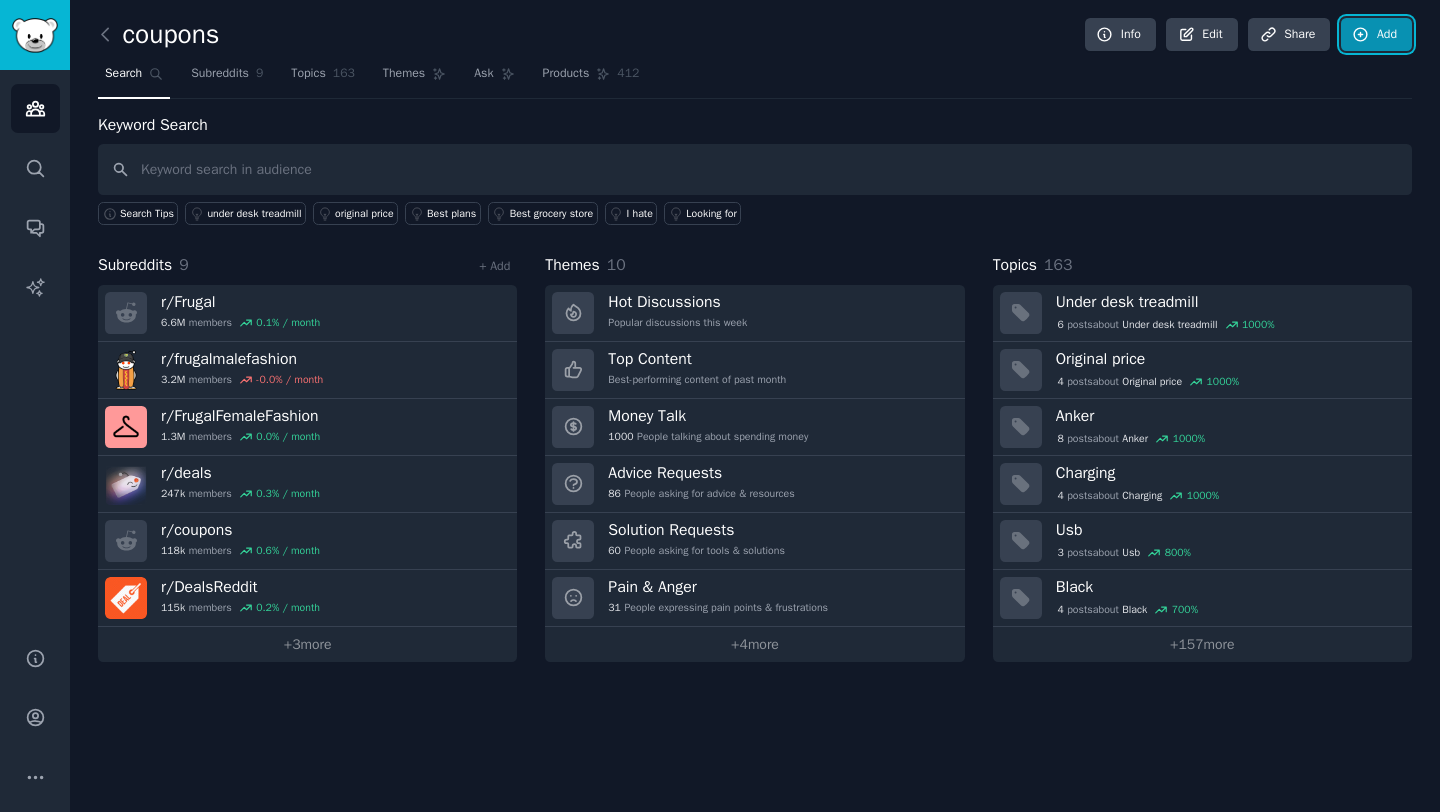 click on "Add" at bounding box center (1376, 35) 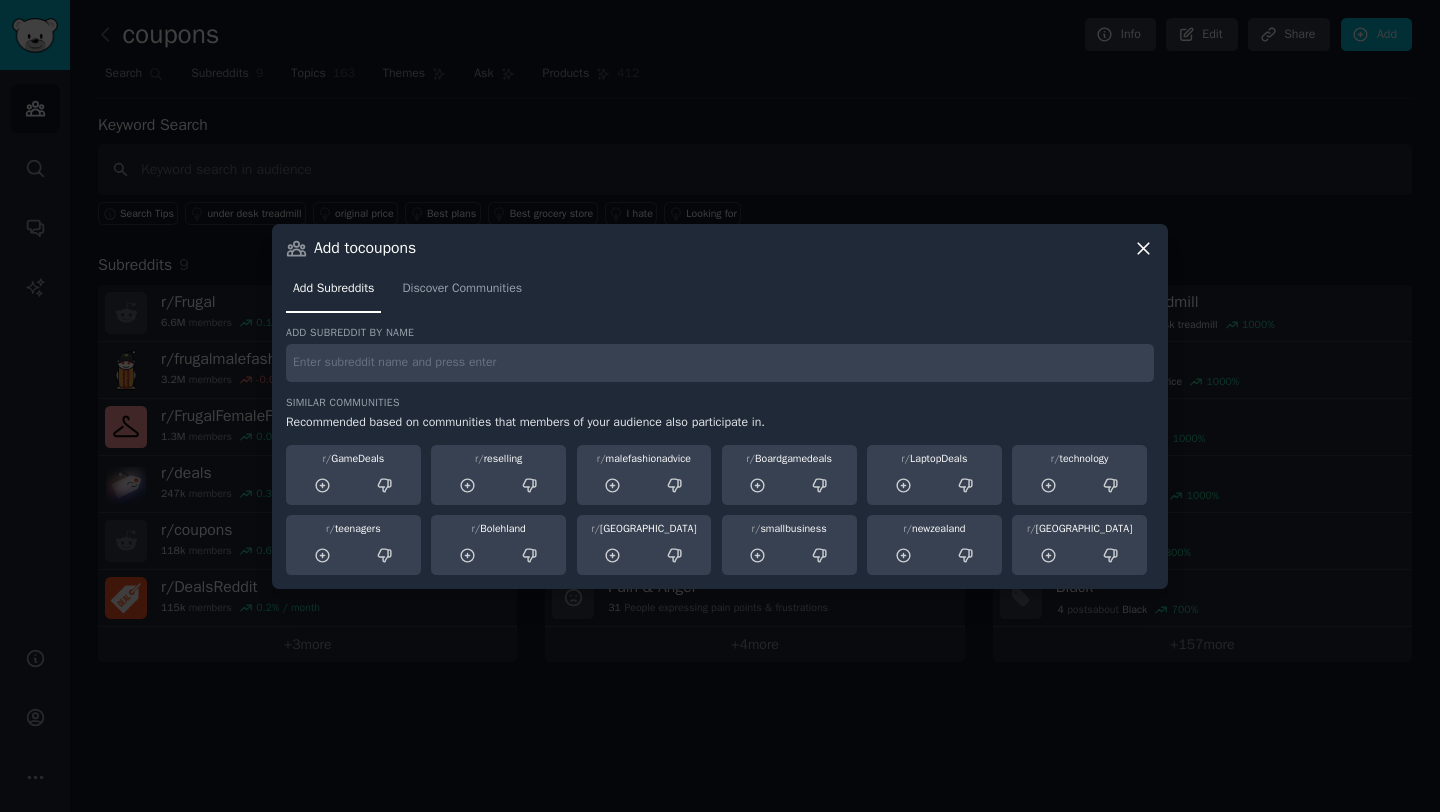 click at bounding box center [720, 363] 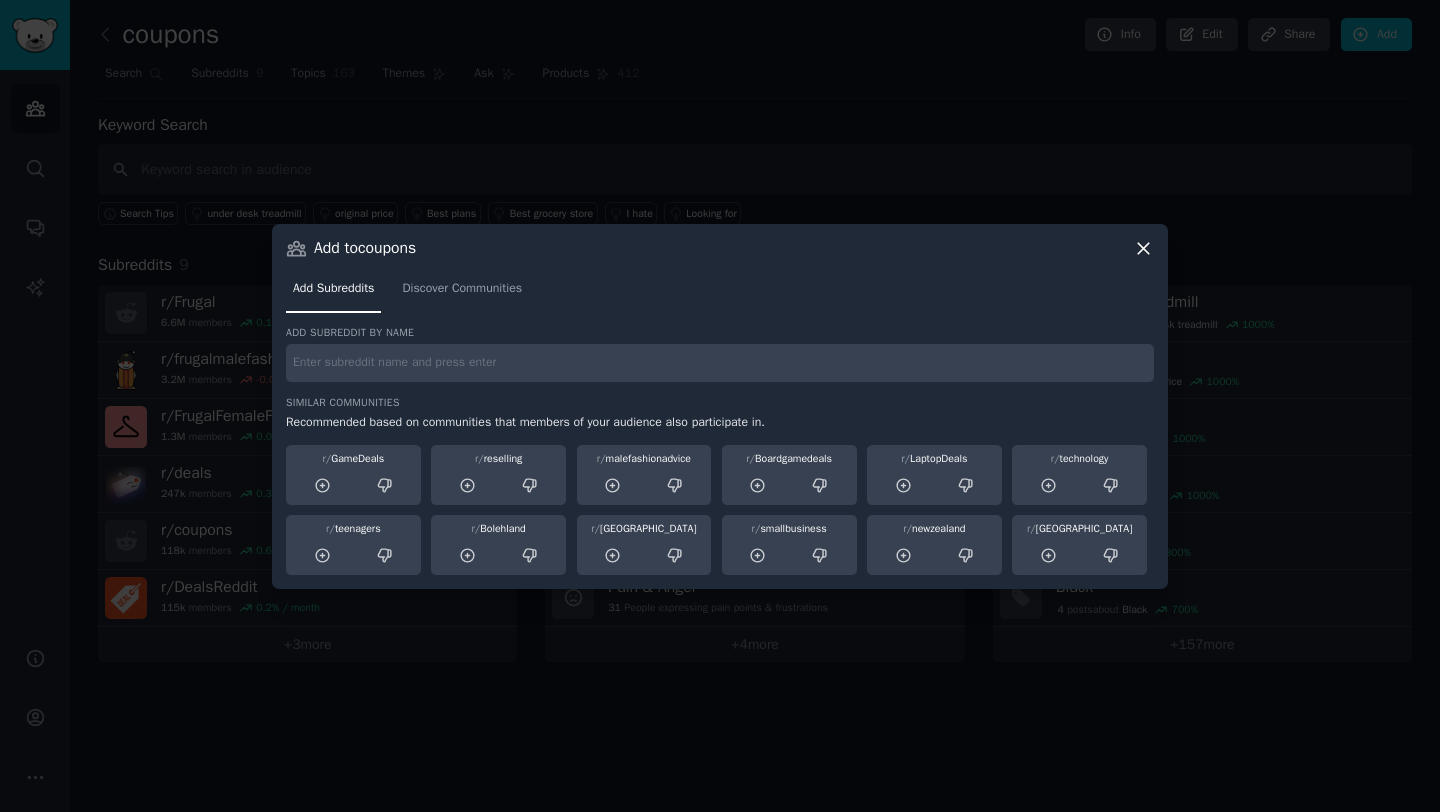 type on "r" 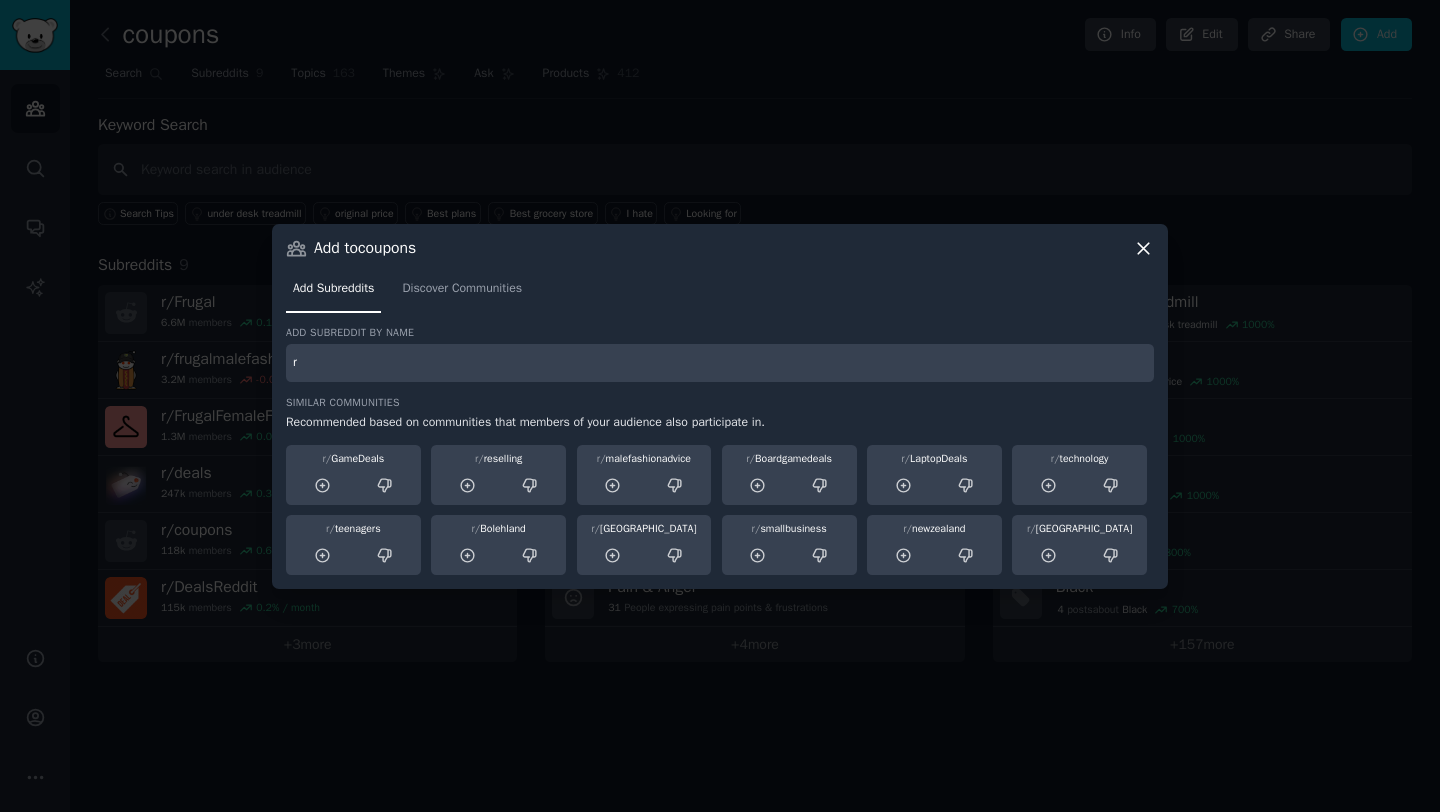 scroll, scrollTop: 0, scrollLeft: 0, axis: both 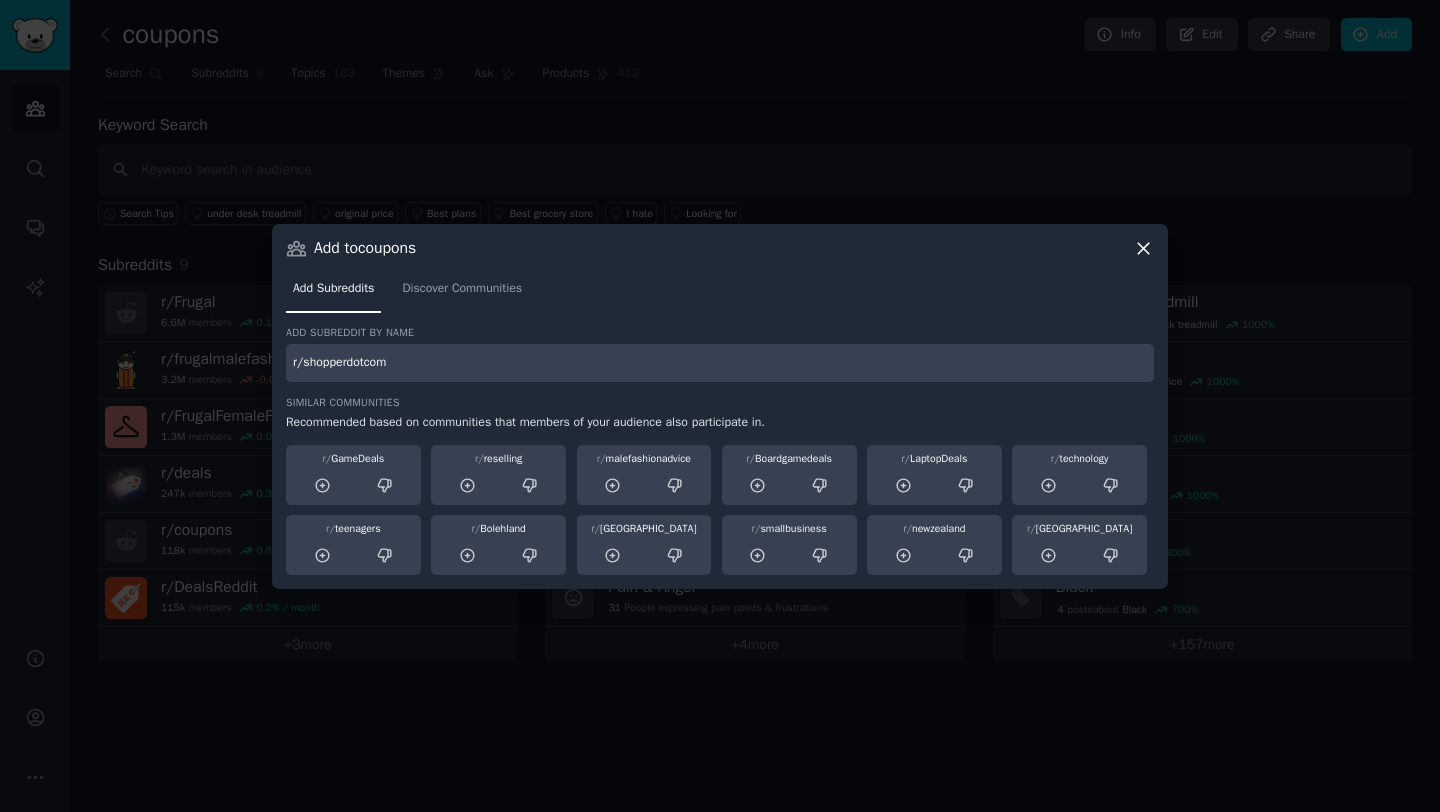 type on "r/shopperdotcom" 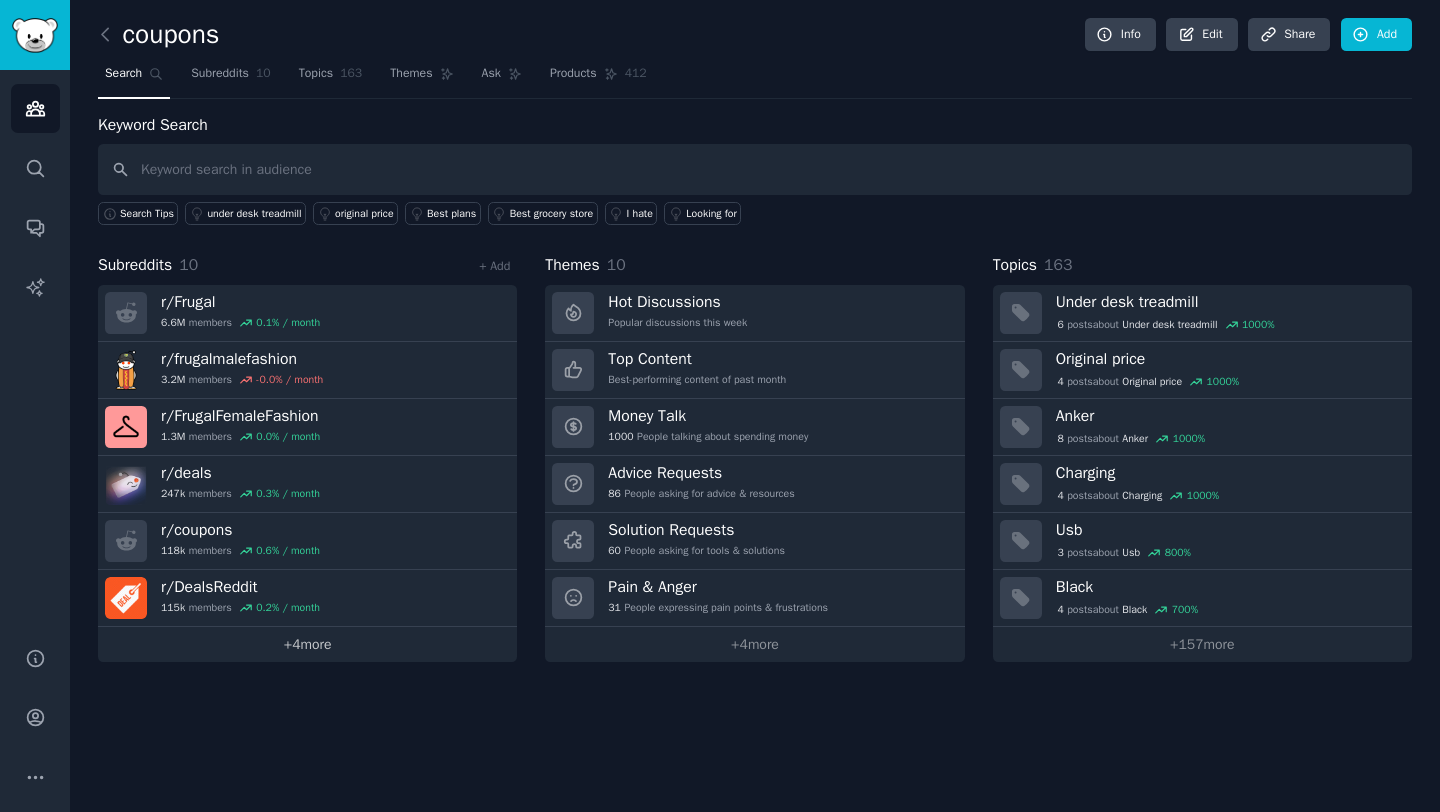 click on "+  4  more" at bounding box center (307, 644) 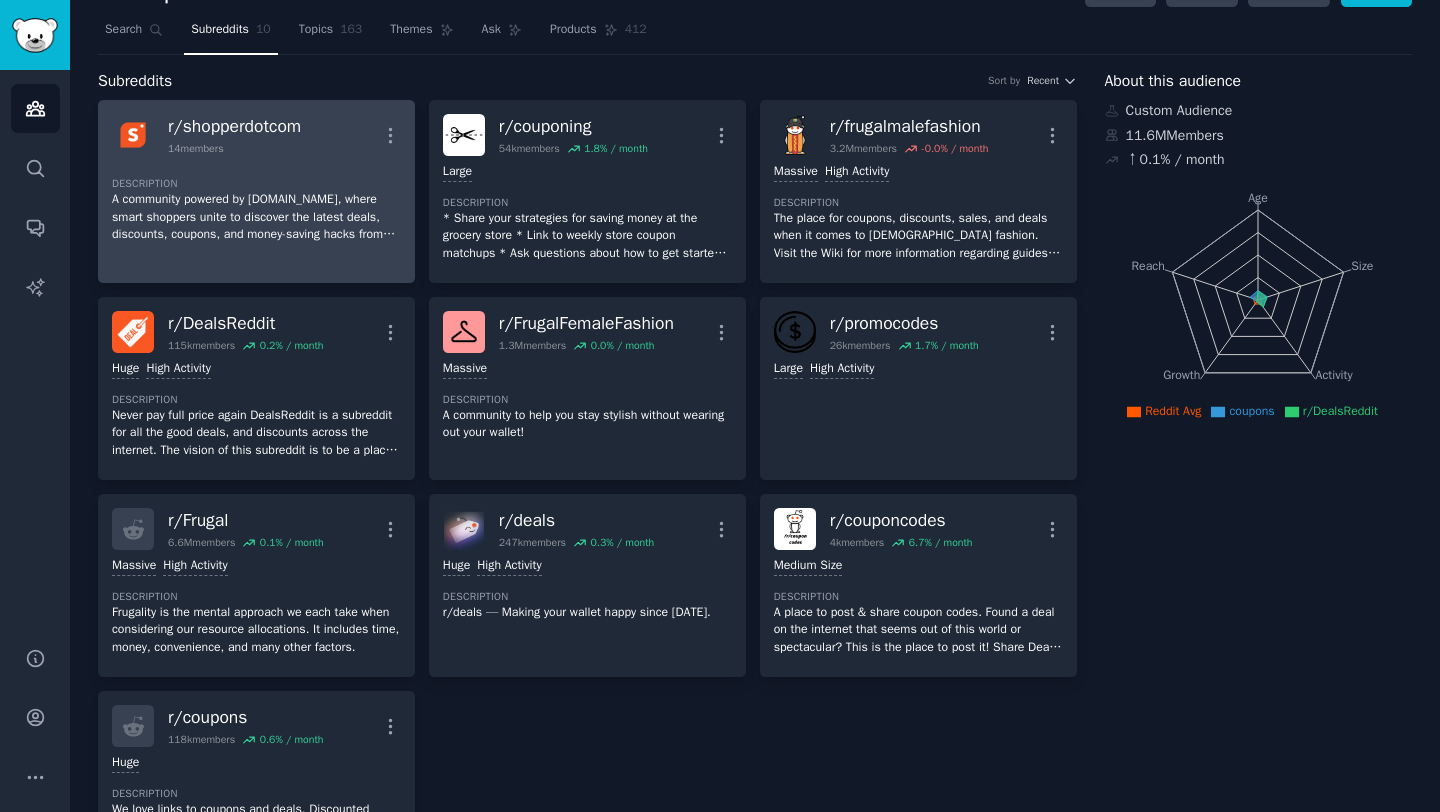 scroll, scrollTop: 0, scrollLeft: 0, axis: both 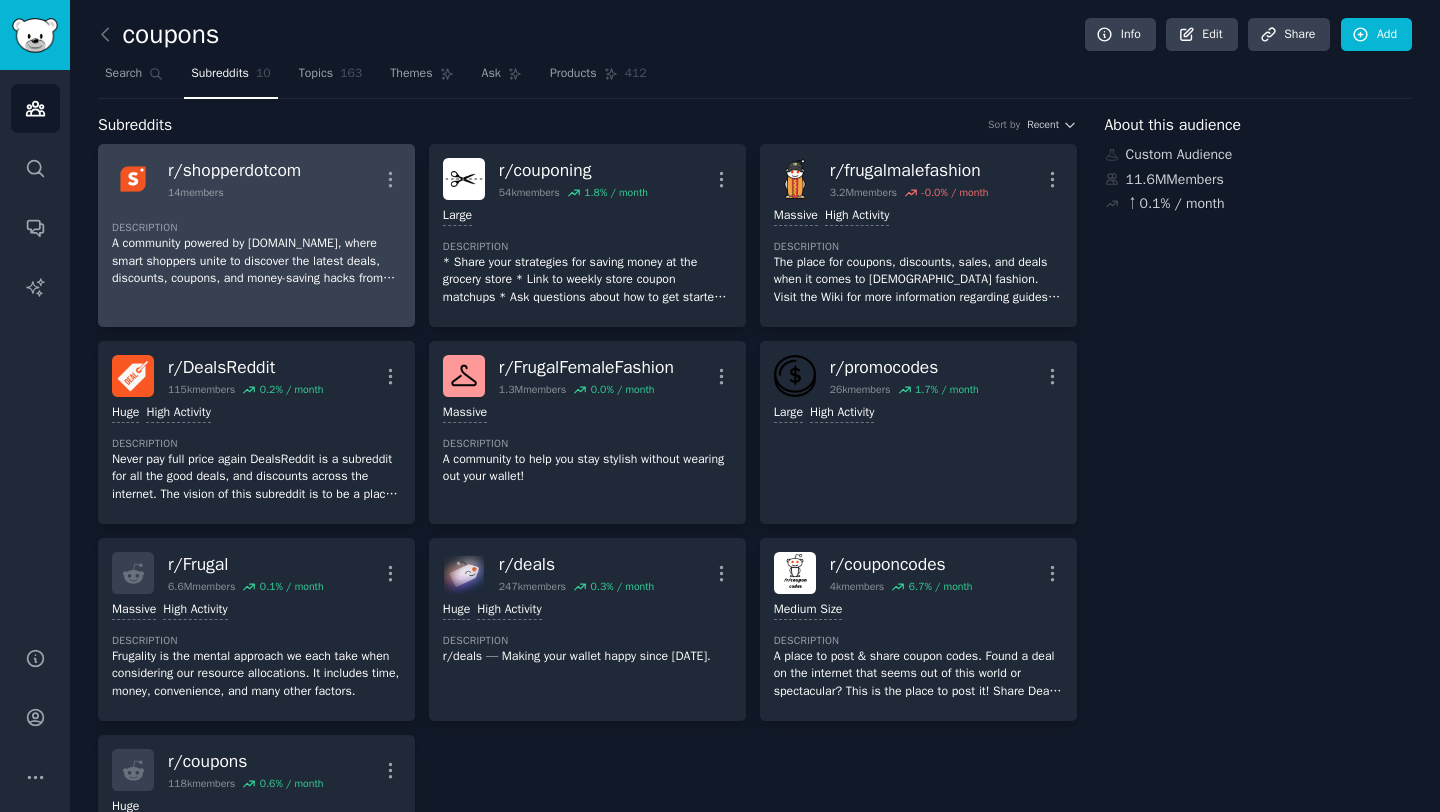 click on "Description A community powered by Shopper.com, where smart shoppers unite to discover the latest deals, discounts, coupons, and money-saving hacks from across the web.
Whether you're hunting for promo codes, sharing exclusive offers, or want to discuss your favorite shopping tips—this is your go-to space. Join us to save more and shop smarter!" at bounding box center (256, 247) 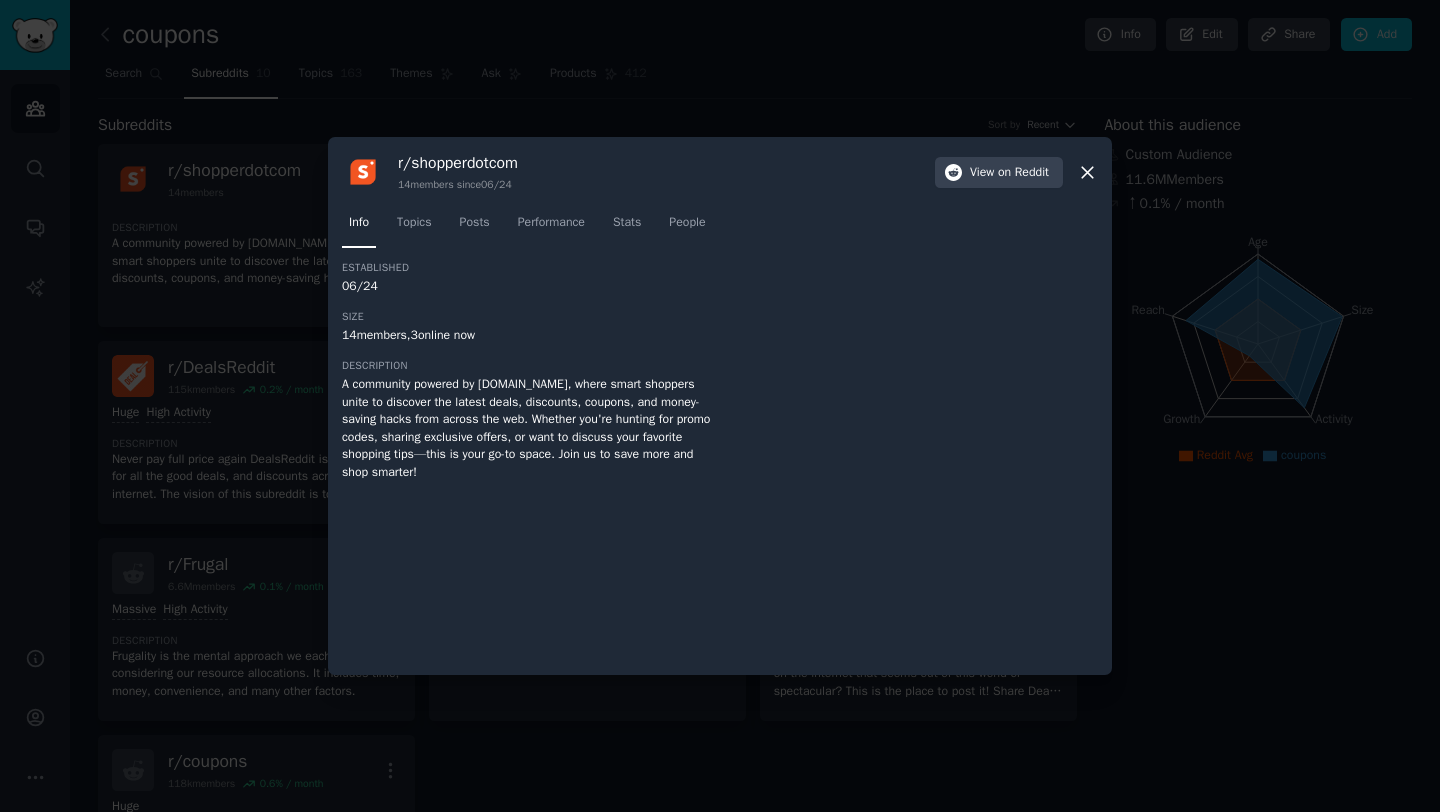 click on "A community powered by Shopper.com, where smart shoppers unite to discover the latest deals, discounts, coupons, and money-saving hacks from across the web.
Whether you're hunting for promo codes, sharing exclusive offers, or want to discuss your favorite shopping tips—this is your go-to space. Join us to save more and shop smarter!" at bounding box center (531, 428) 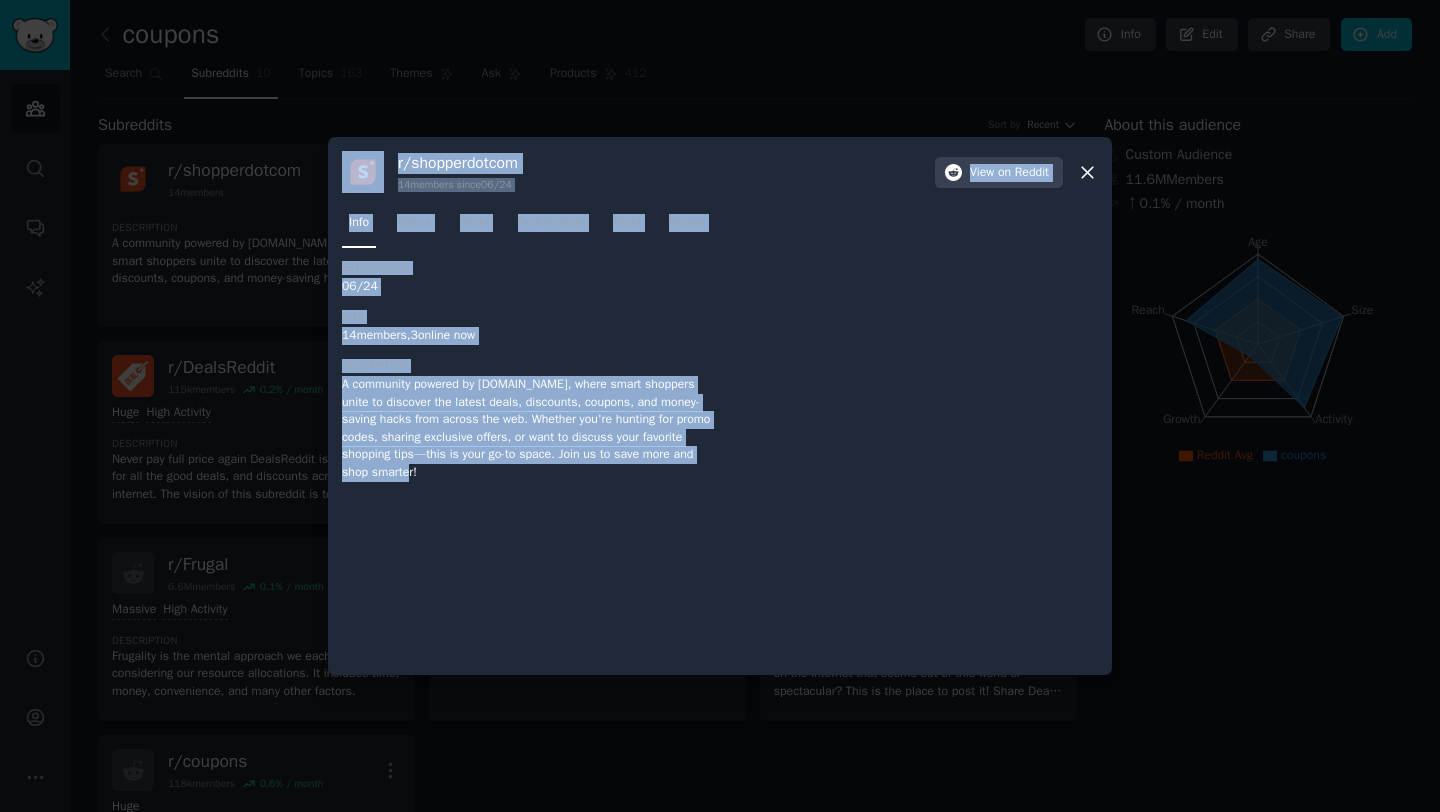 drag, startPoint x: 577, startPoint y: 473, endPoint x: 307, endPoint y: 377, distance: 286.5589 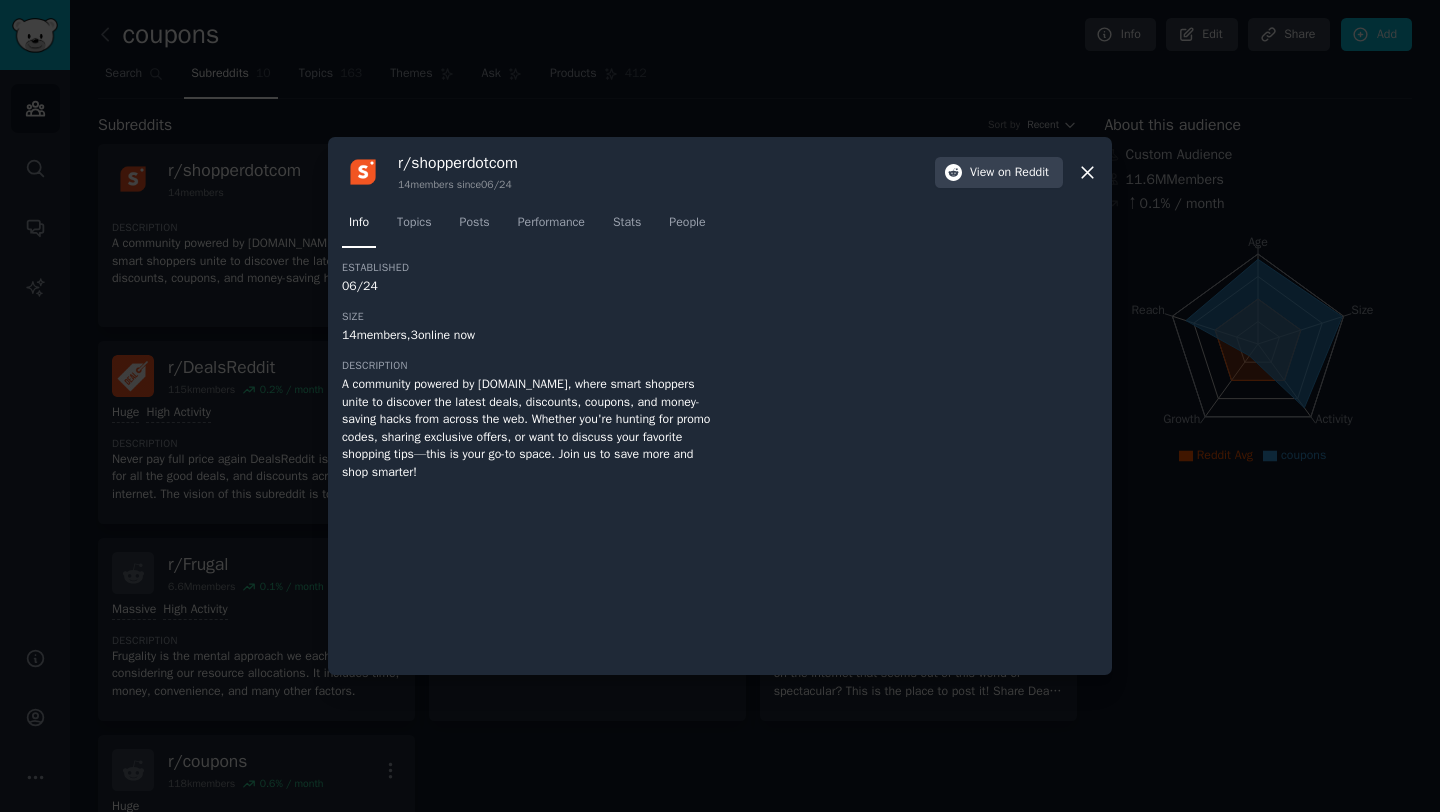 click on "Established 06/24 Size 14  members,  3  online now Description A community powered by Shopper.com, where smart shoppers unite to discover the latest deals, discounts, coupons, and money-saving hacks from across the web.
Whether you're hunting for promo codes, sharing exclusive offers, or want to discuss your favorite shopping tips—this is your go-to space. Join us to save more and shop smarter!" 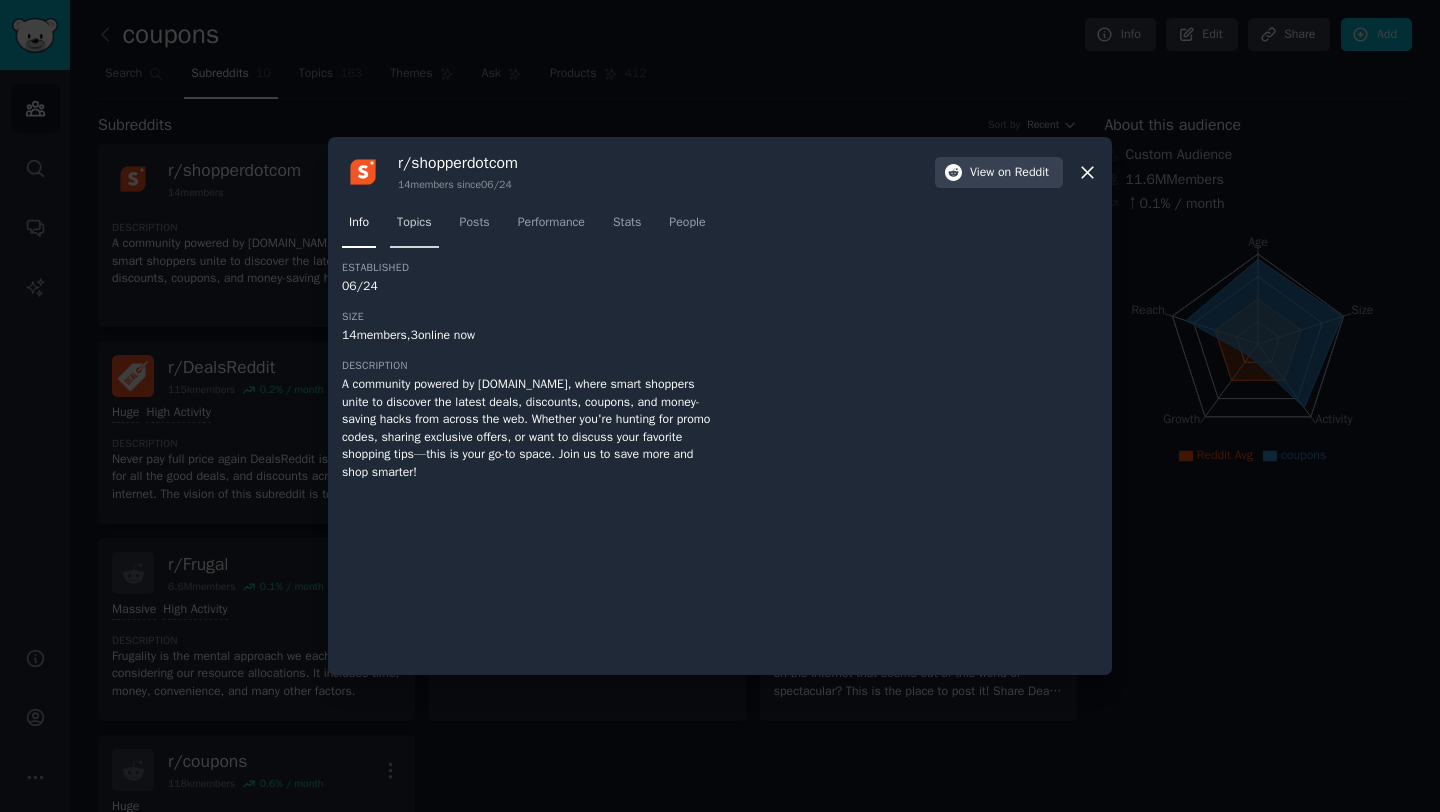 click on "Topics" at bounding box center [414, 223] 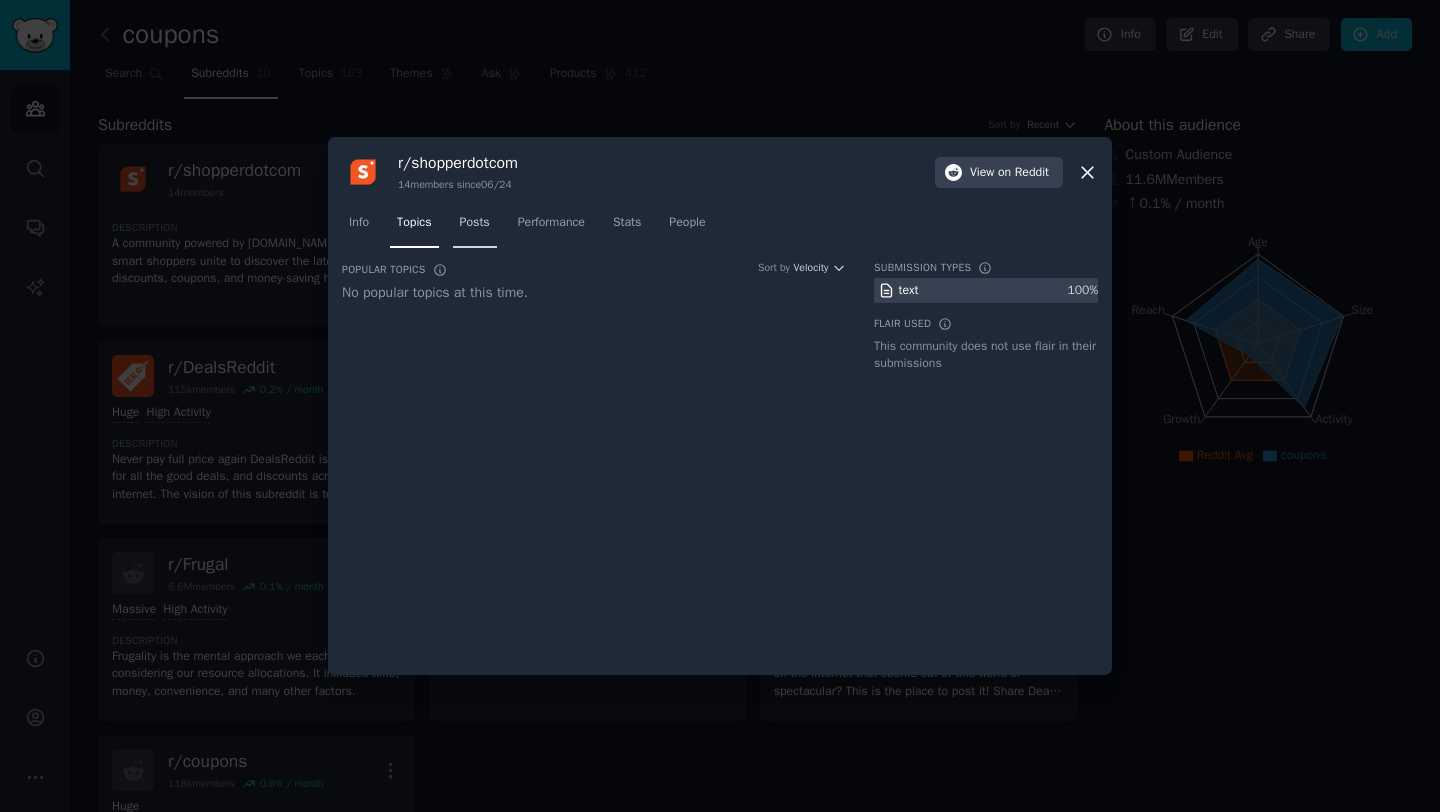 click on "Posts" at bounding box center (475, 223) 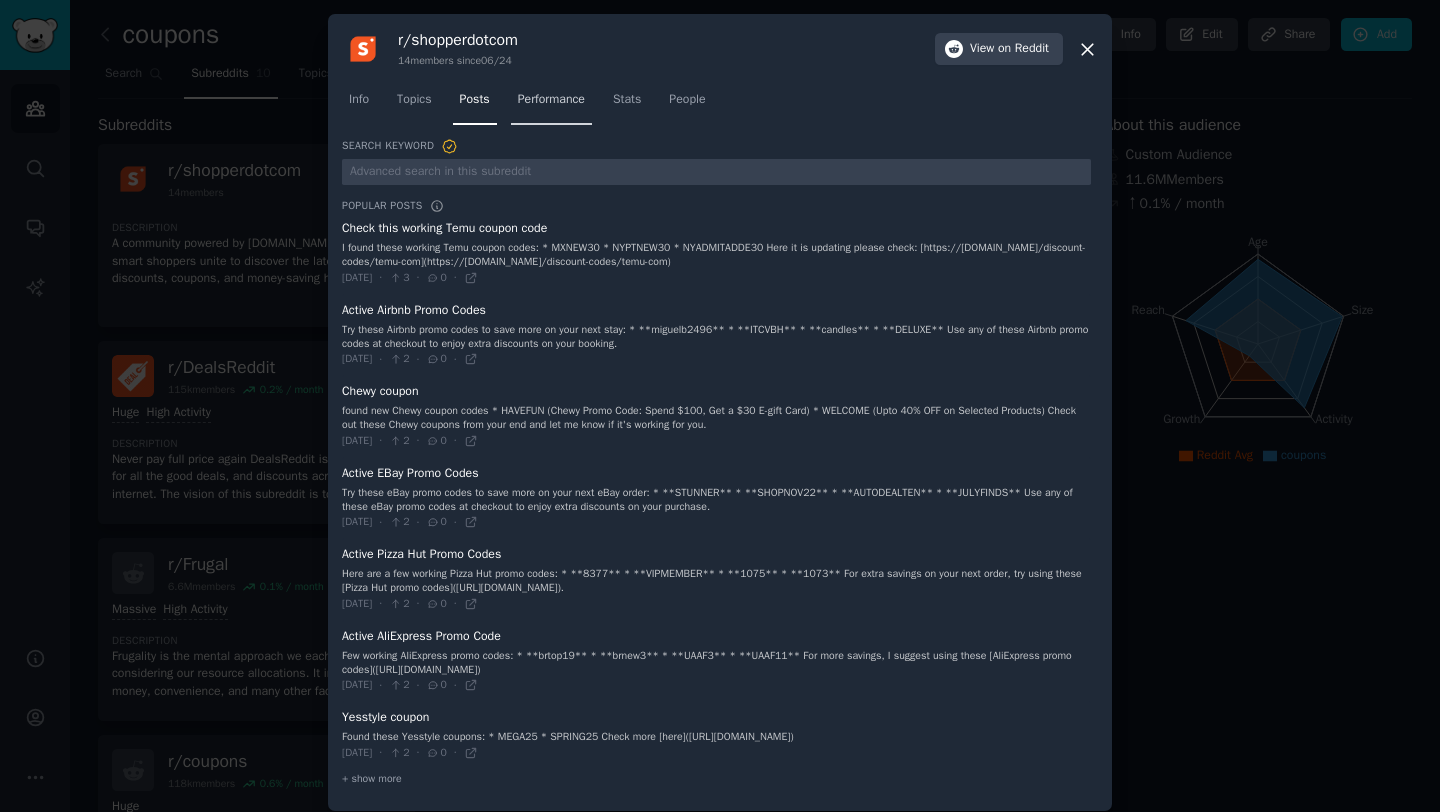 click on "Performance" at bounding box center [551, 100] 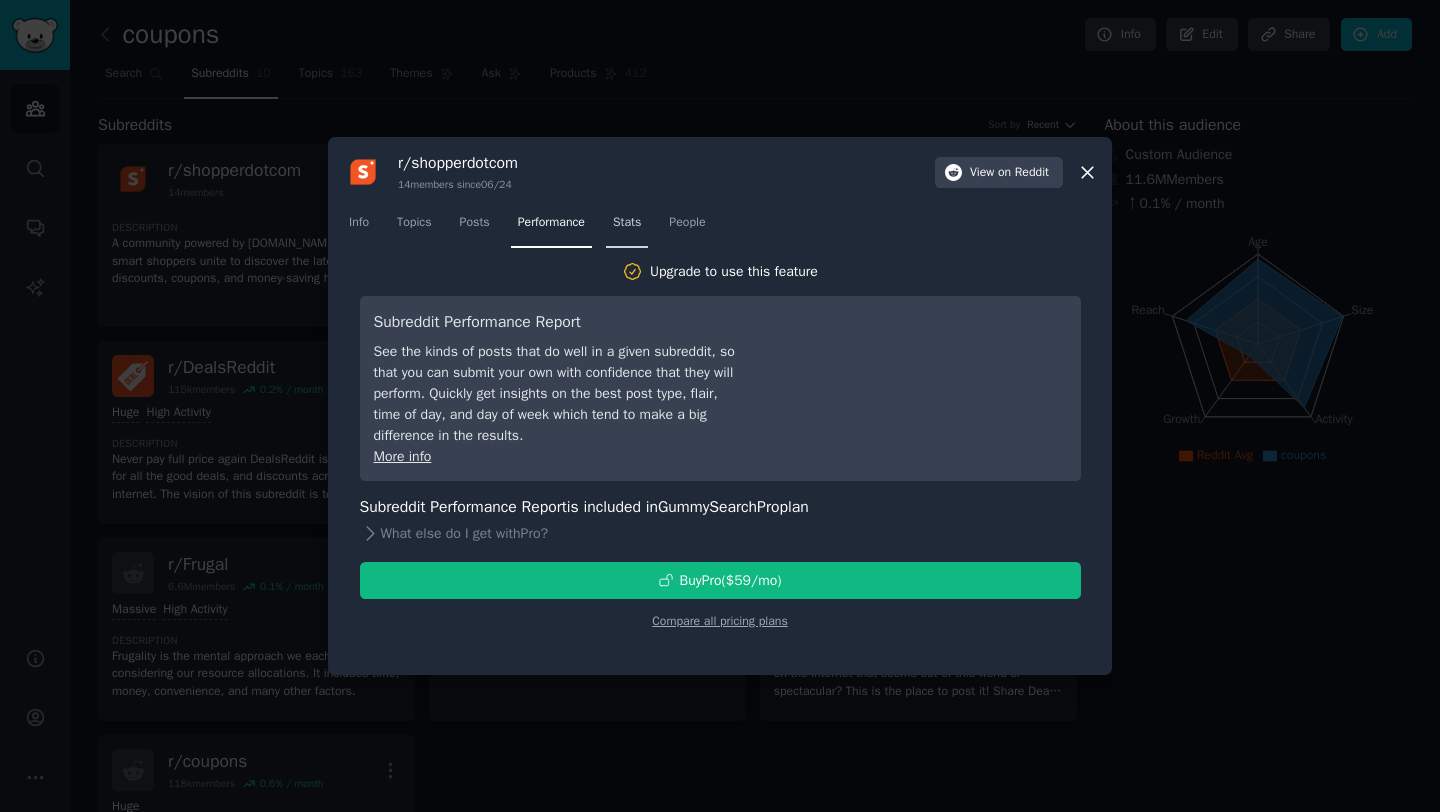 click on "Stats" at bounding box center (627, 227) 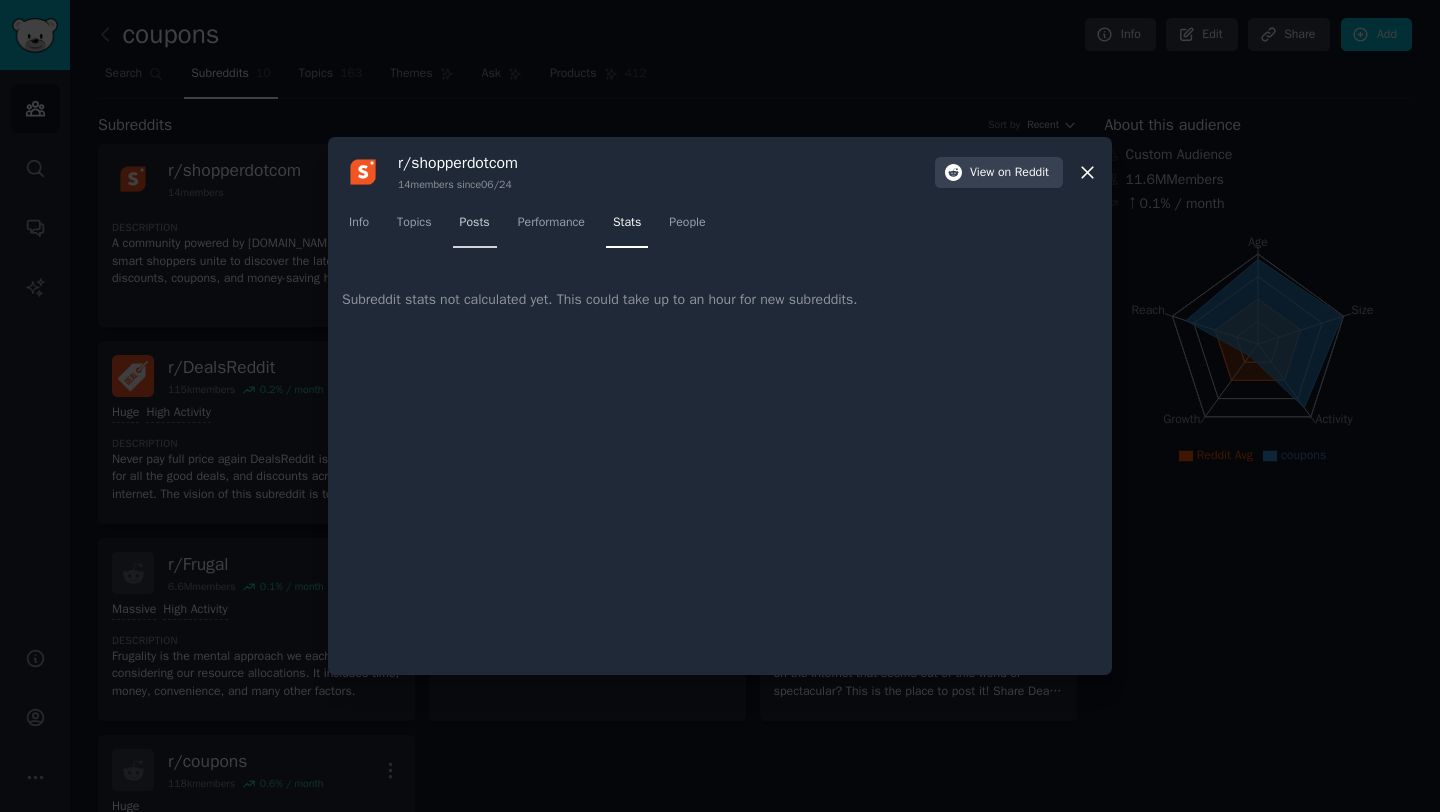 click on "Posts" at bounding box center [475, 223] 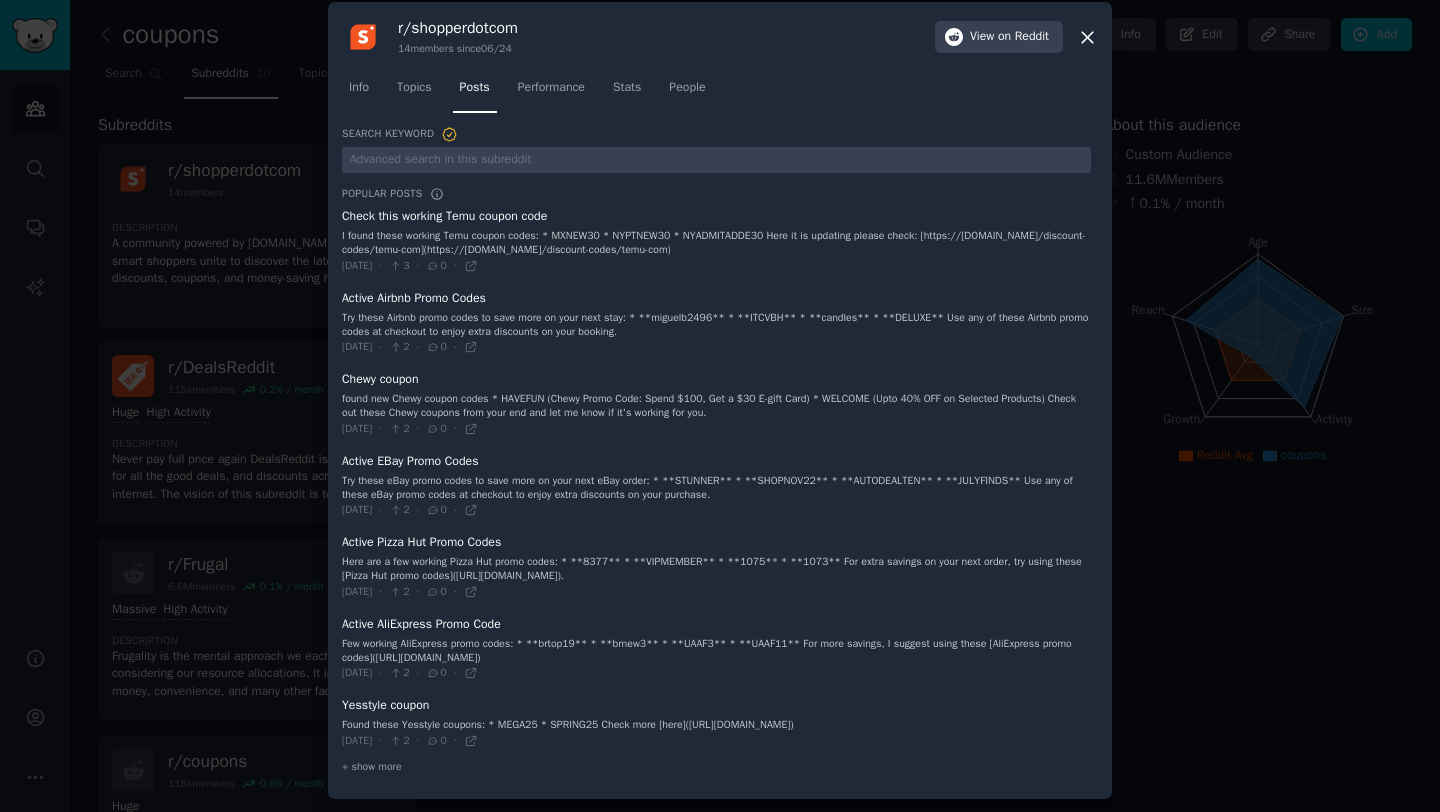 scroll, scrollTop: 0, scrollLeft: 0, axis: both 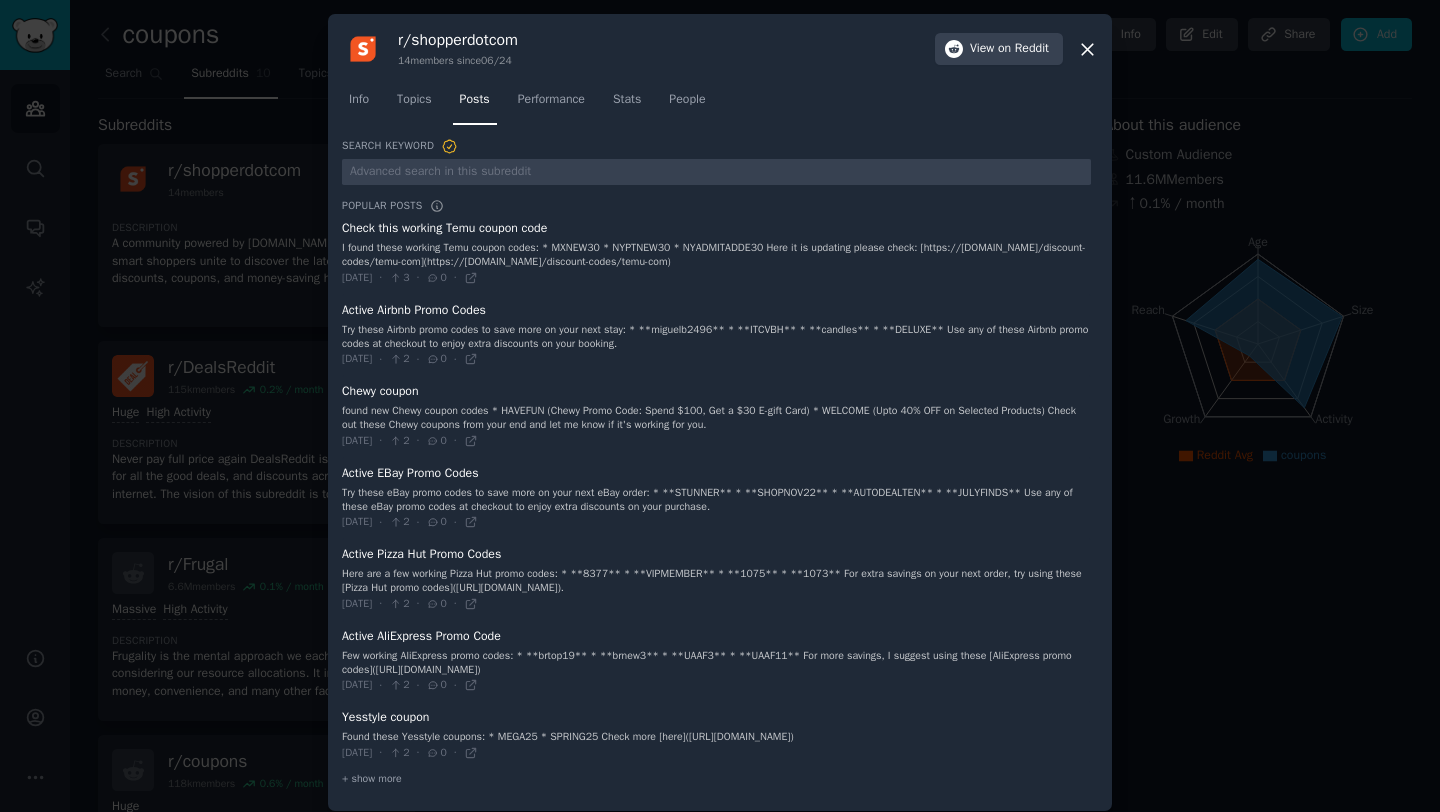 click 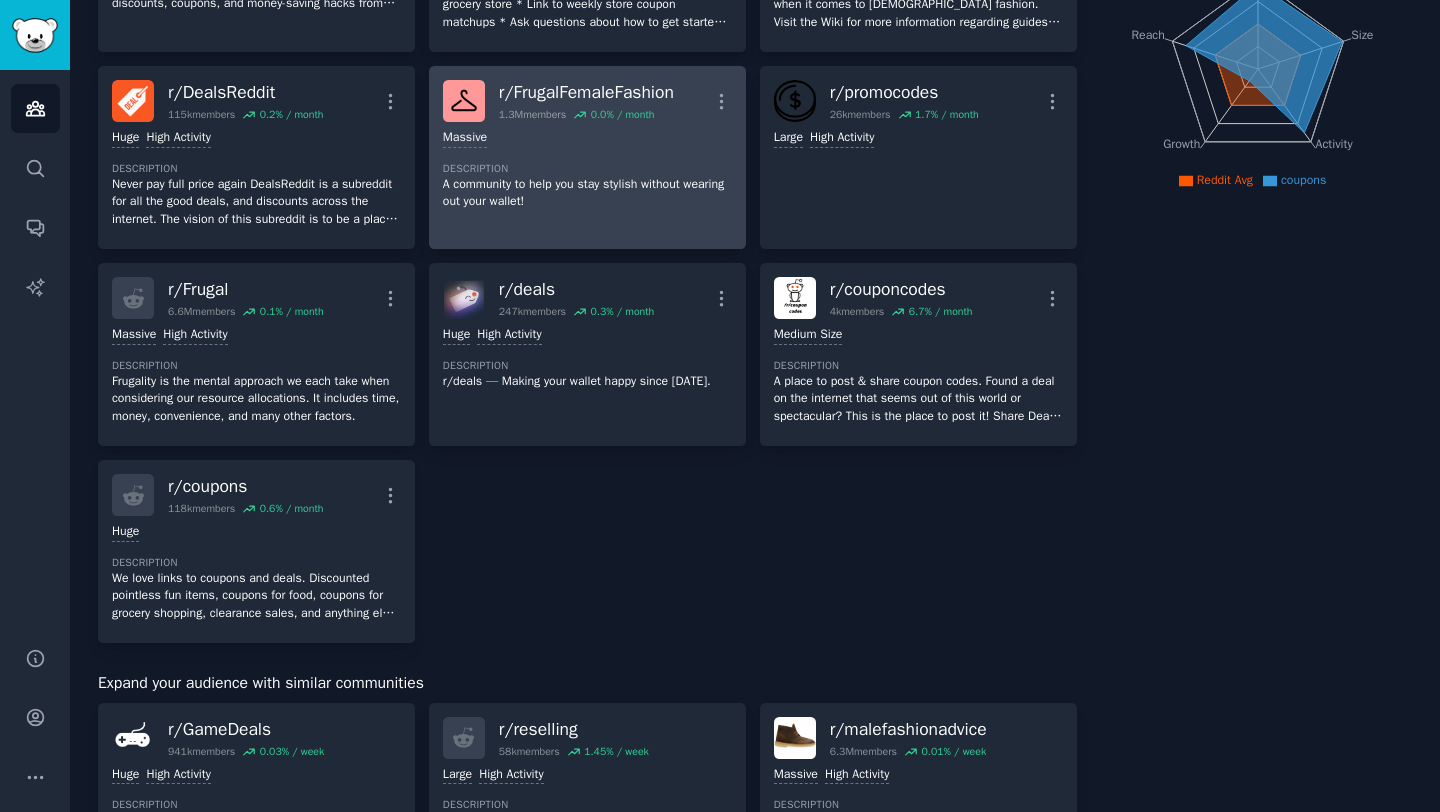 scroll, scrollTop: 0, scrollLeft: 0, axis: both 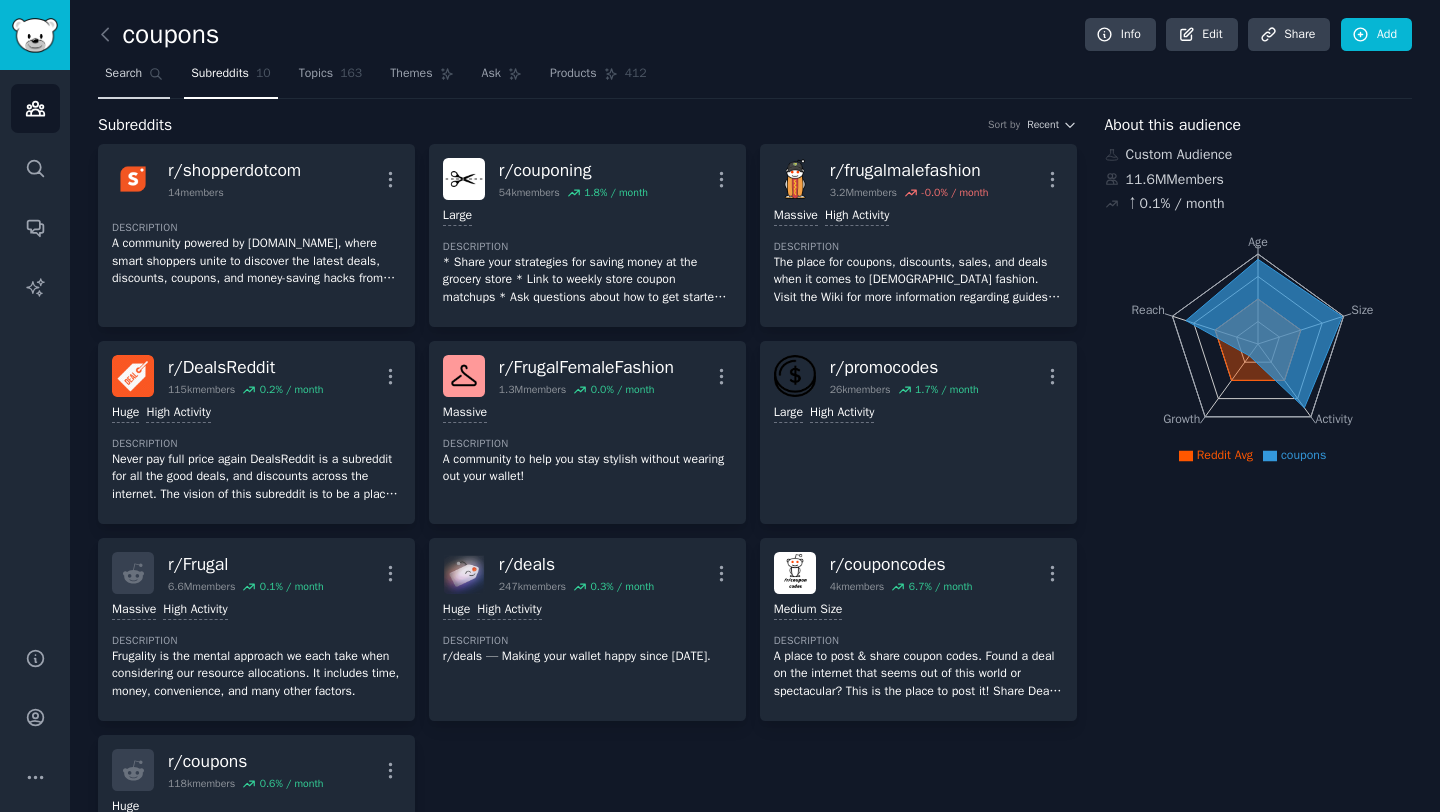 click on "Search" at bounding box center [134, 78] 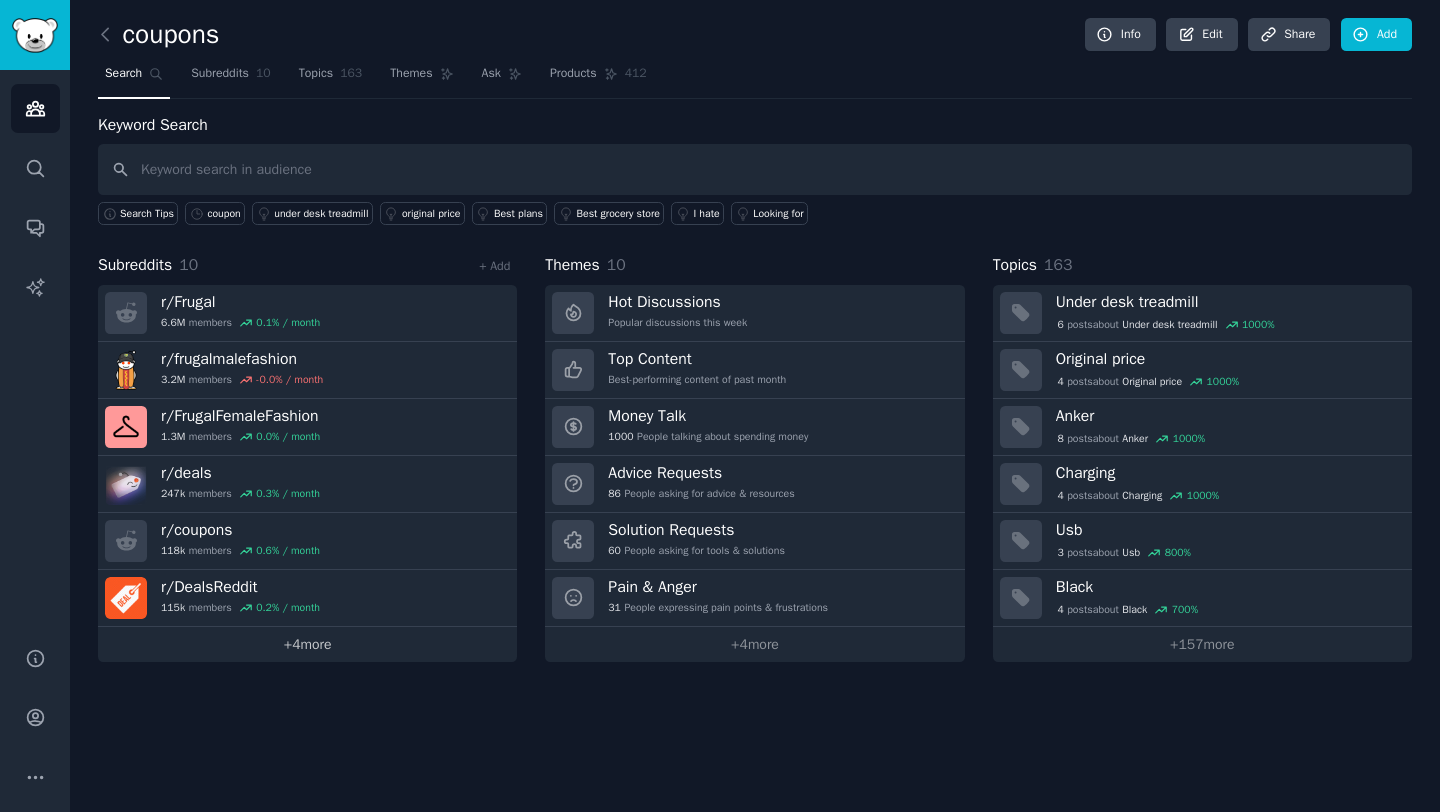 click on "+  4  more" at bounding box center (307, 644) 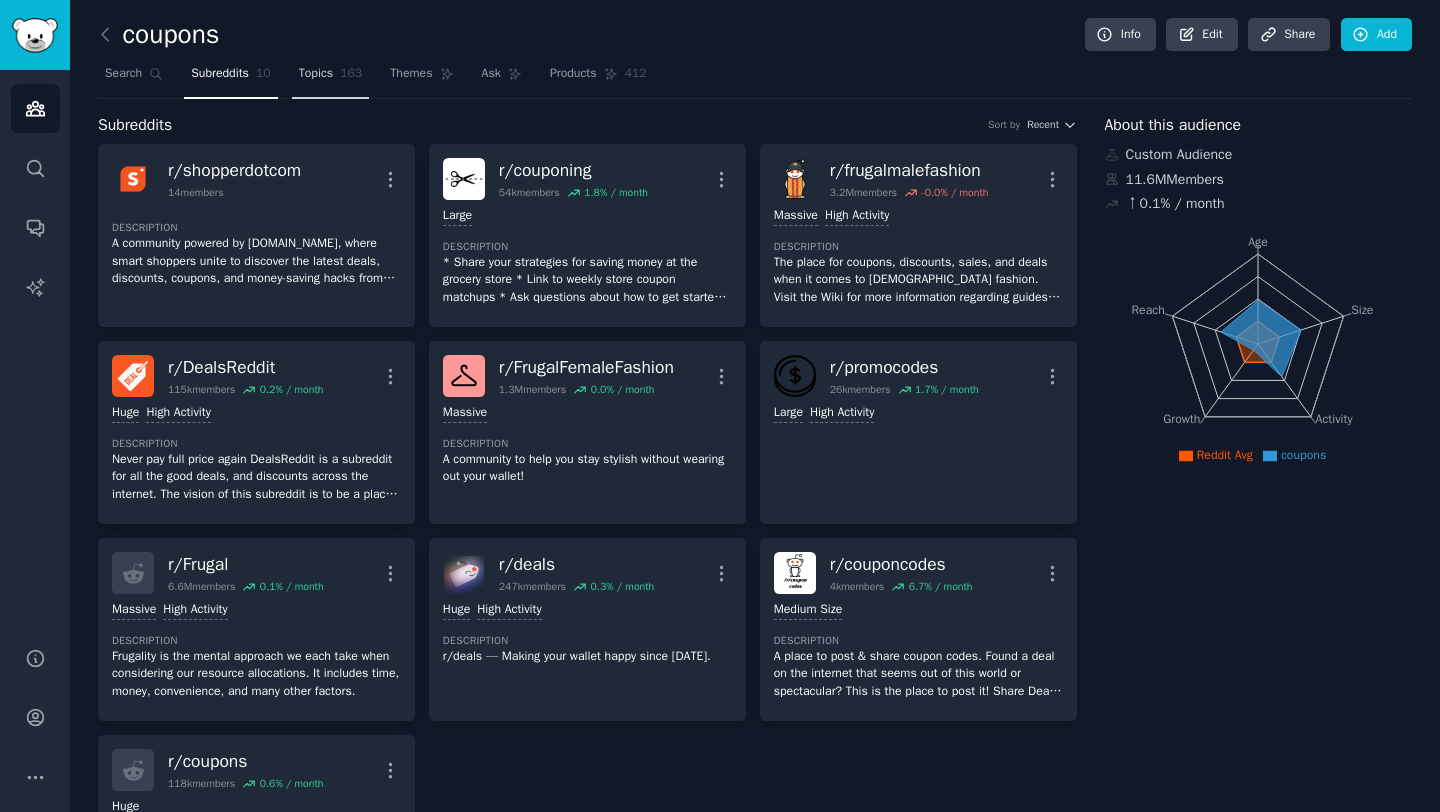 click on "Topics" at bounding box center [316, 74] 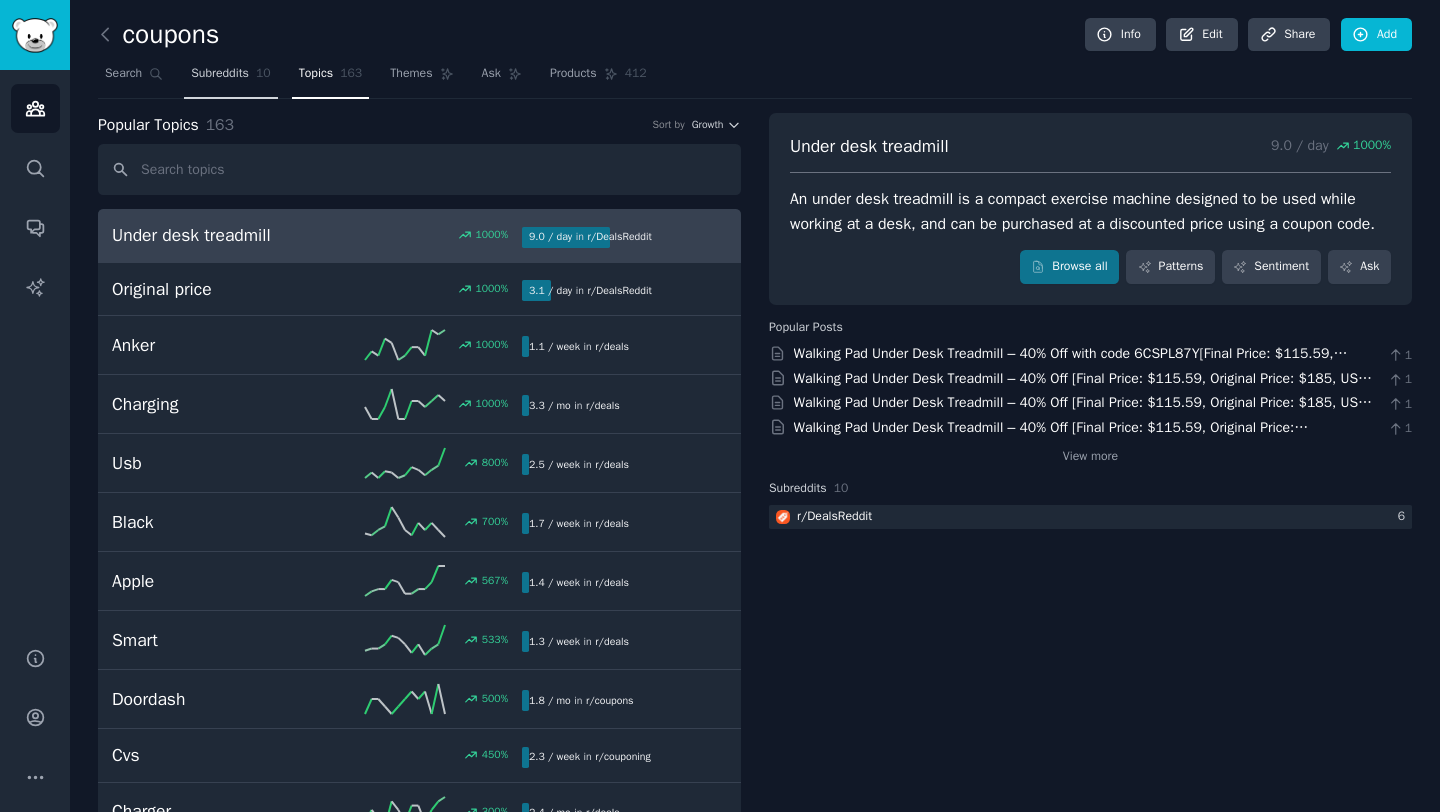 click on "Subreddits 10" at bounding box center (230, 78) 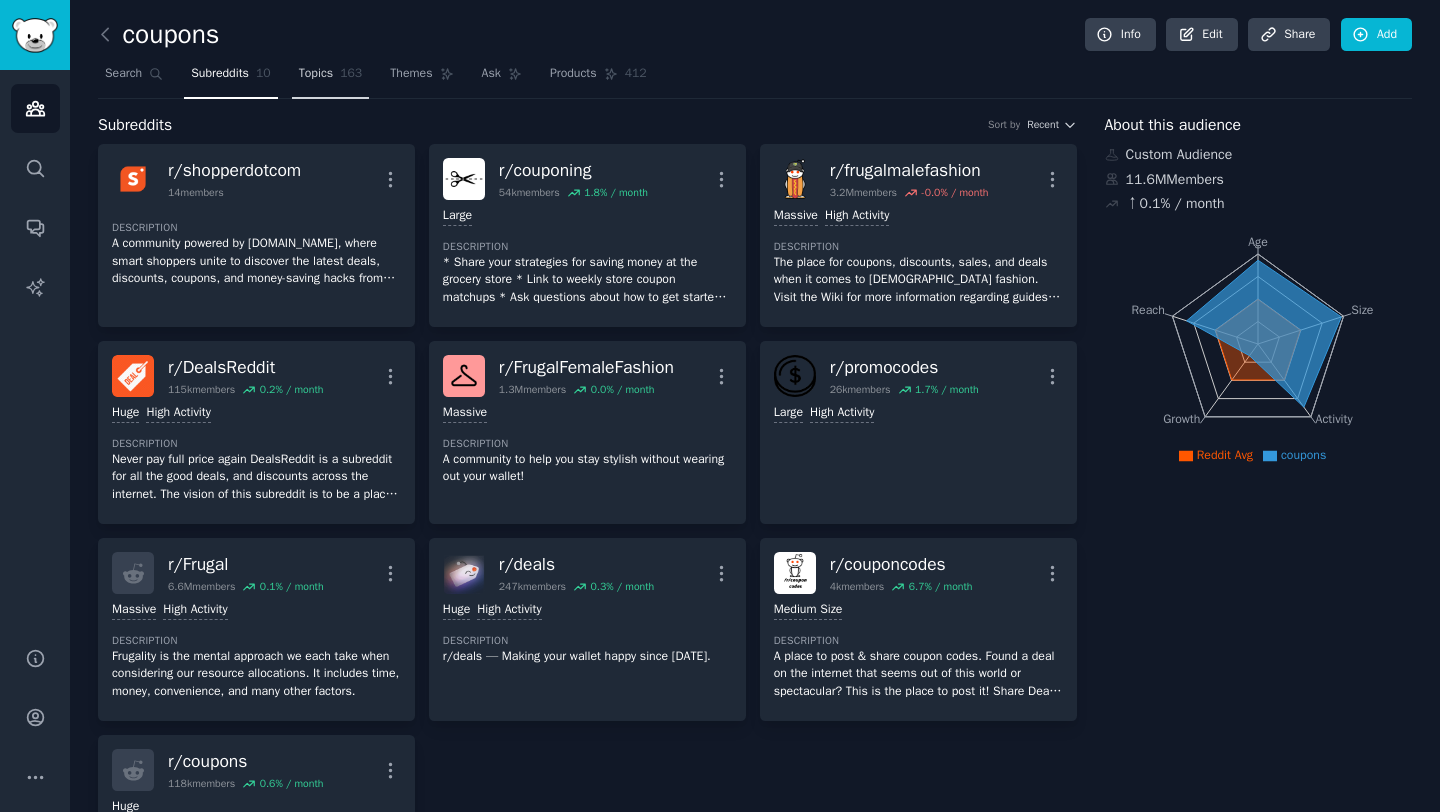 click on "Topics" at bounding box center (316, 74) 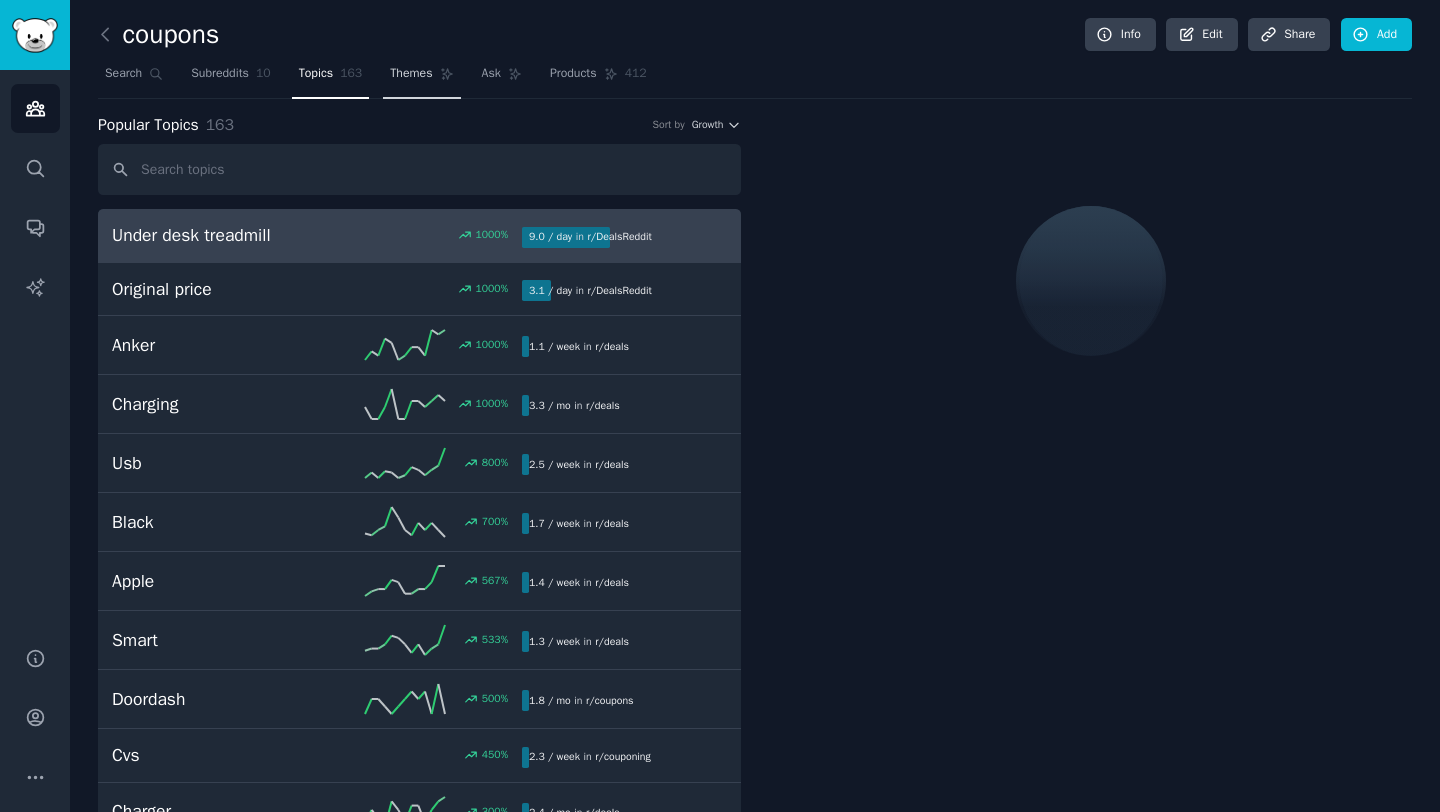 click on "Themes" at bounding box center (411, 74) 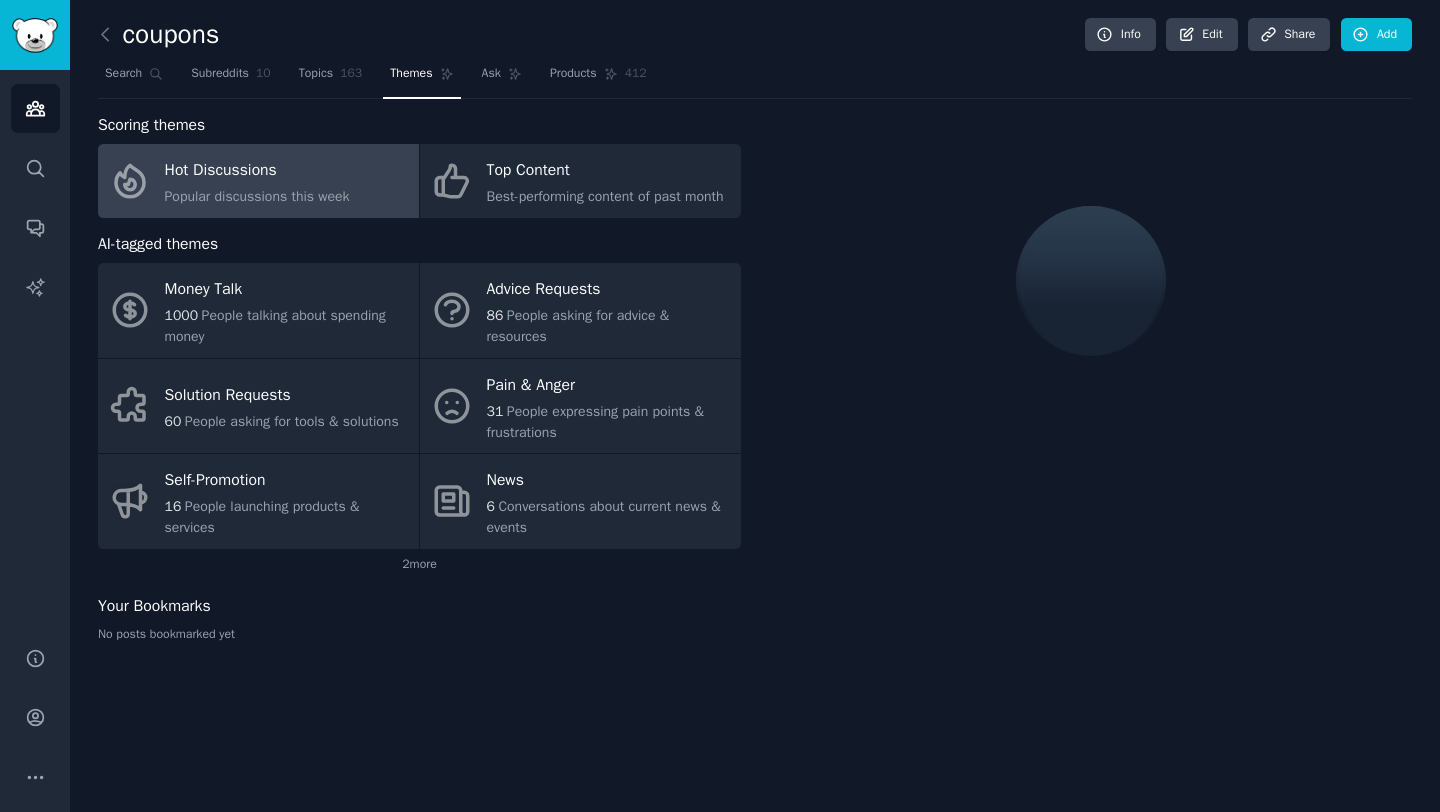 click on "Hot Discussions" at bounding box center [257, 171] 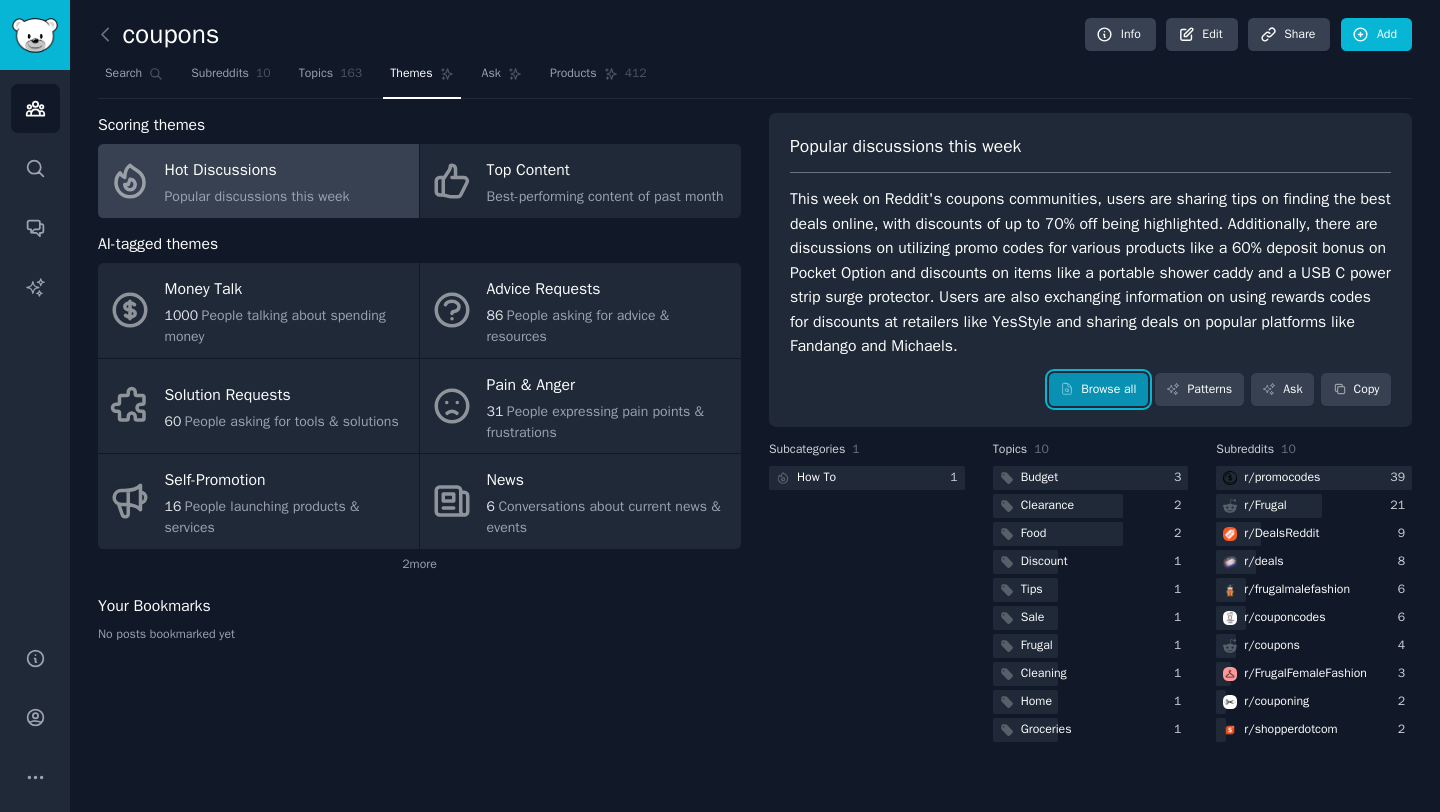click on "Browse all" at bounding box center [1098, 390] 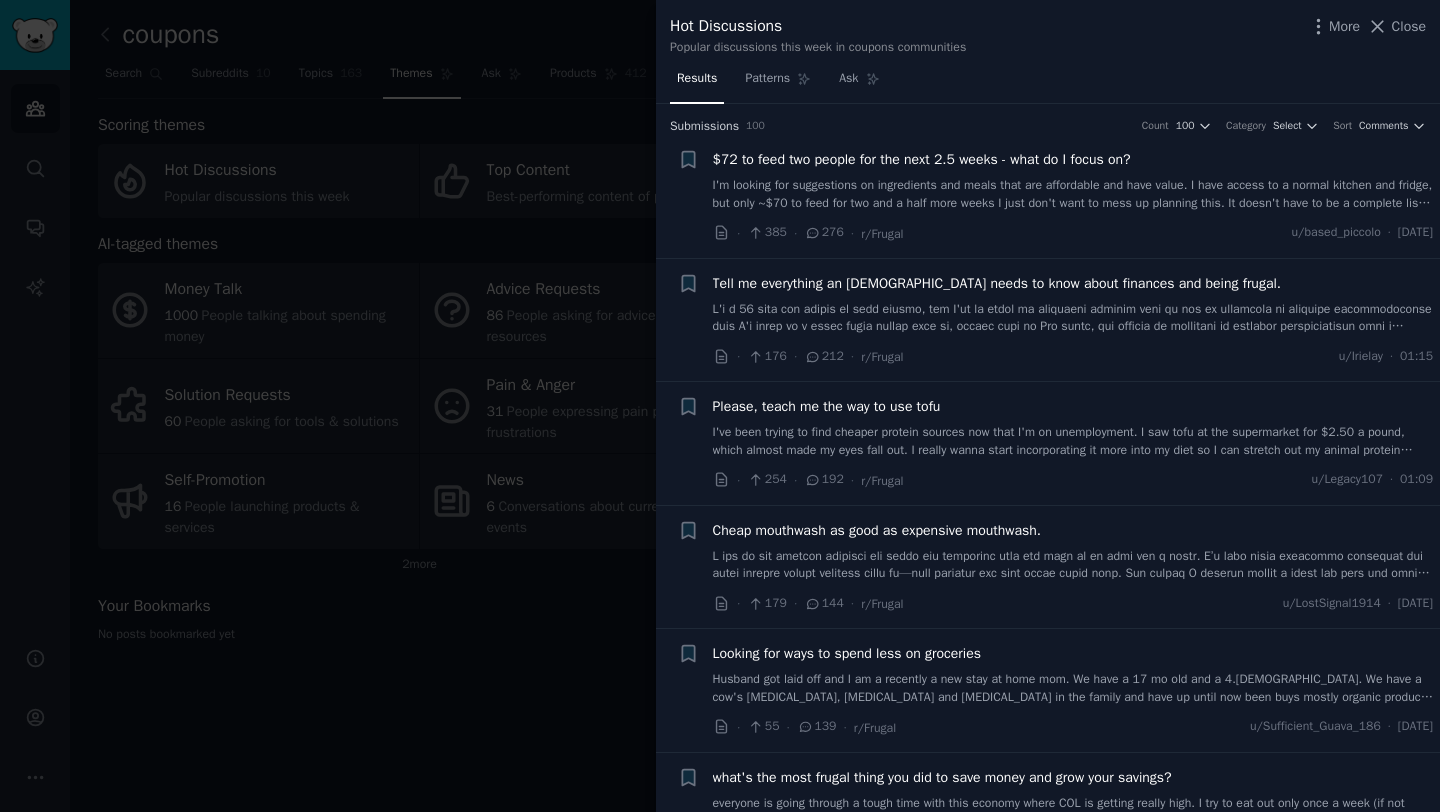 scroll, scrollTop: 0, scrollLeft: 0, axis: both 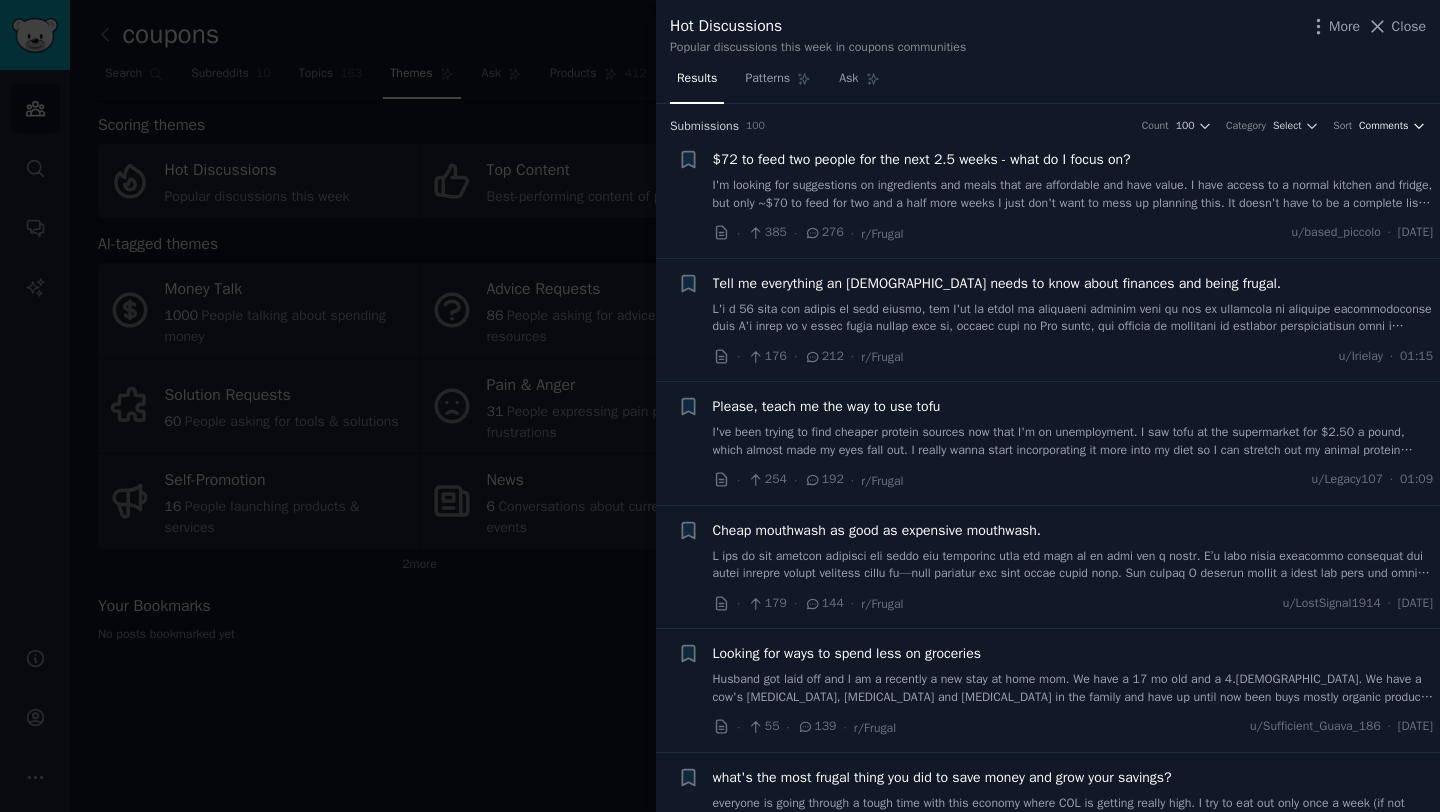 click on "Comments" at bounding box center [1384, 126] 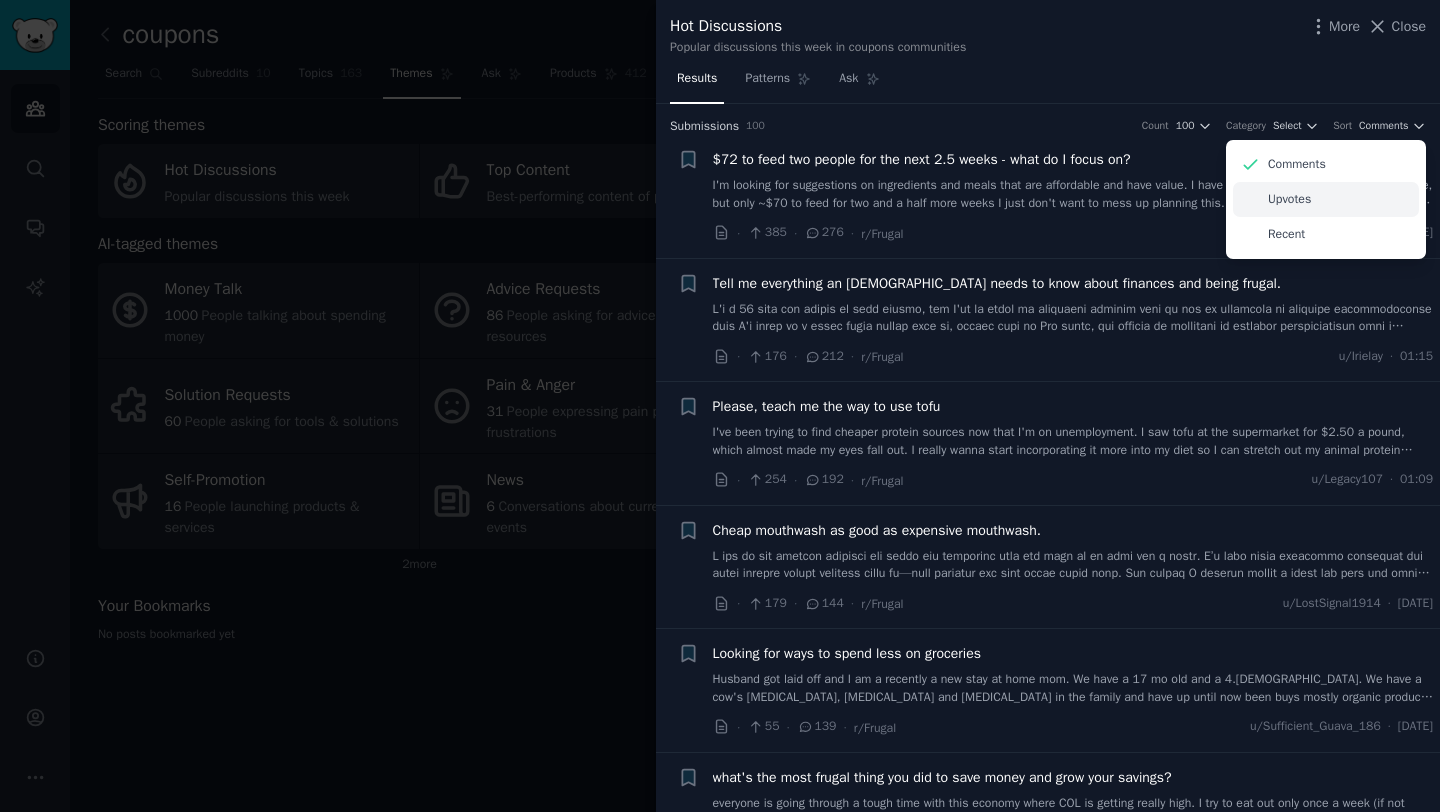 click on "Upvotes" at bounding box center [1326, 199] 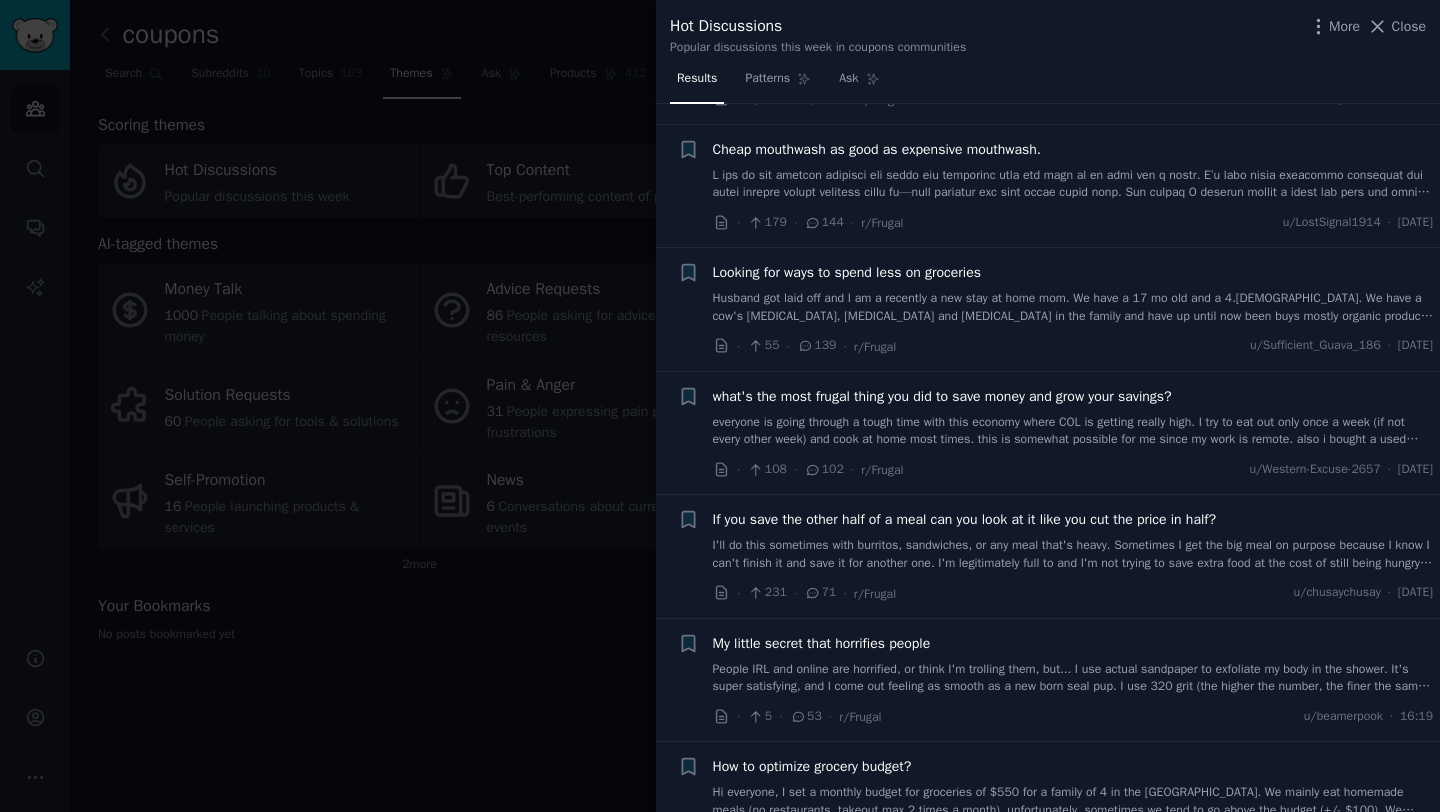 scroll, scrollTop: 424, scrollLeft: 0, axis: vertical 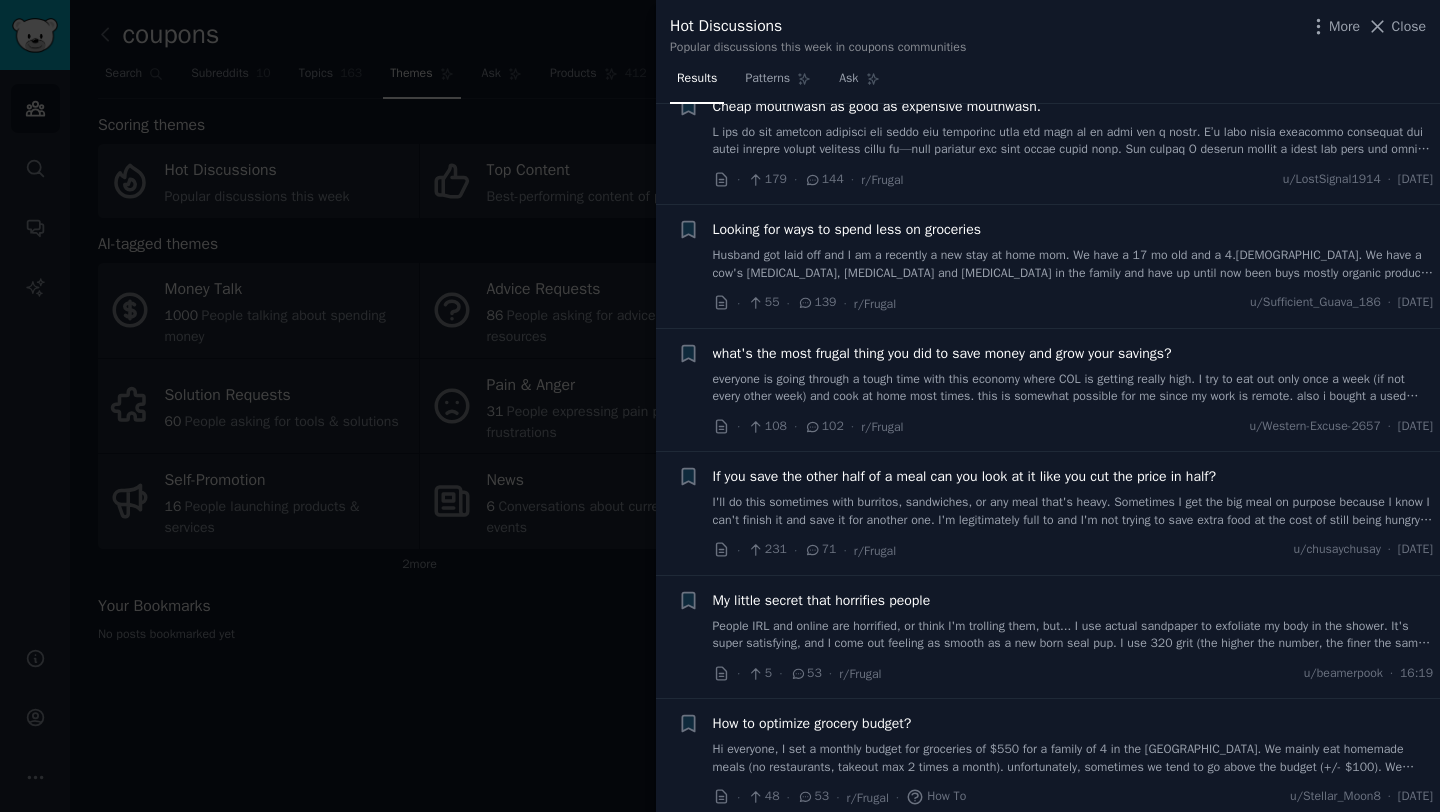 click at bounding box center [720, 406] 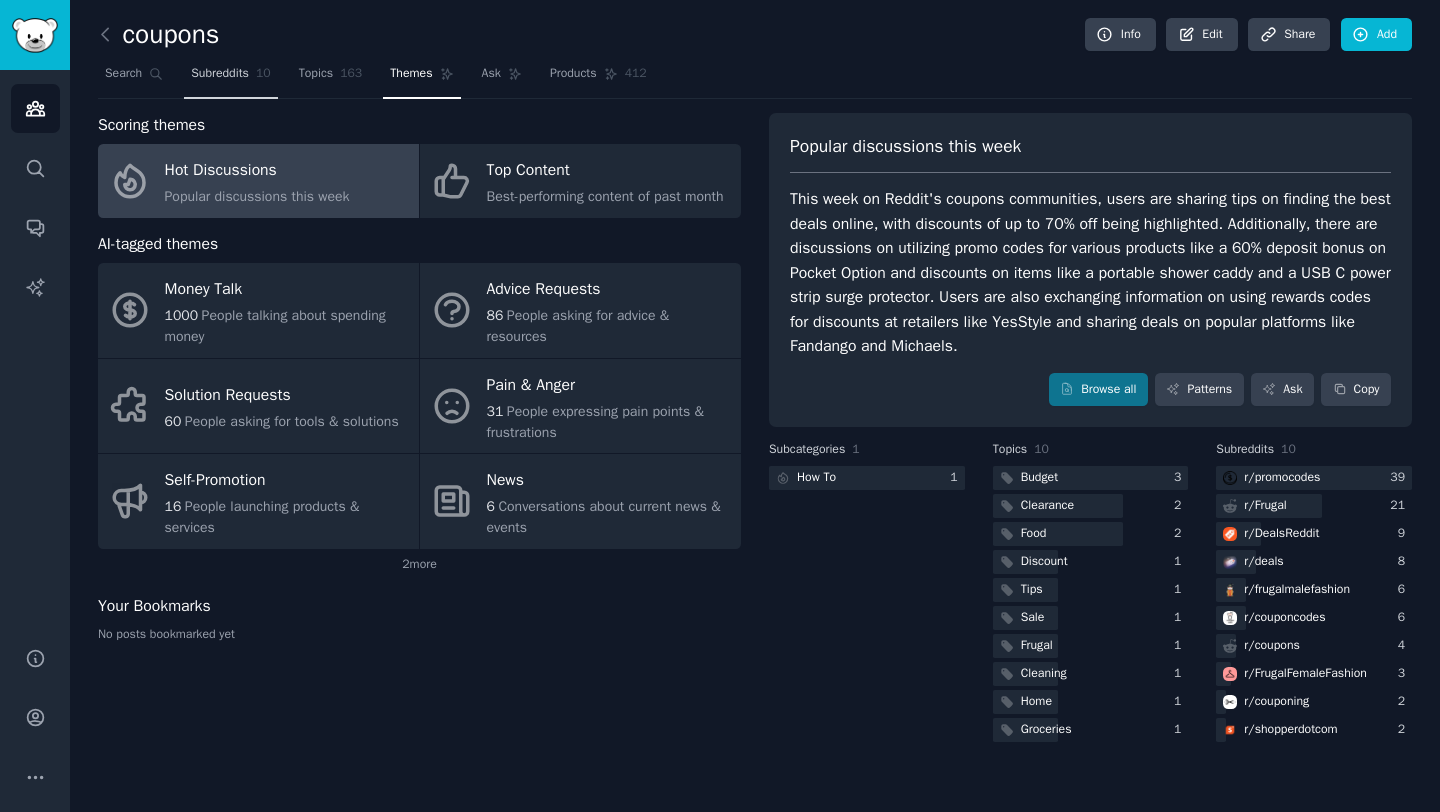 click on "Subreddits" at bounding box center (220, 74) 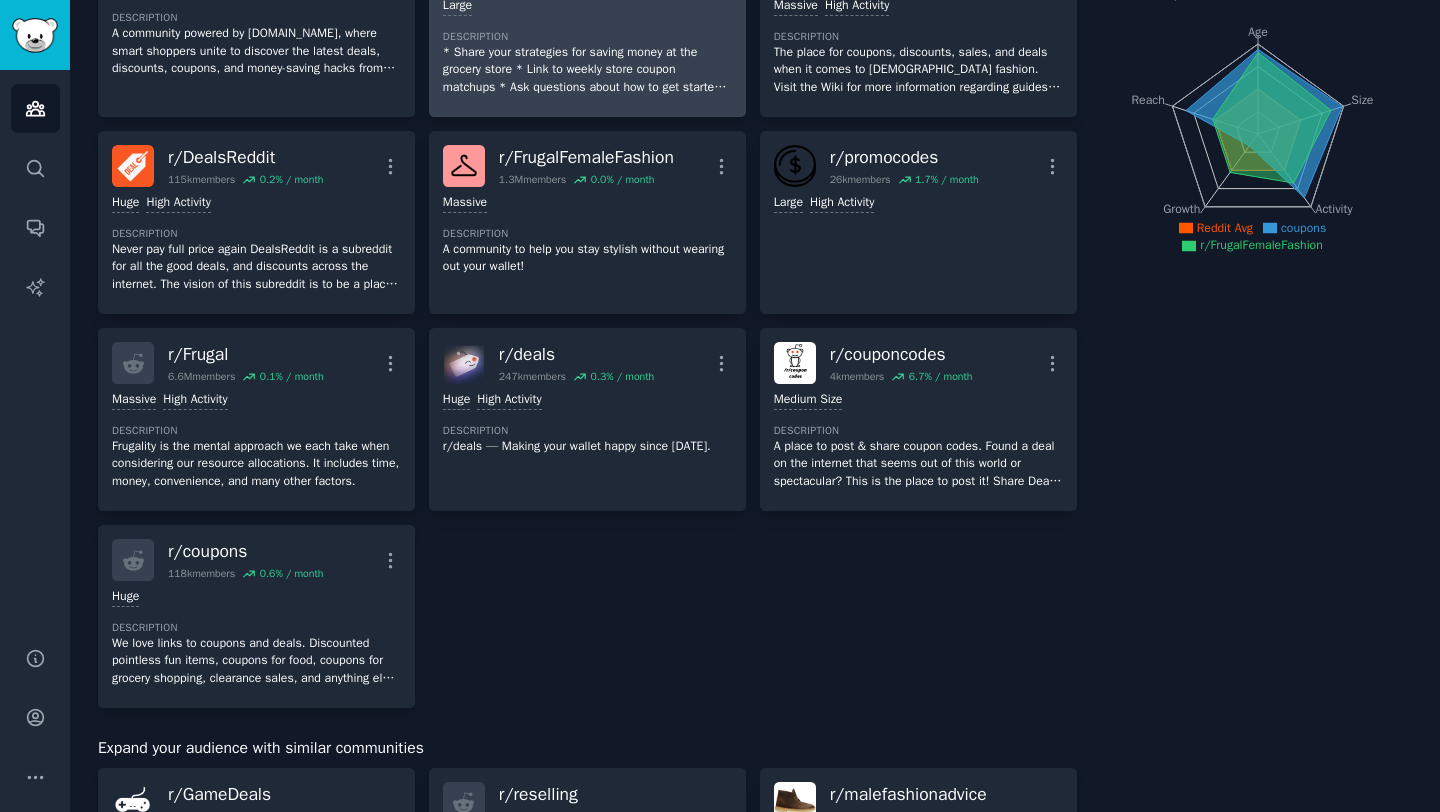 scroll, scrollTop: 224, scrollLeft: 0, axis: vertical 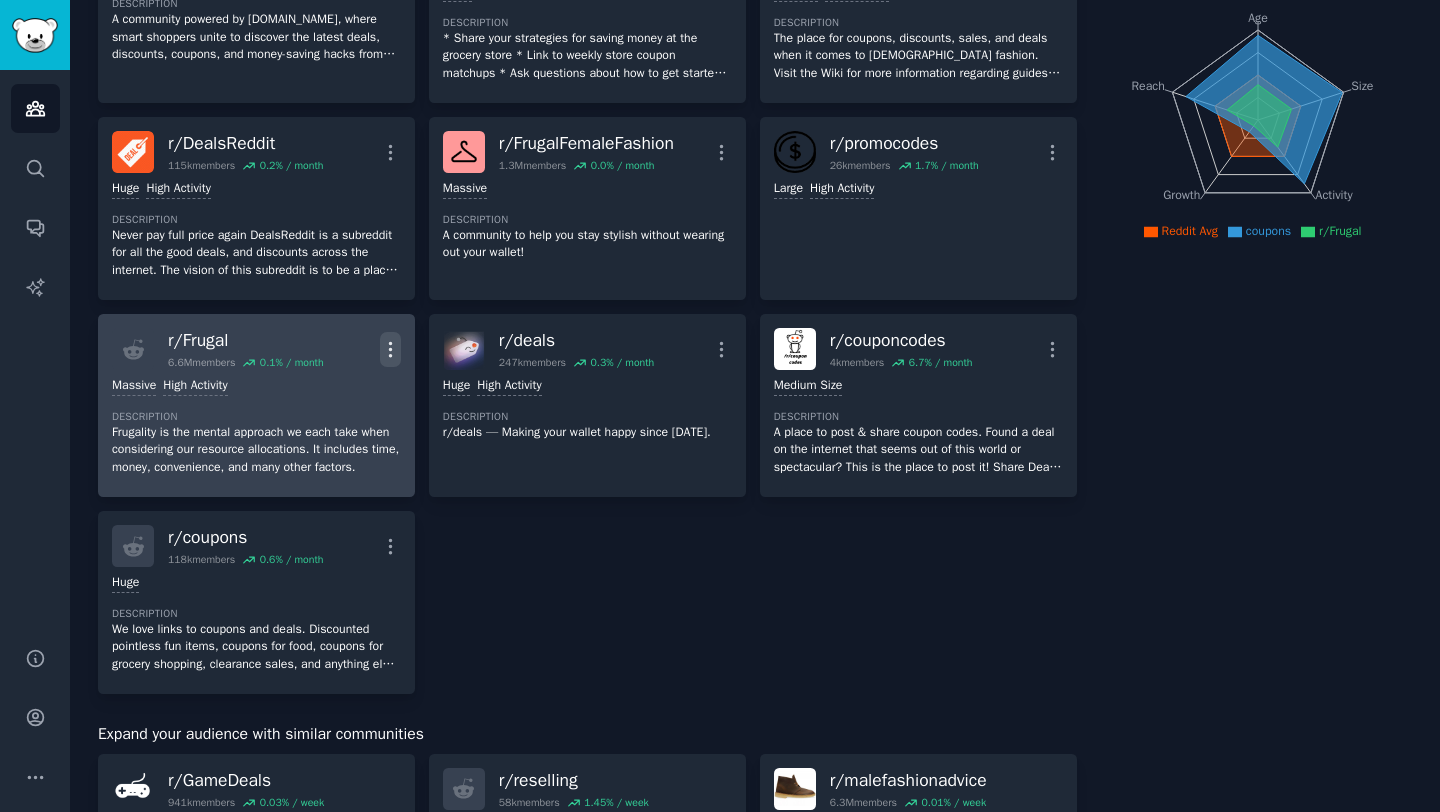 click 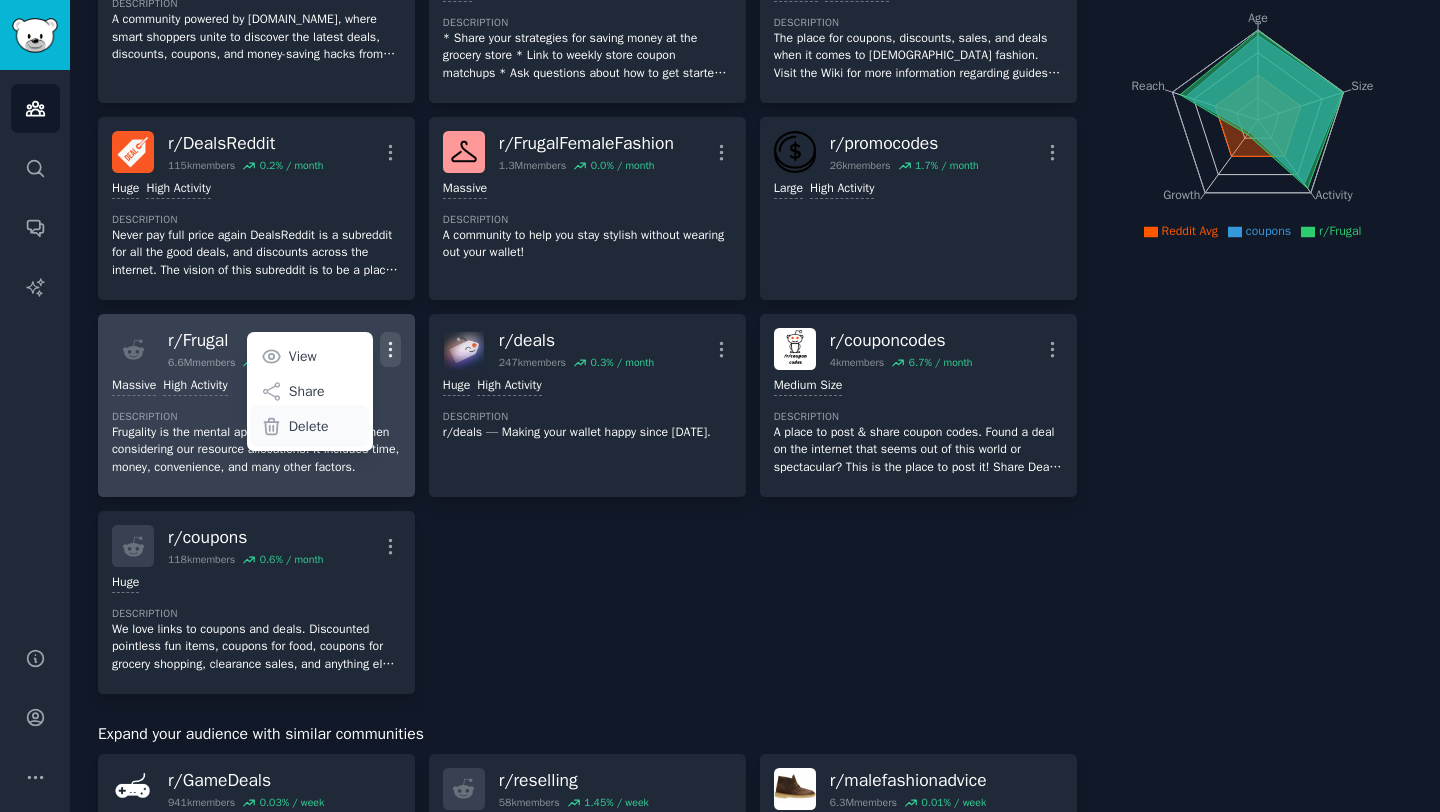 click on "Delete" at bounding box center [309, 426] 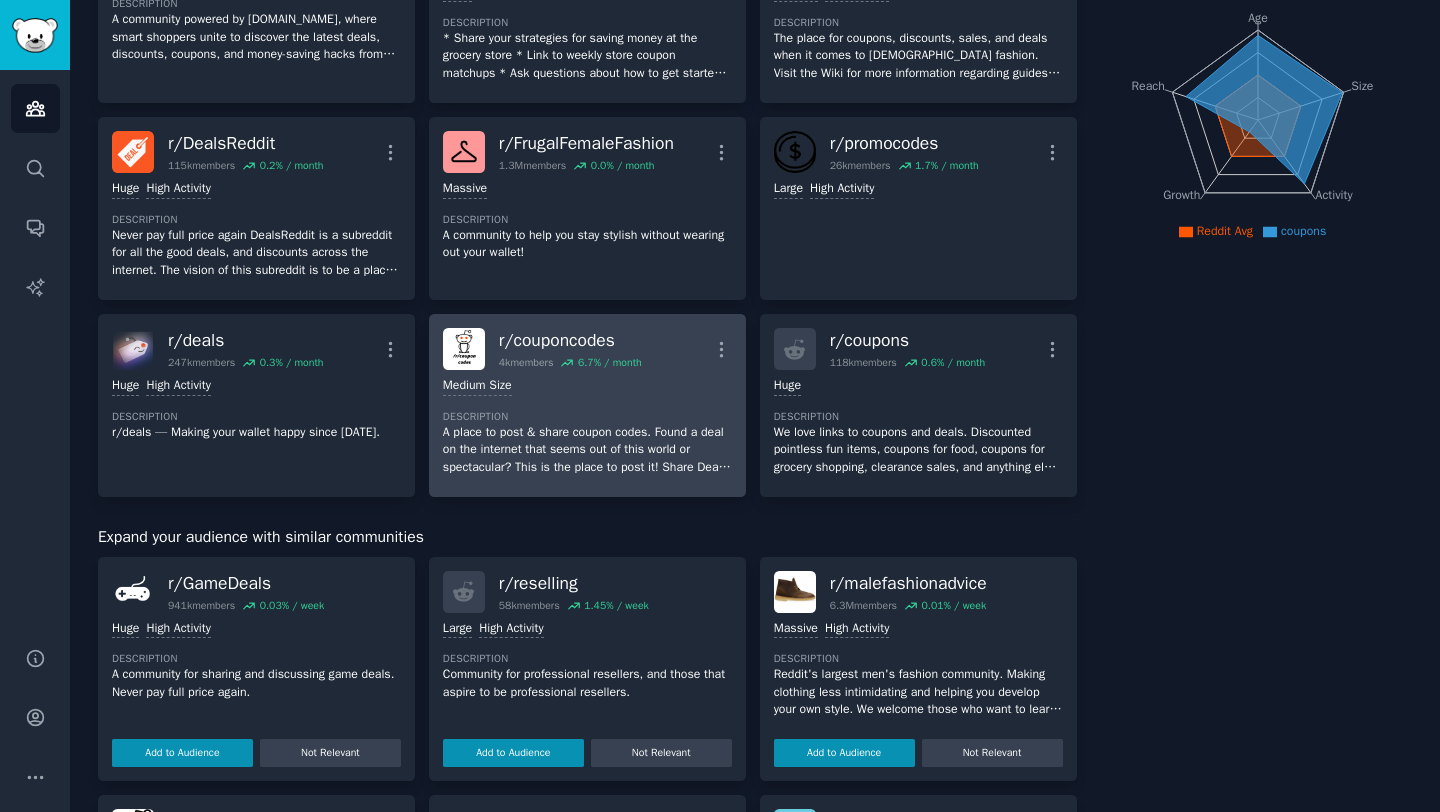 scroll, scrollTop: 0, scrollLeft: 0, axis: both 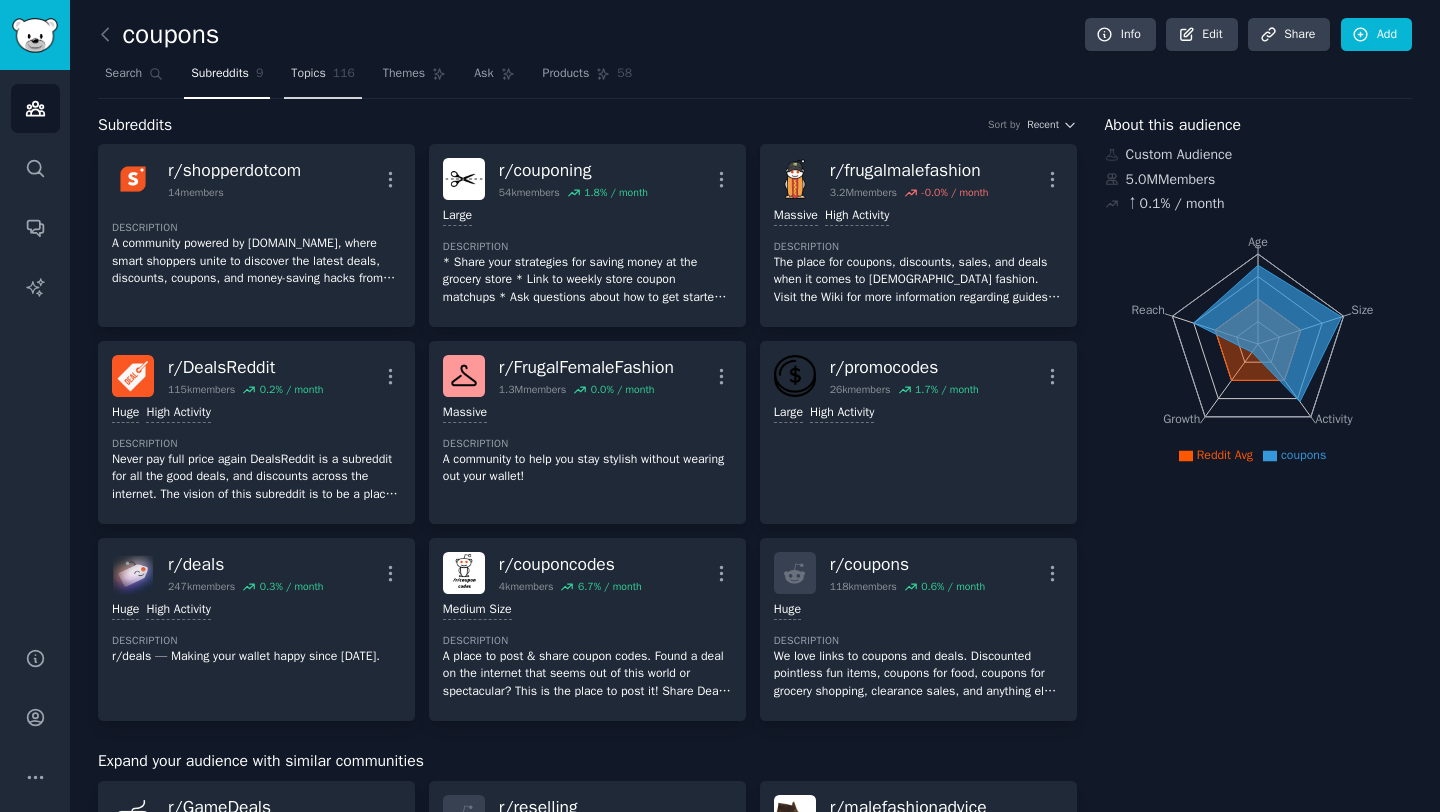 click on "Topics 116" at bounding box center [323, 78] 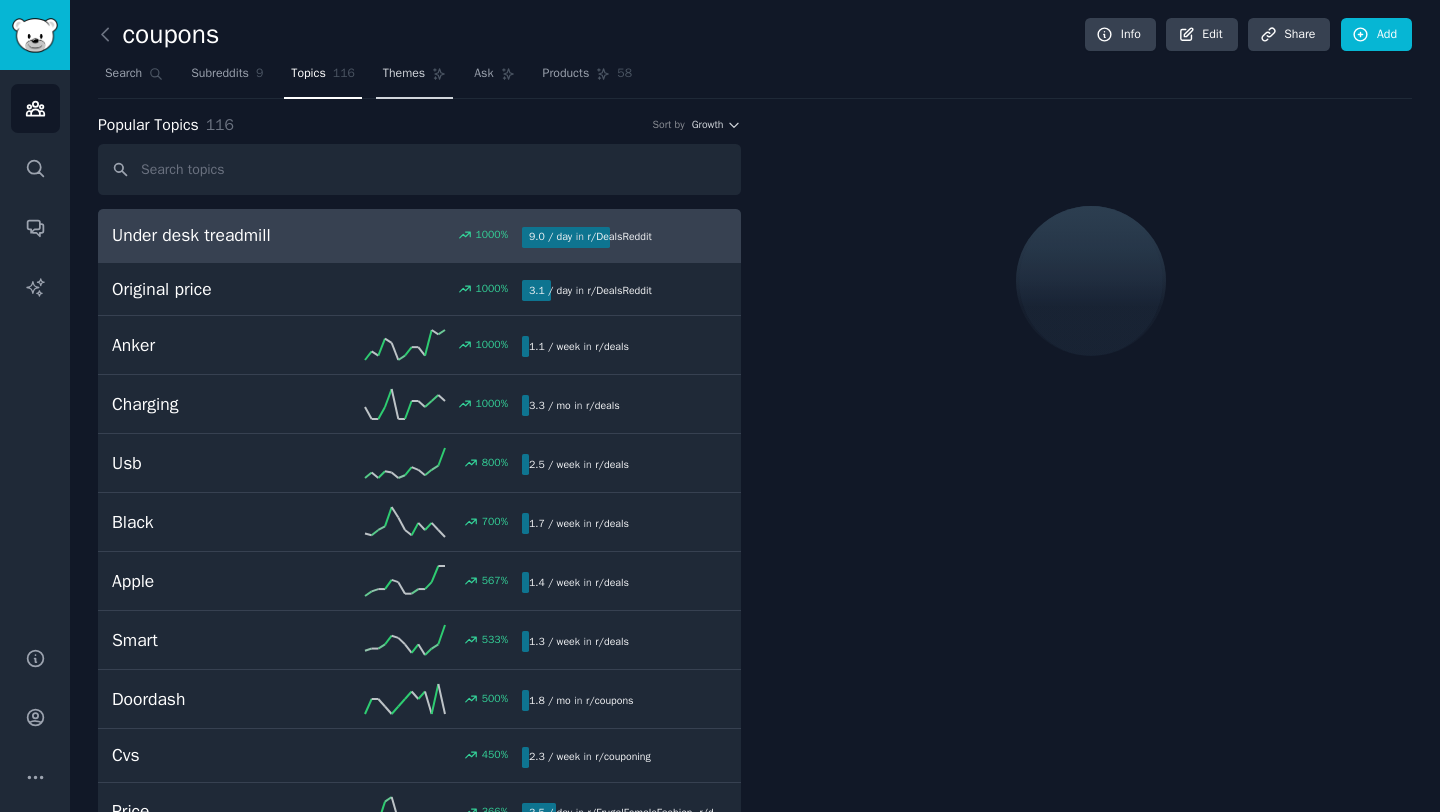 click on "Themes" at bounding box center (404, 74) 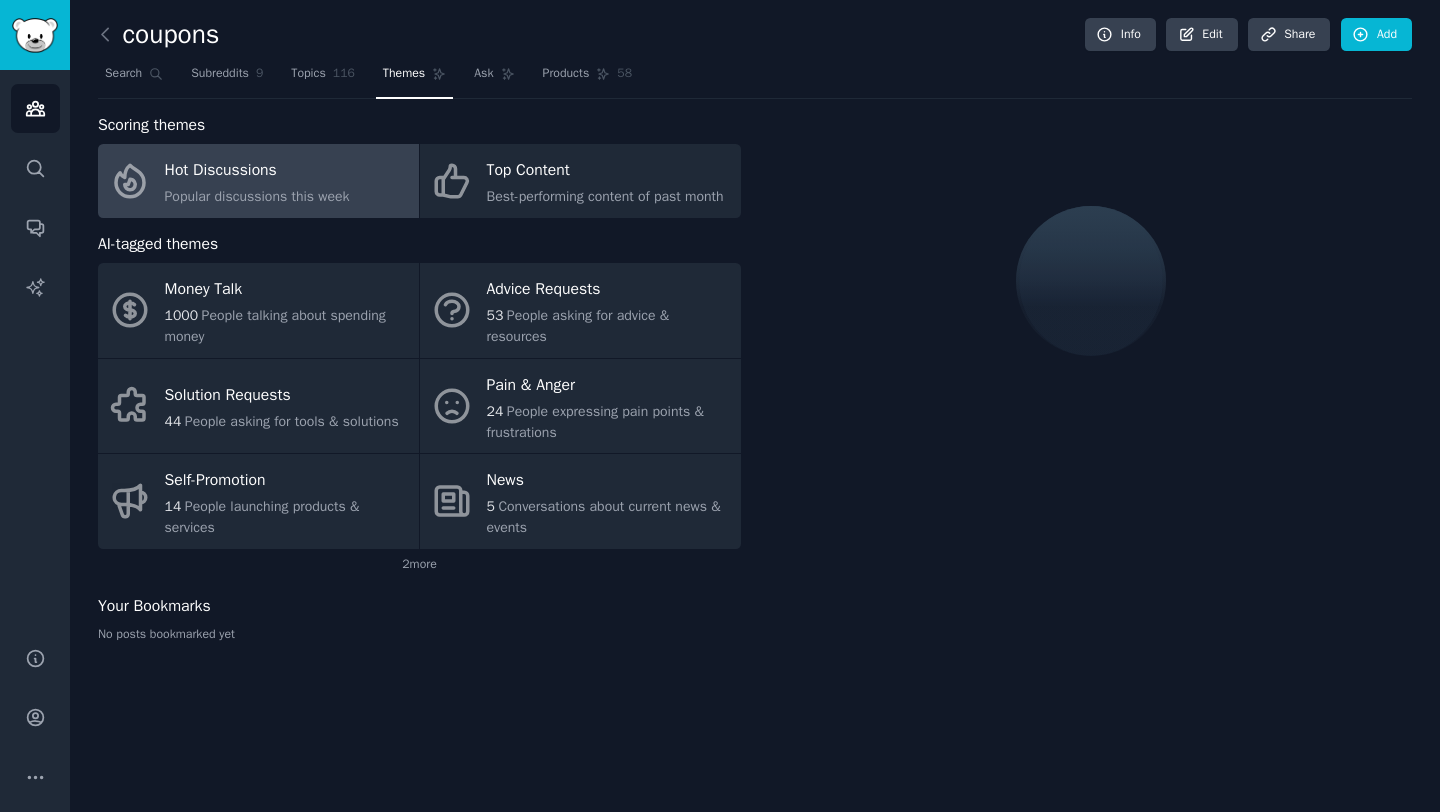 click on "Hot Discussions" at bounding box center (257, 171) 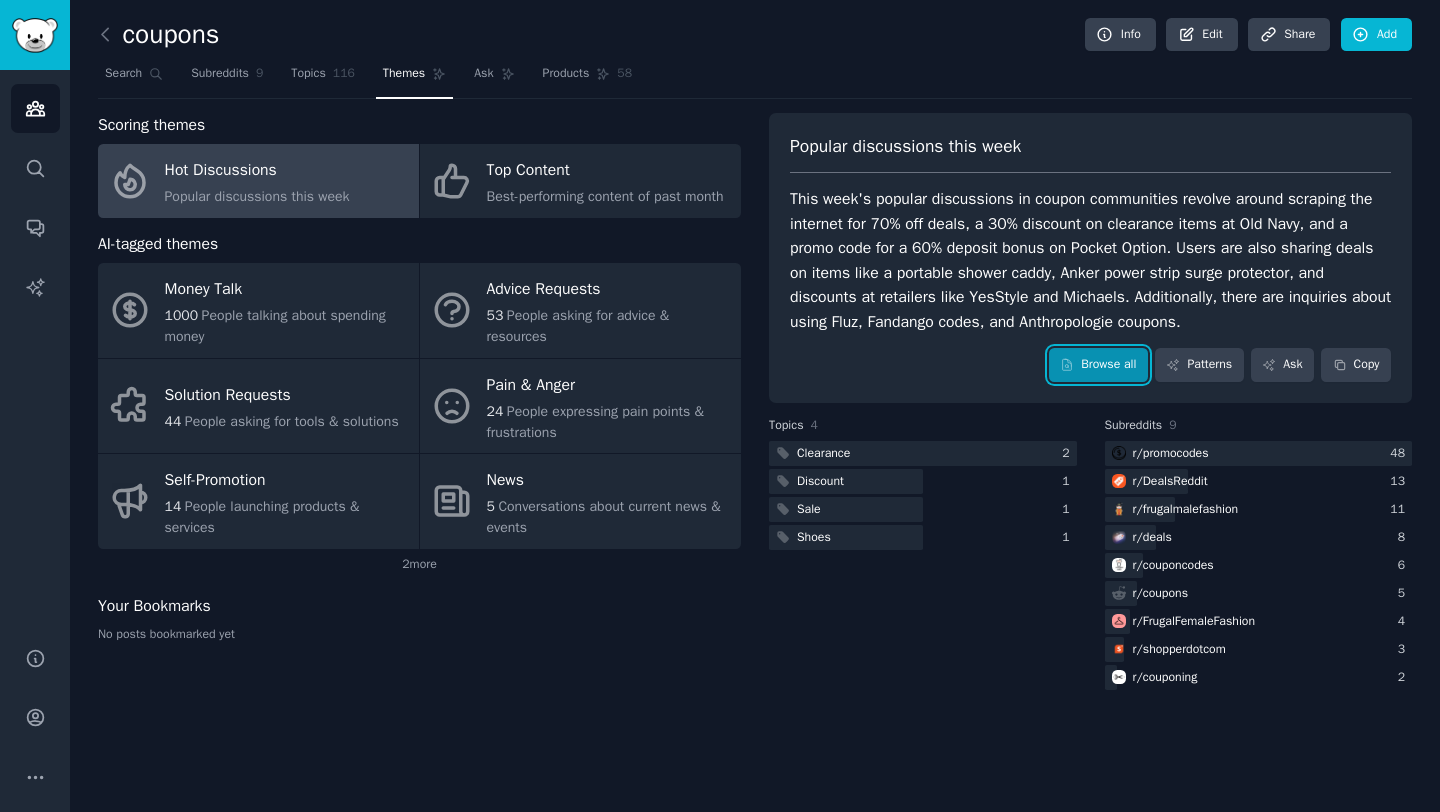 click on "Browse all" at bounding box center (1098, 365) 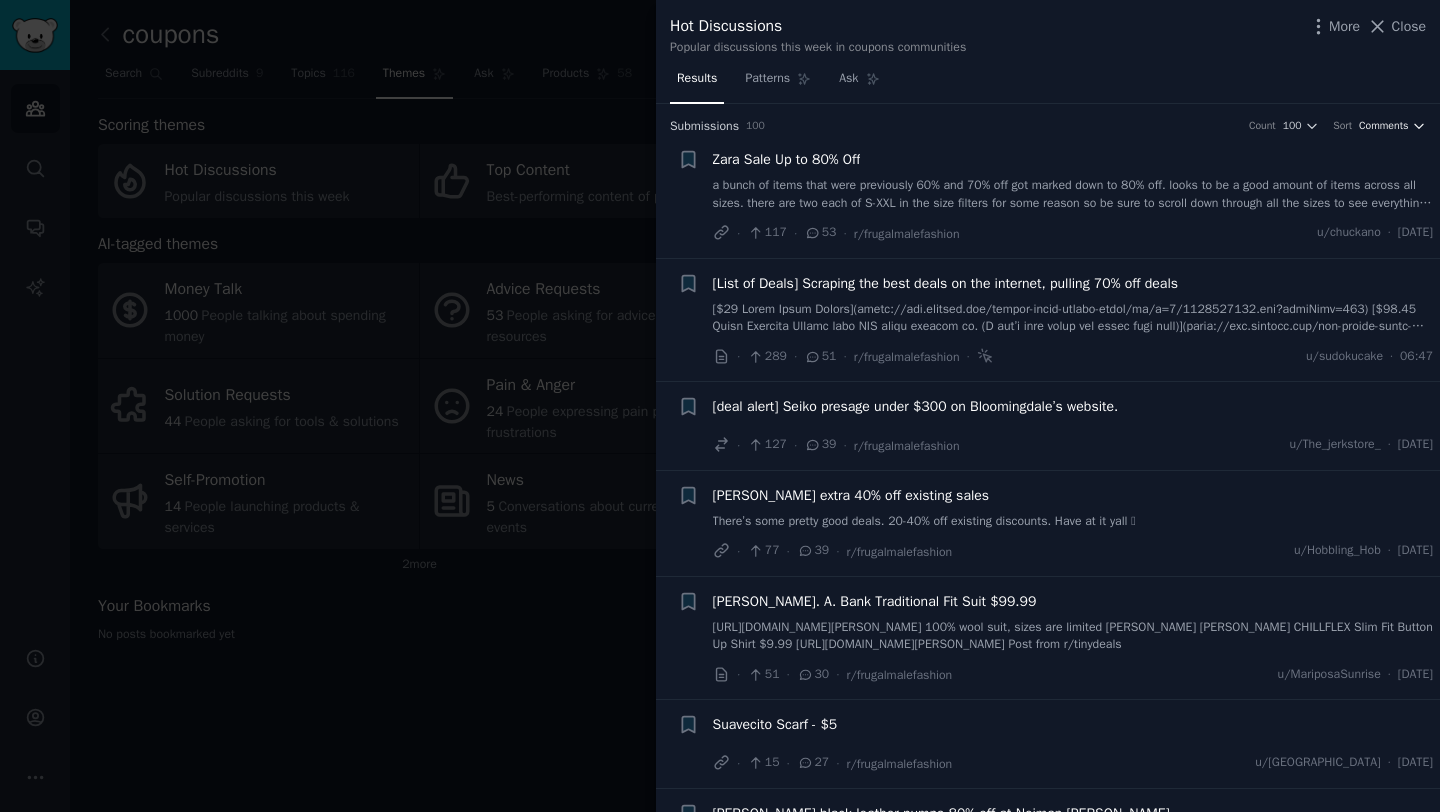 click on "Comments" at bounding box center [1384, 126] 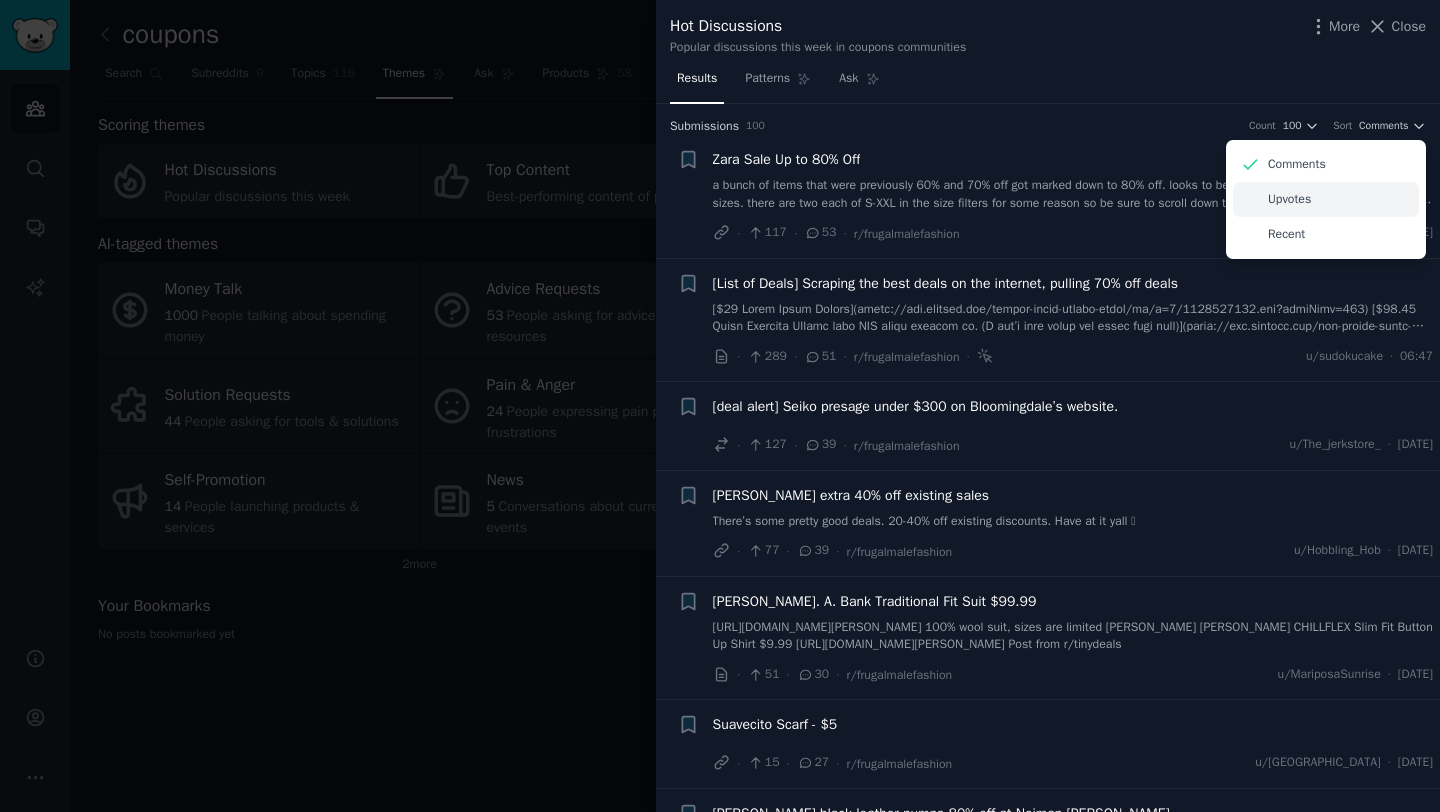 click on "Upvotes" at bounding box center [1326, 199] 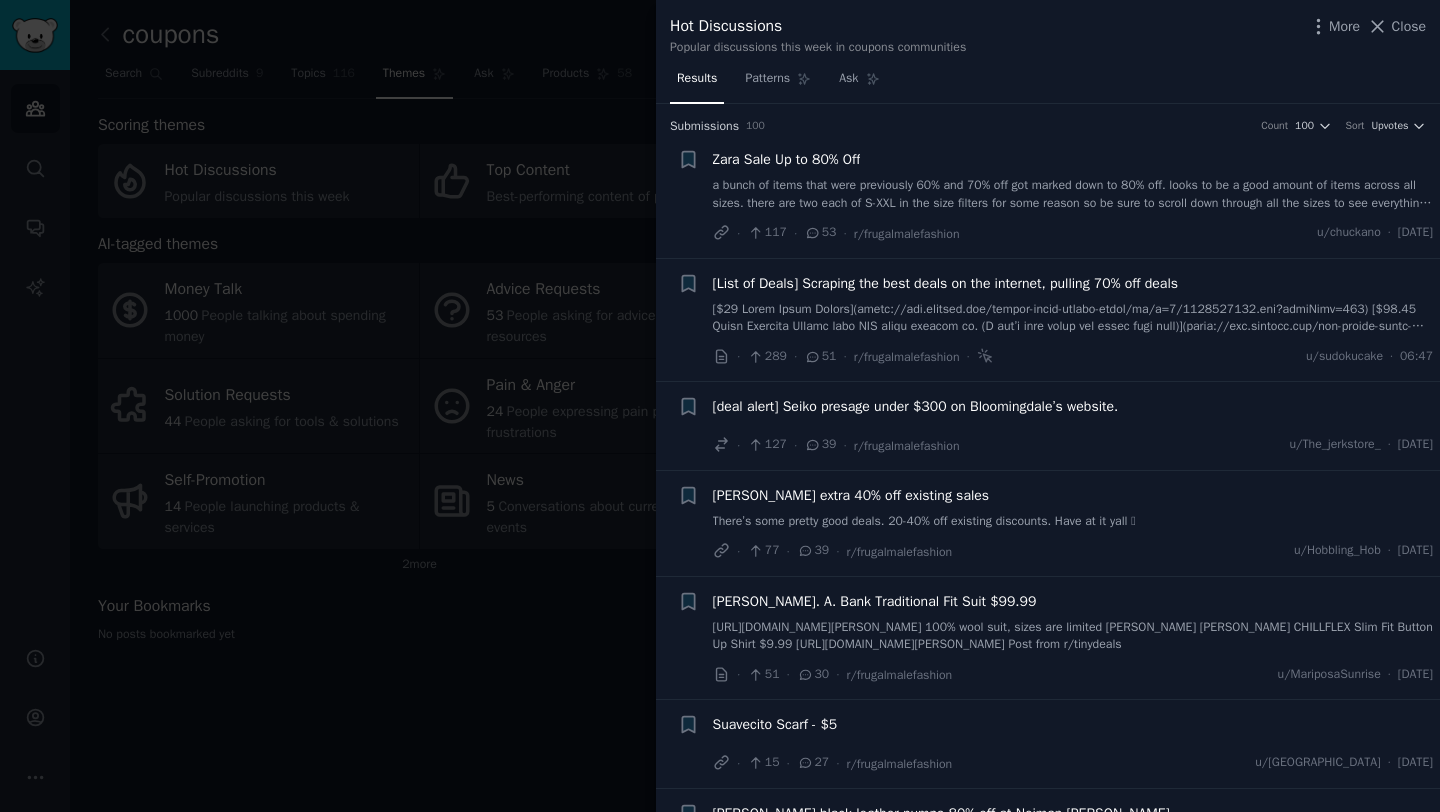 click on "Zara Sale Up to 80% Off a bunch of items that were previously 60% and 70% off got marked down to 80% off. looks to be a good amount of items across all sizes.
there are two each of S-XXL in the size filters for some reason so be sure to scroll down through all the sizes to see everything available in your size." at bounding box center (1073, 180) 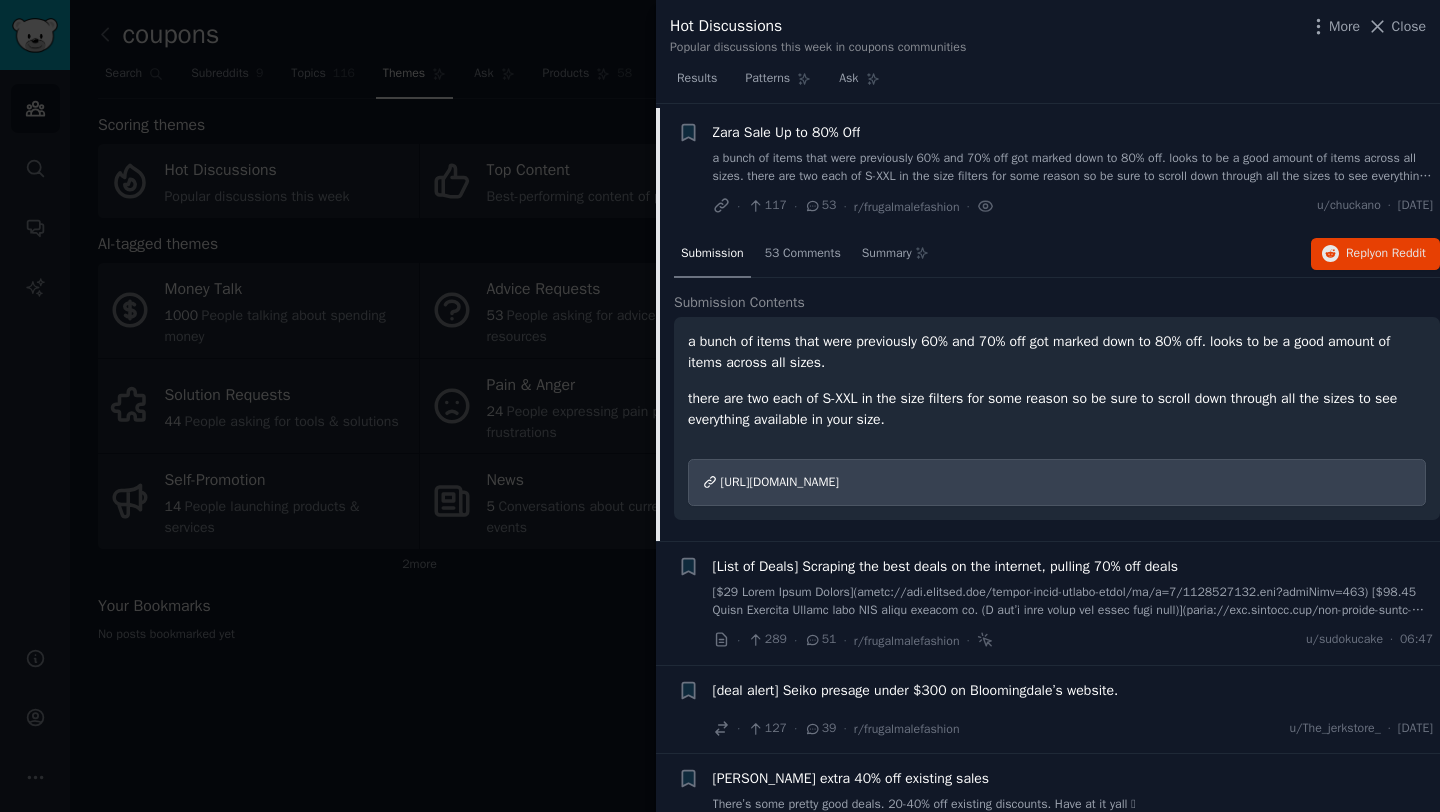 scroll, scrollTop: 31, scrollLeft: 0, axis: vertical 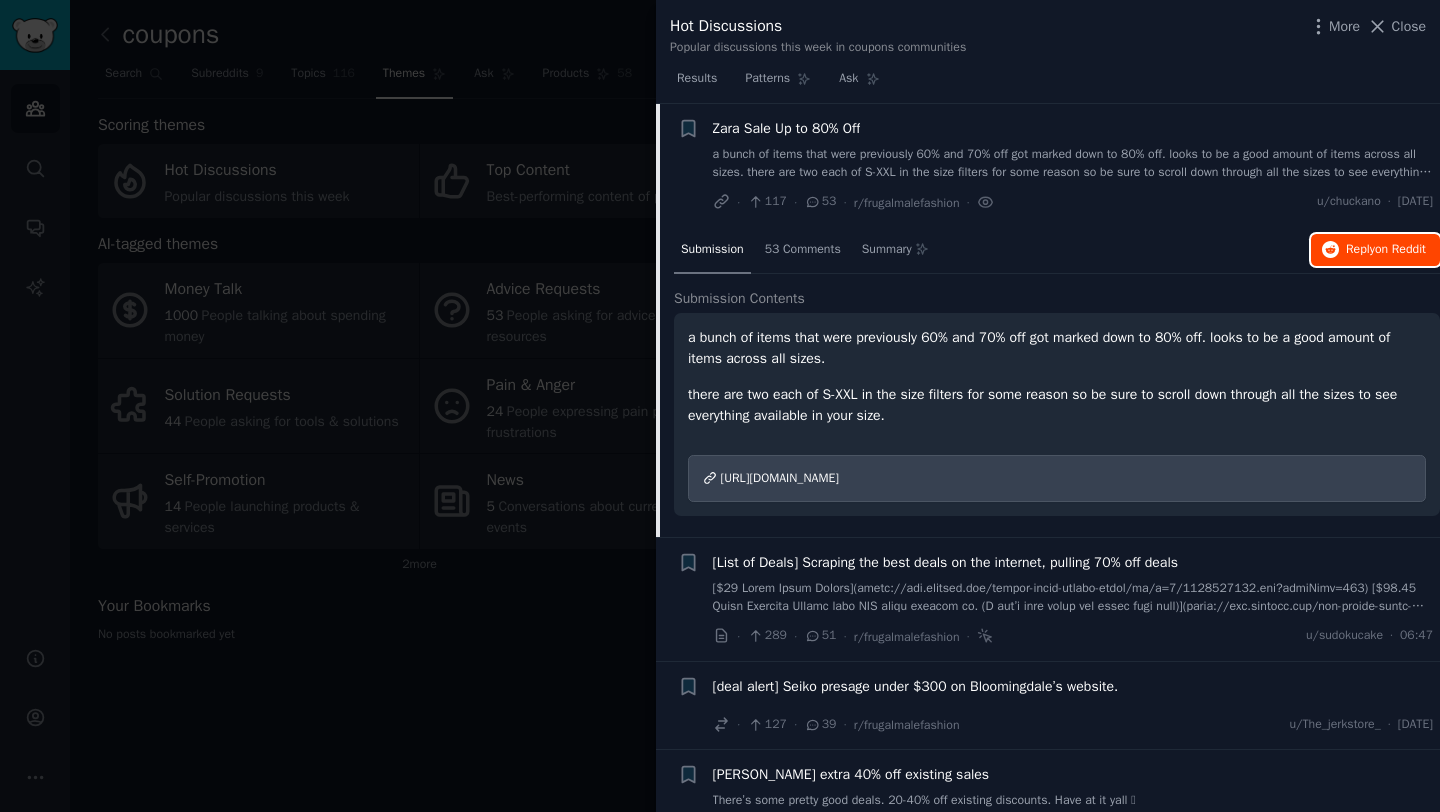 click on "Reply  on Reddit" at bounding box center [1386, 250] 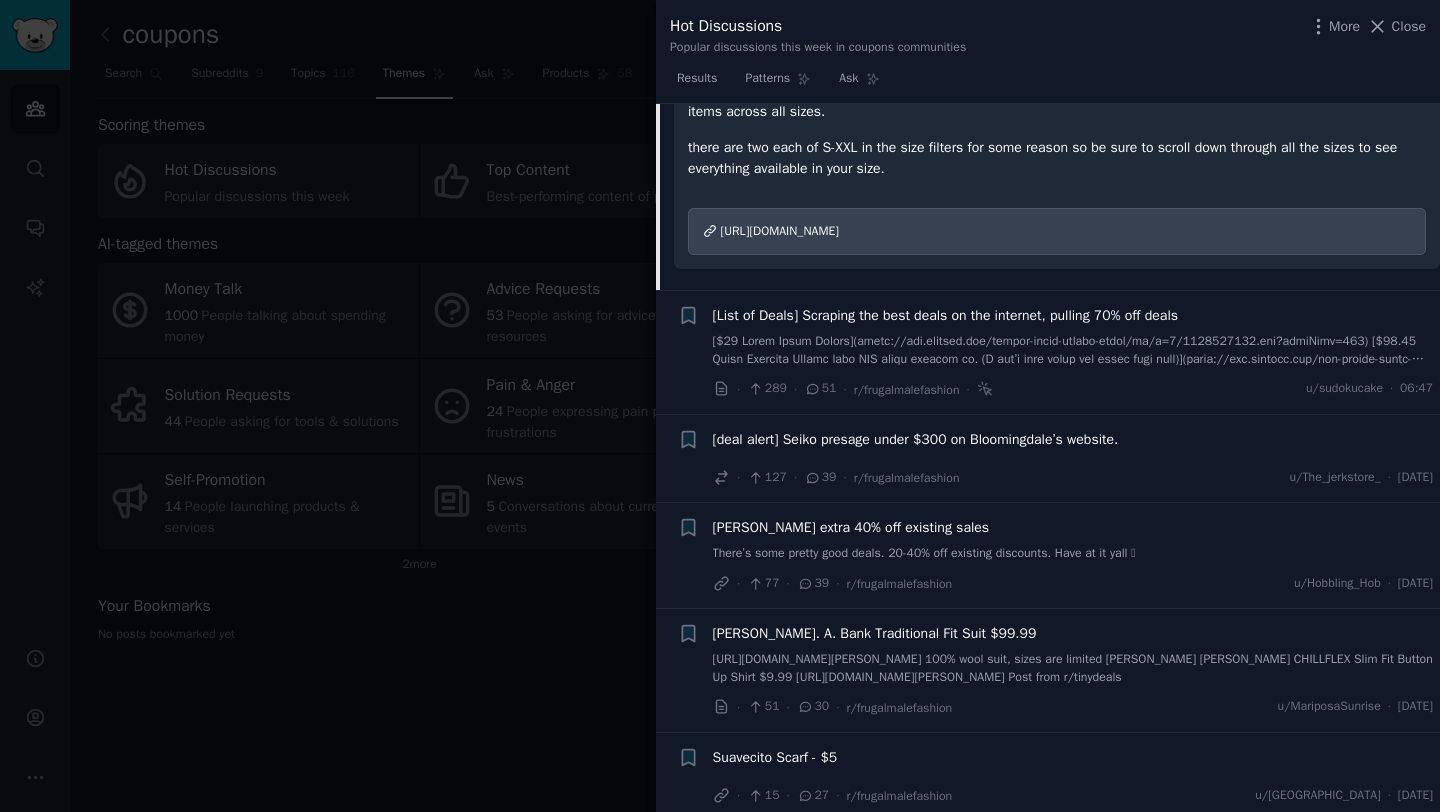 scroll, scrollTop: 280, scrollLeft: 0, axis: vertical 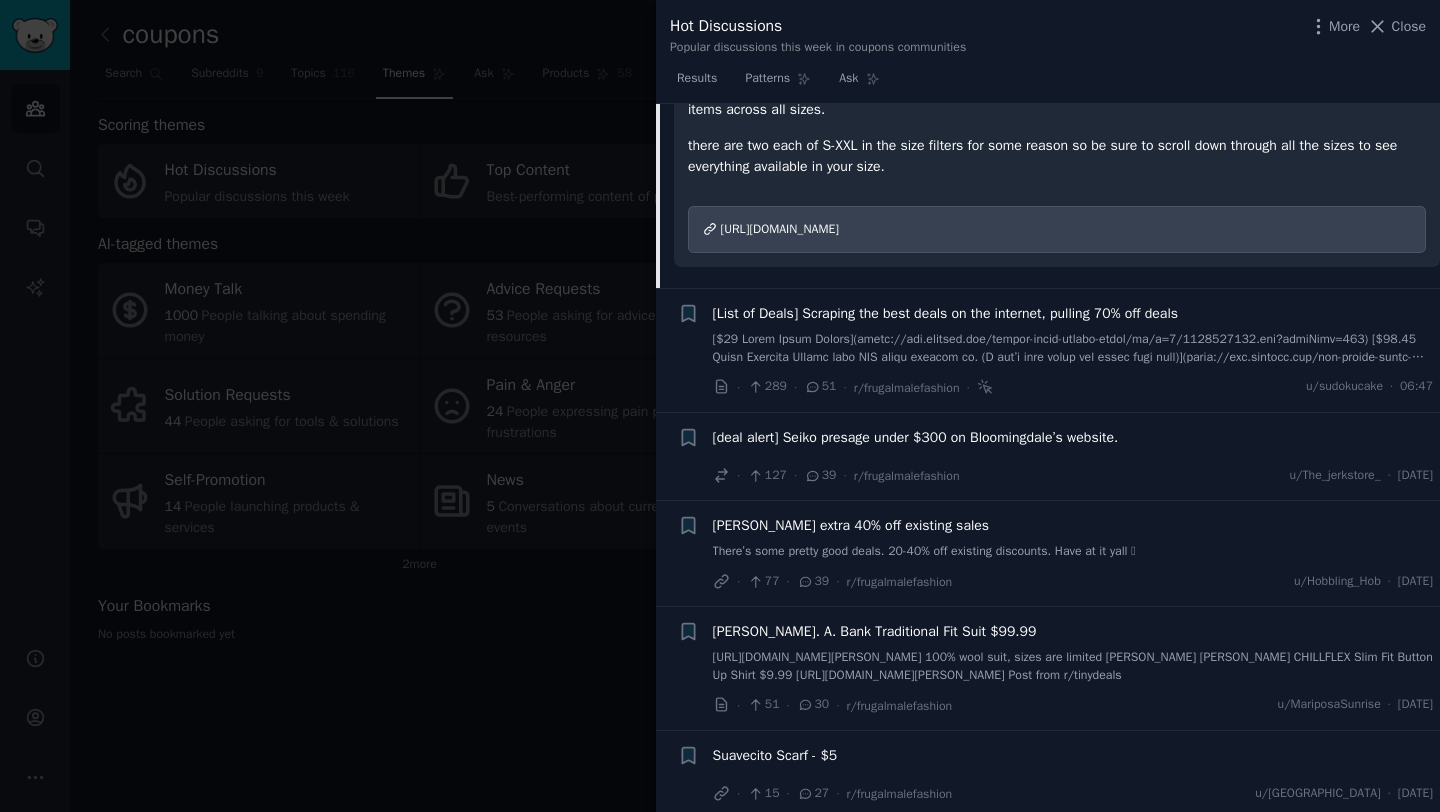 click at bounding box center (1073, 348) 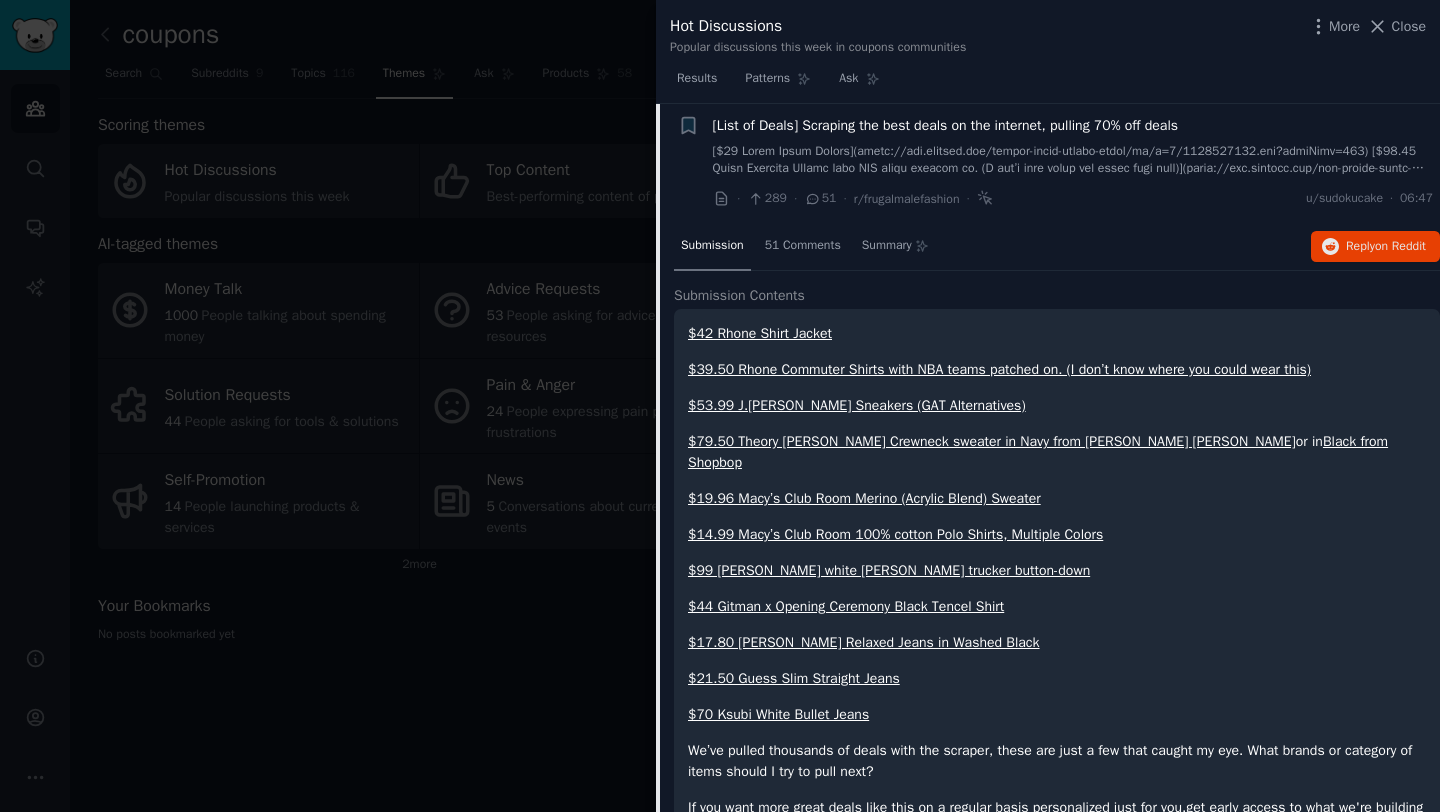 scroll, scrollTop: 155, scrollLeft: 0, axis: vertical 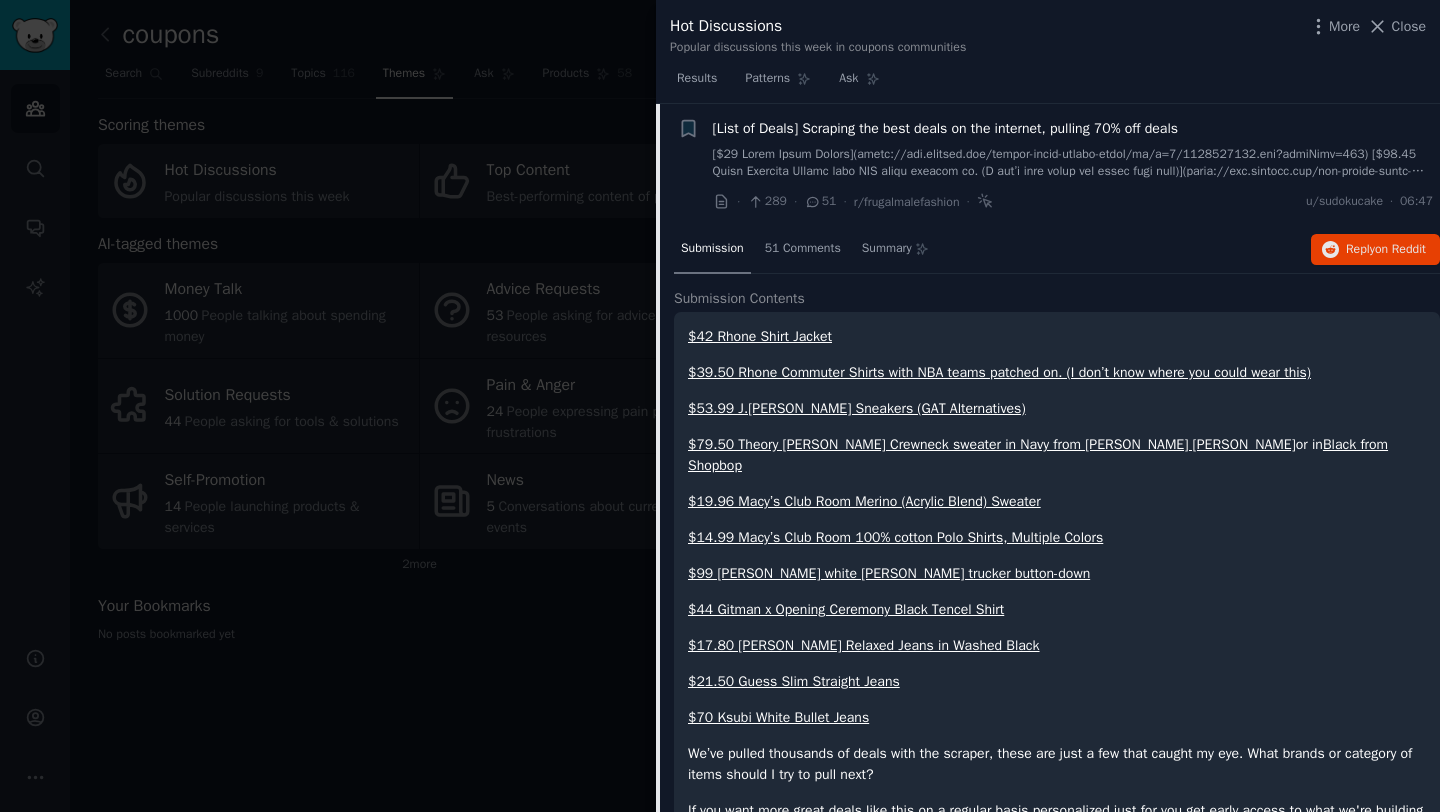 click on "$42 Rhone Shirt Jacket" at bounding box center [1057, 336] 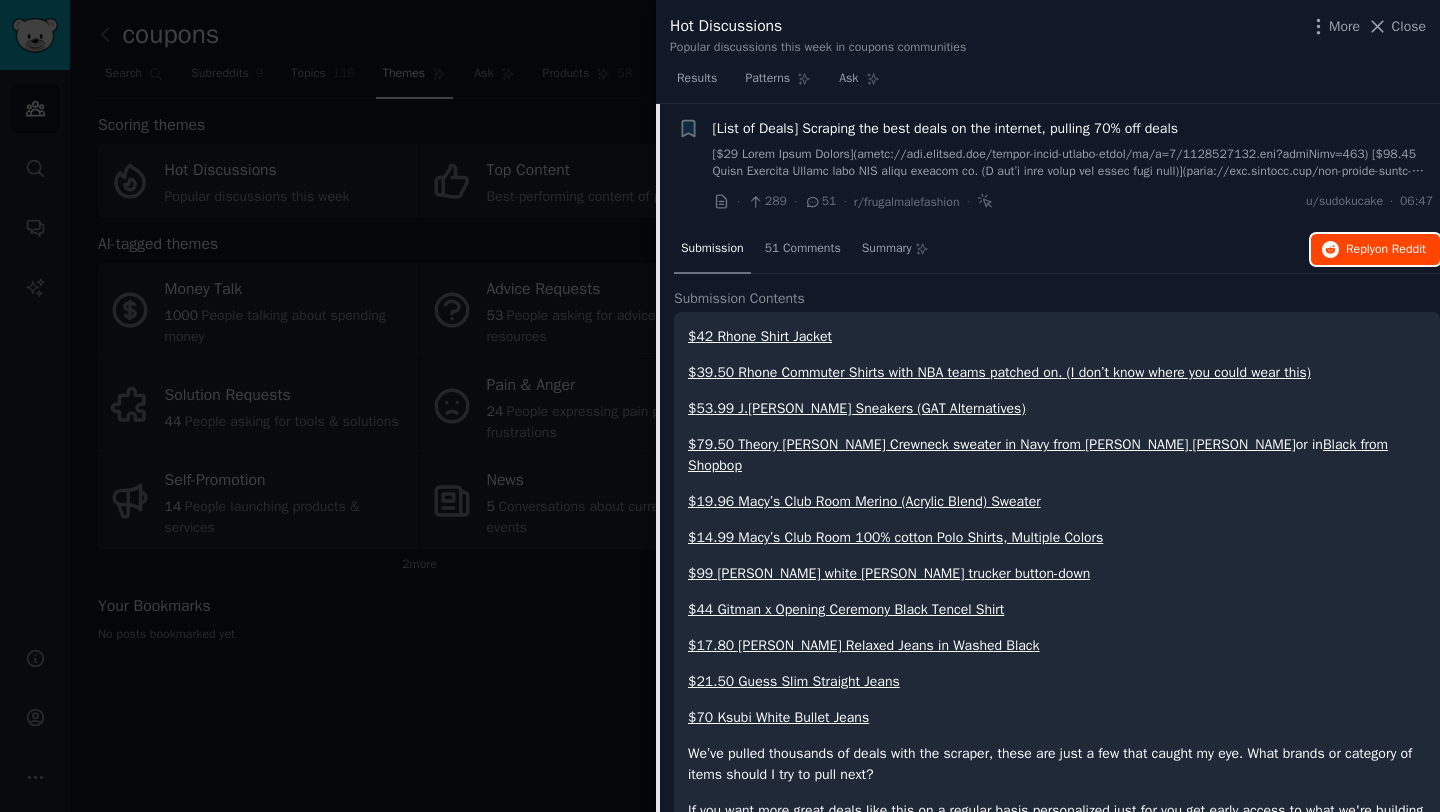 click on "on Reddit" at bounding box center [1400, 249] 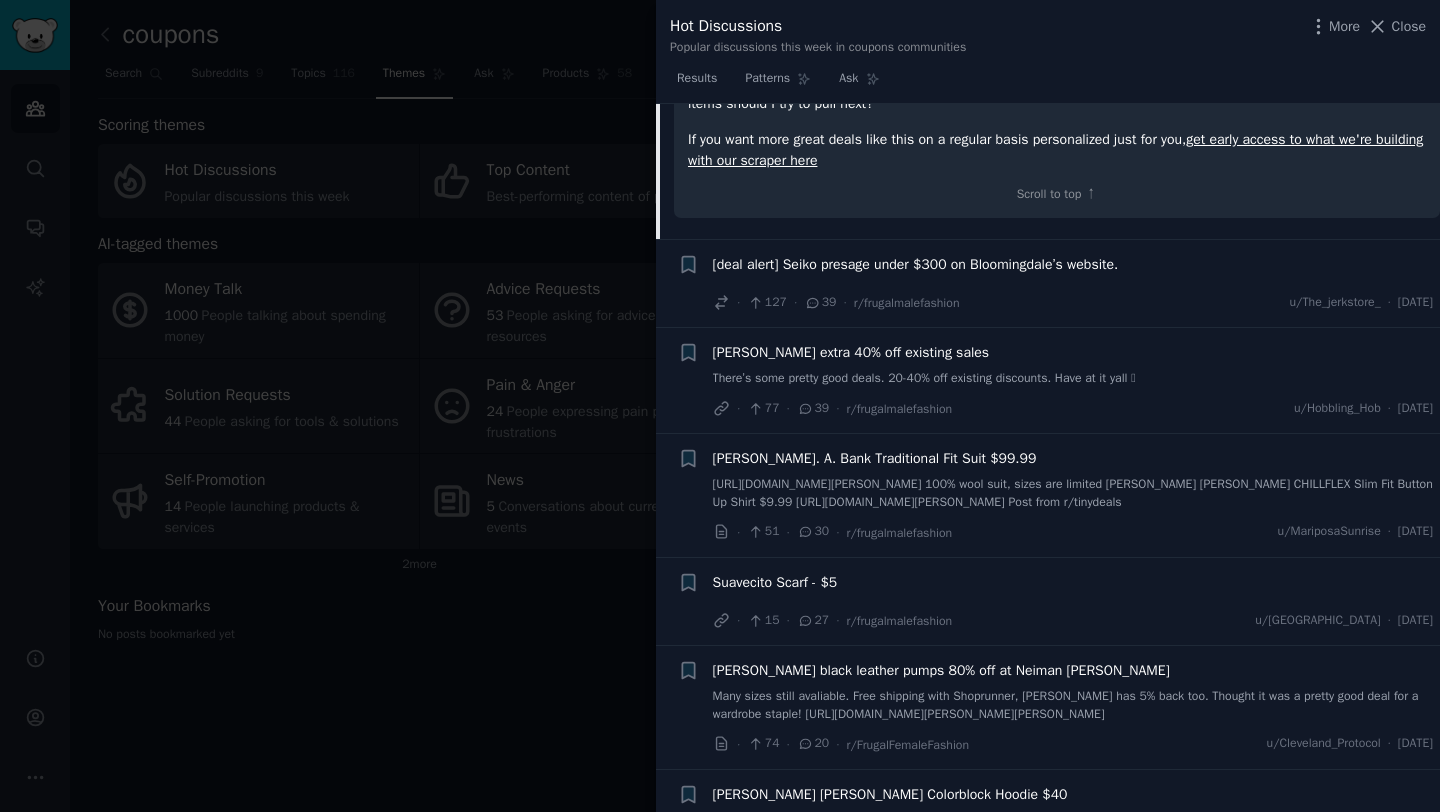 scroll, scrollTop: 832, scrollLeft: 0, axis: vertical 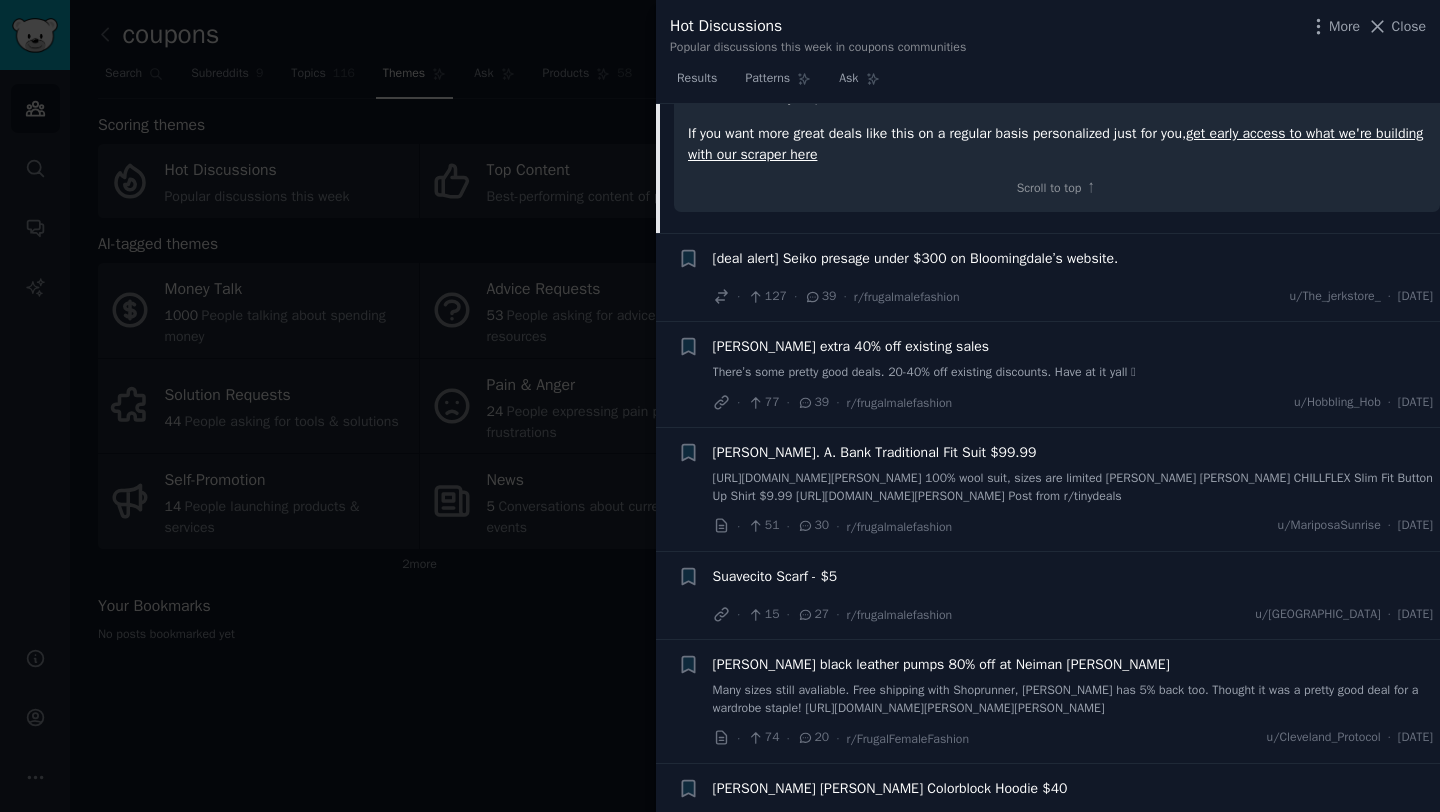 click on "[deal alert] Seiko presage under $300 on Bloomingdale’s website." at bounding box center [1073, 258] 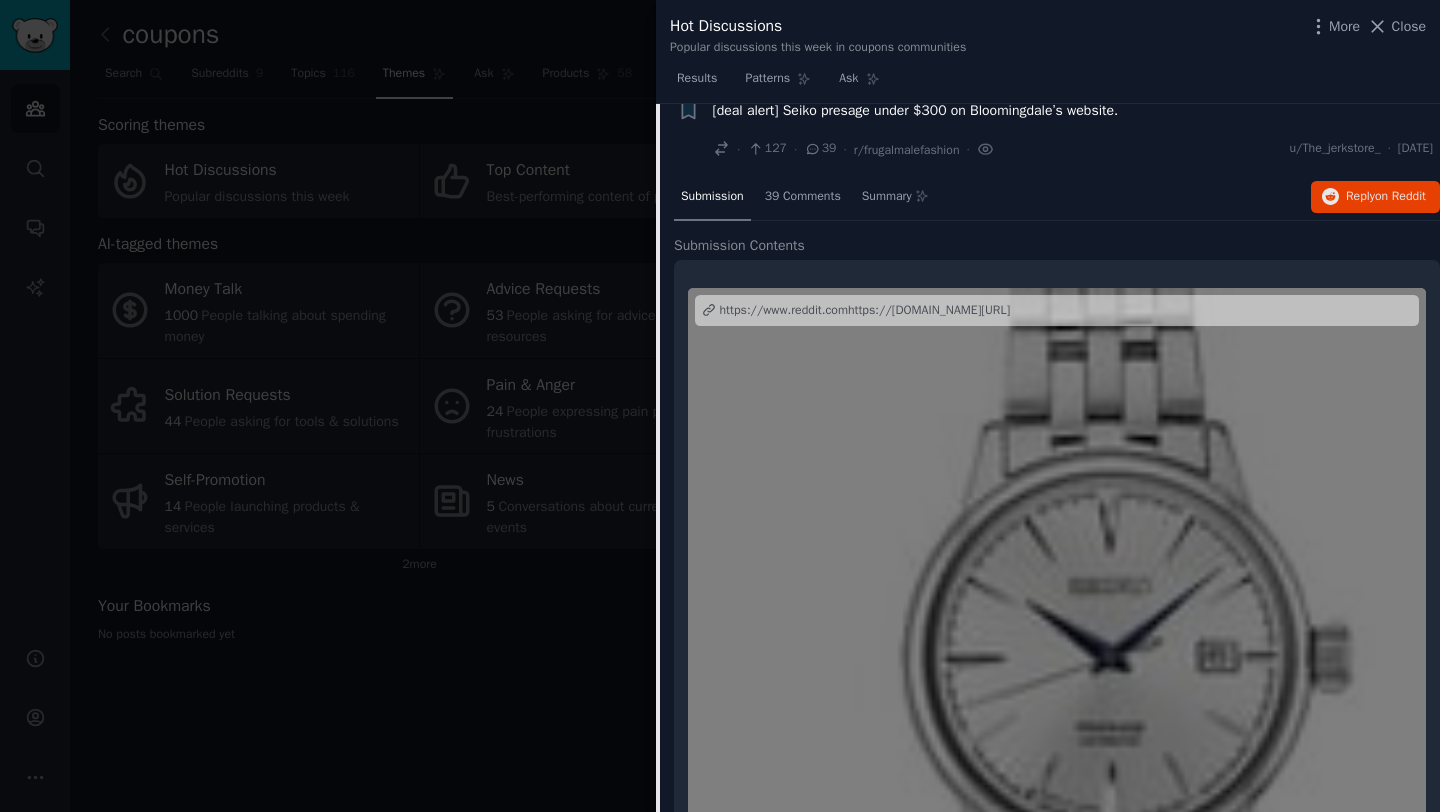 scroll, scrollTop: 282, scrollLeft: 0, axis: vertical 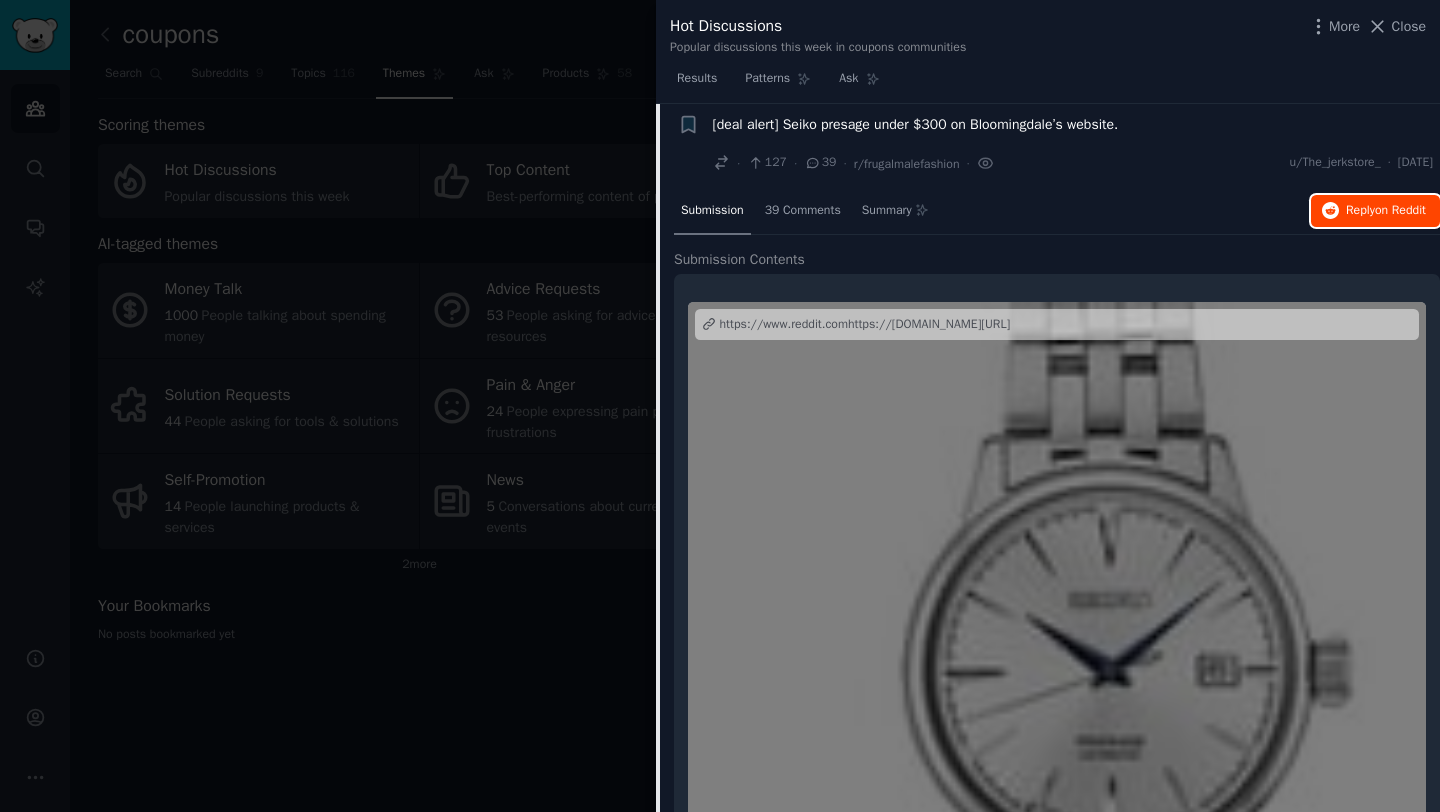 click on "Reply  on Reddit" at bounding box center [1386, 211] 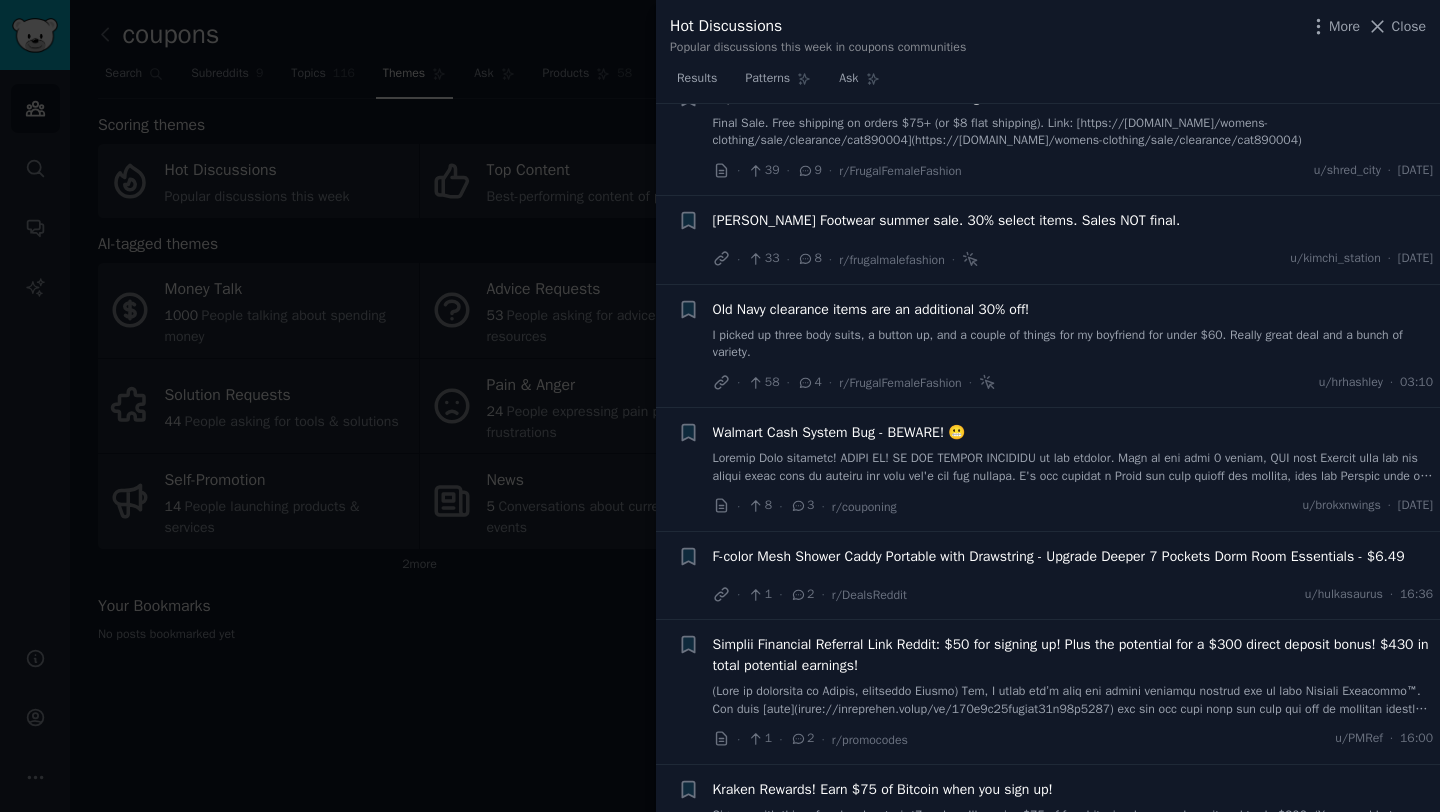 scroll, scrollTop: 2403, scrollLeft: 0, axis: vertical 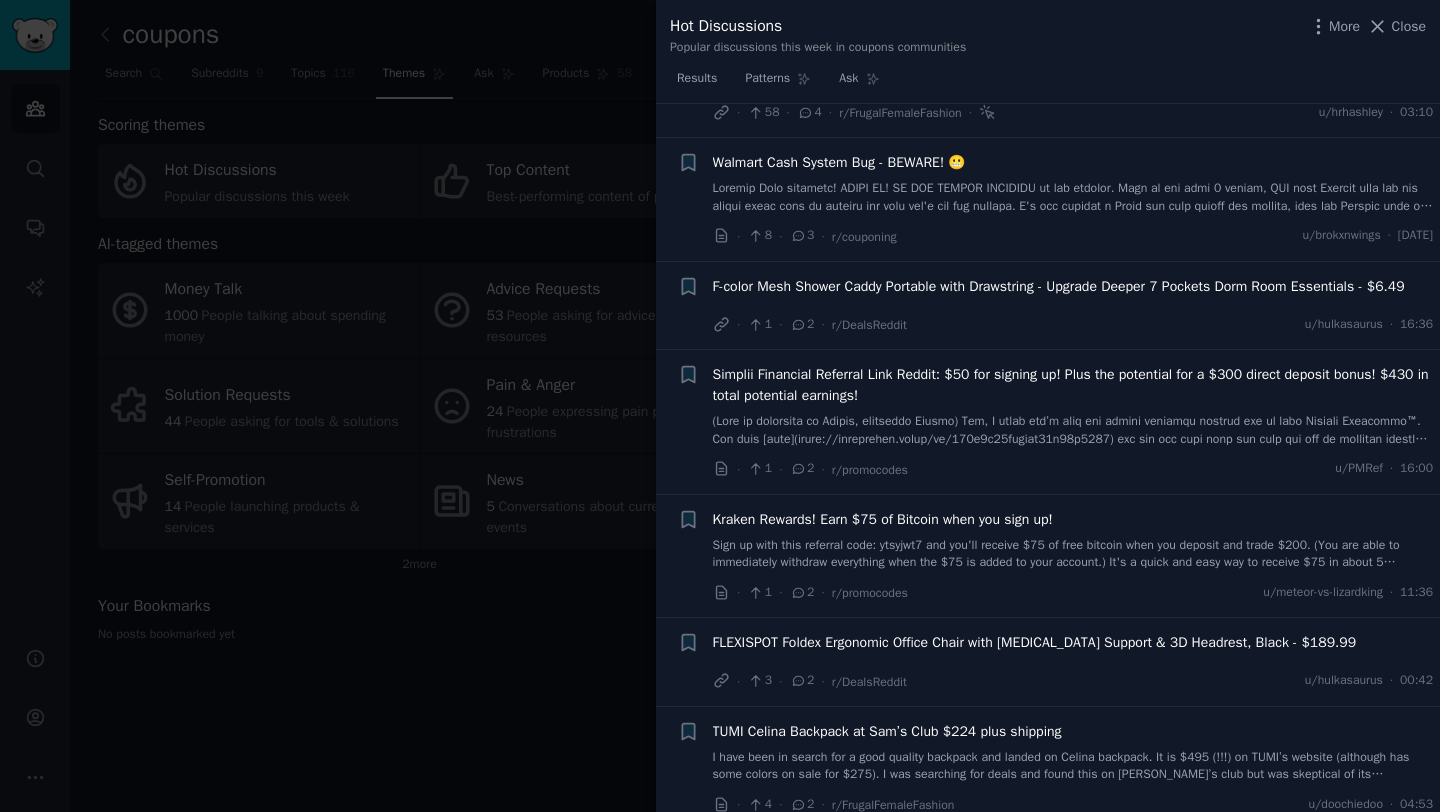 click at bounding box center [1073, 197] 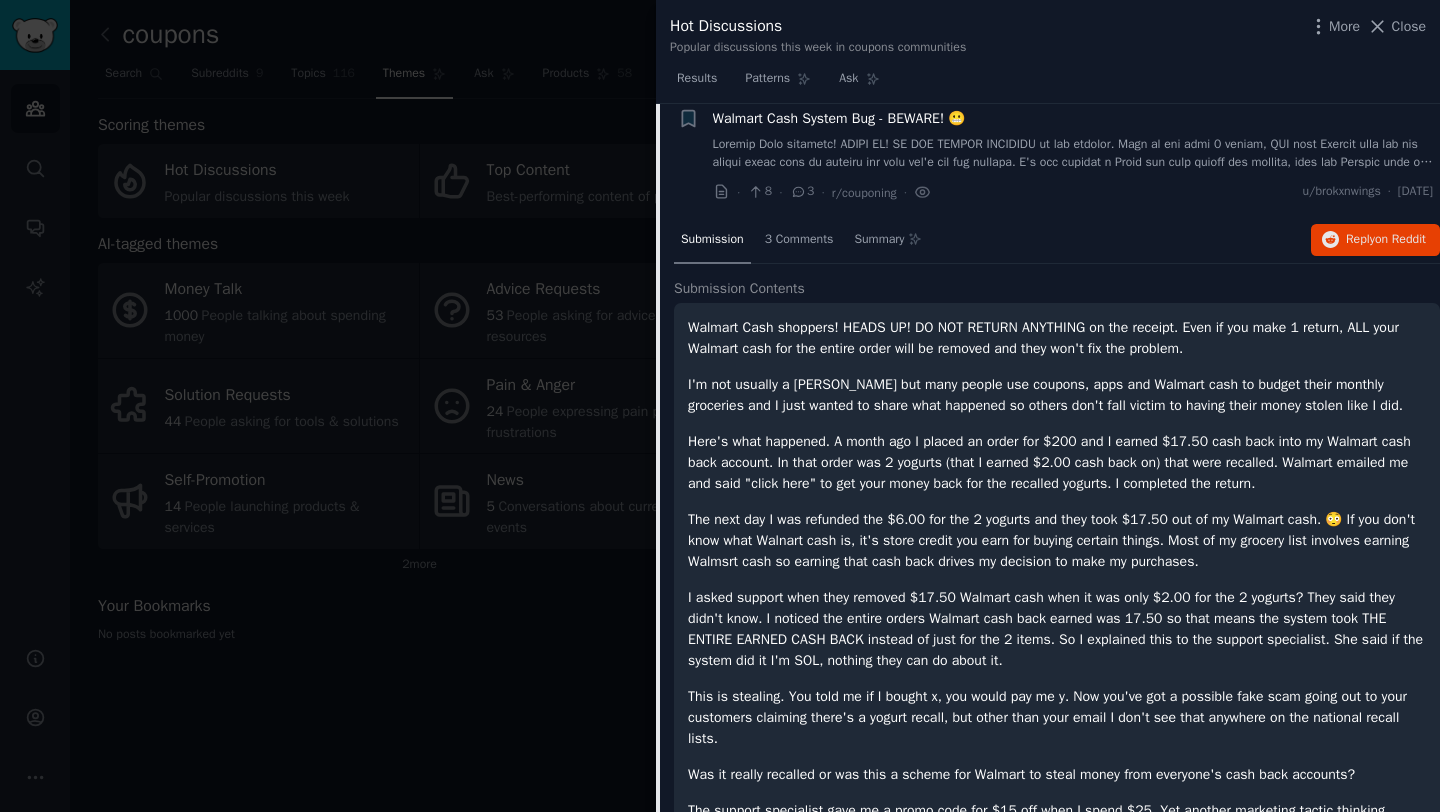 scroll, scrollTop: 1568, scrollLeft: 0, axis: vertical 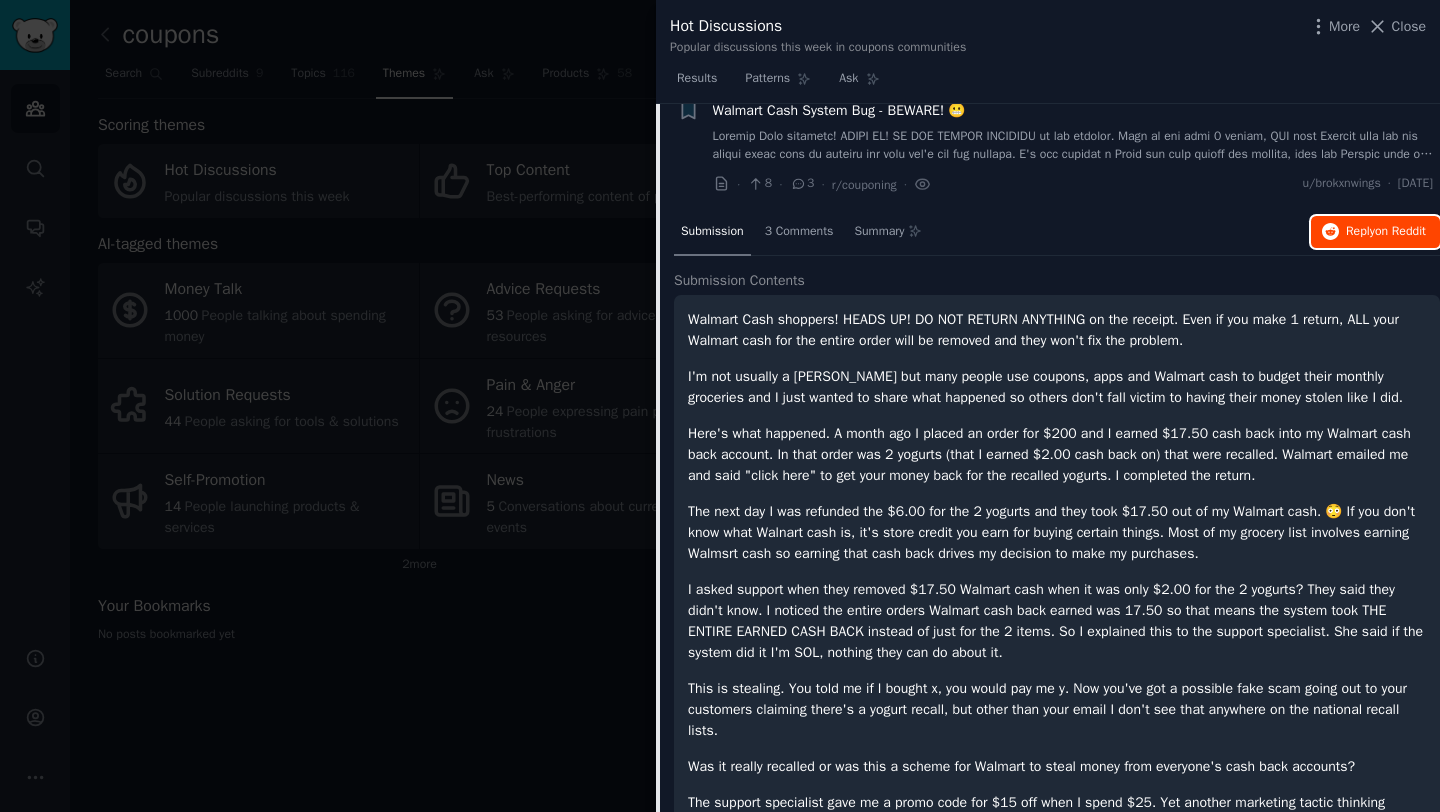 click on "on Reddit" at bounding box center [1400, 231] 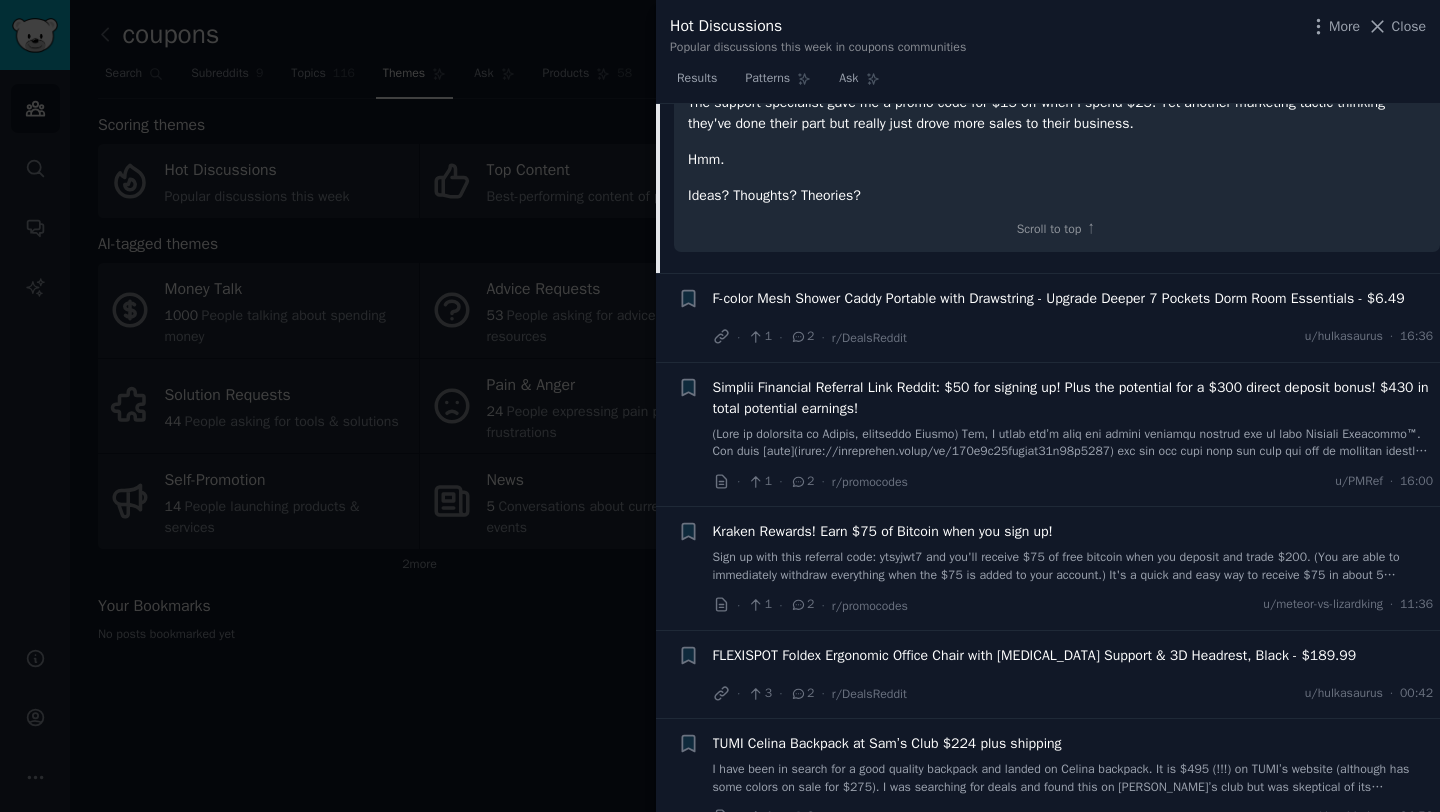 scroll, scrollTop: 2272, scrollLeft: 0, axis: vertical 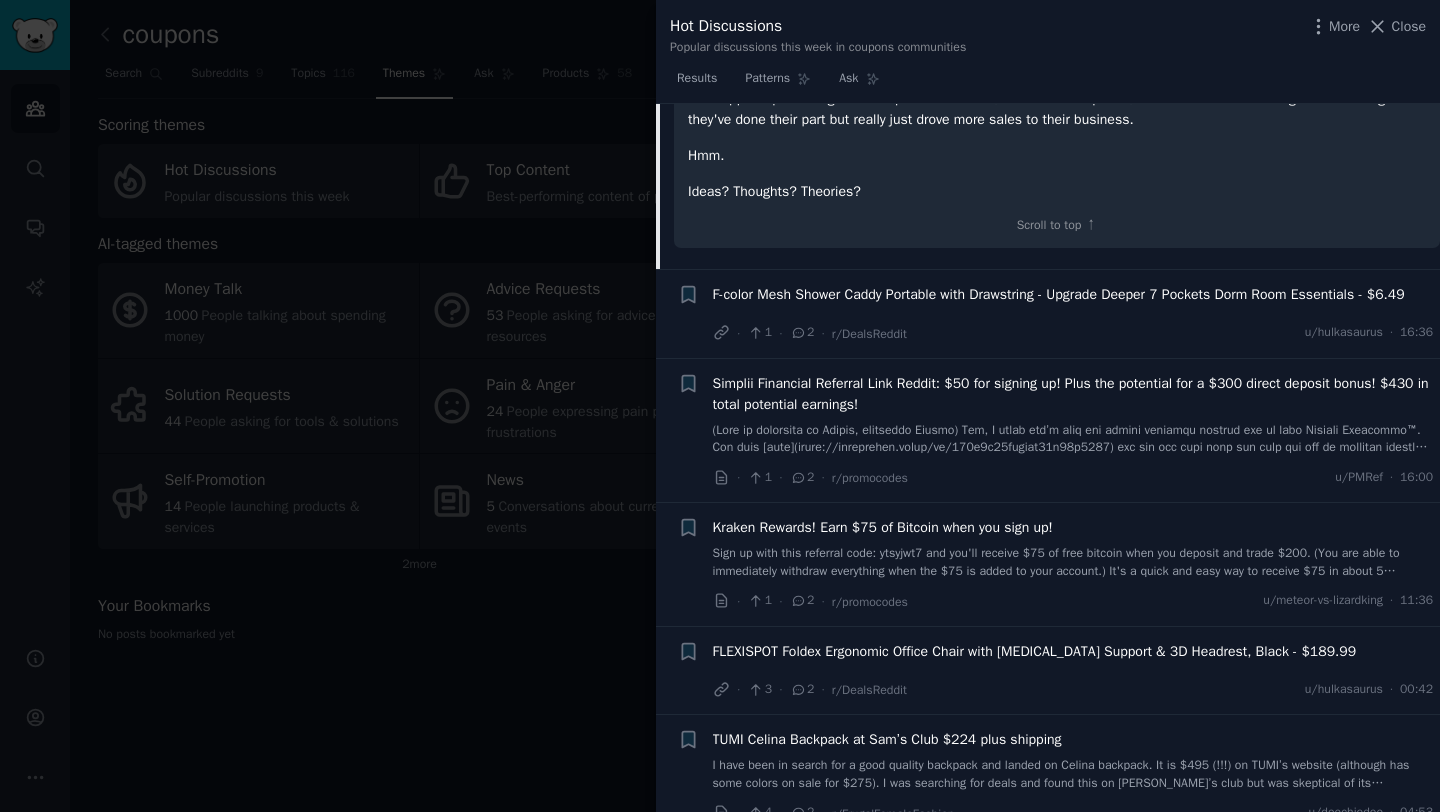 click on "F-color Mesh Shower Caddy Portable with Drawstring - Upgrade Deeper 7 Pockets Dorm Room Essentials - $6.49" at bounding box center (1059, 294) 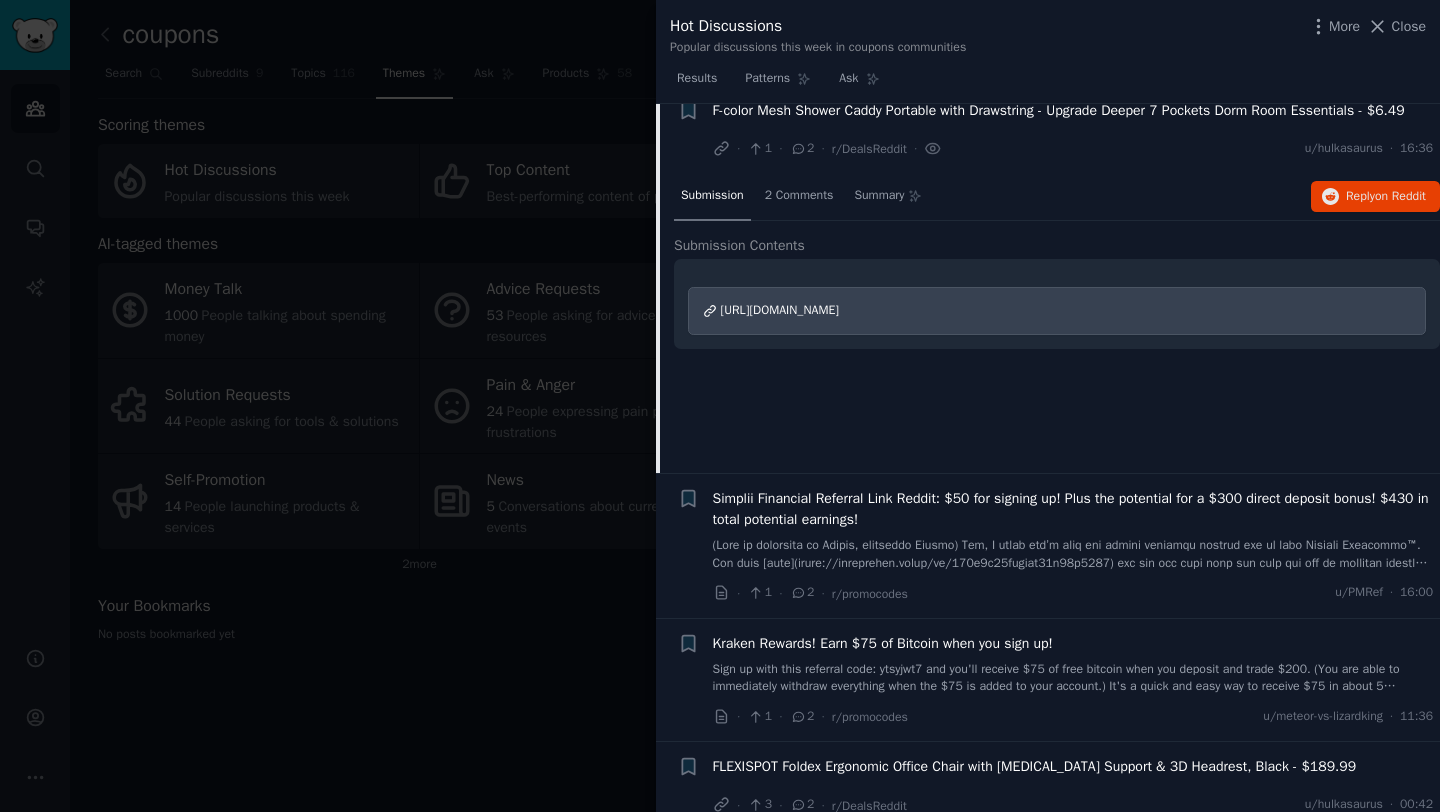 scroll, scrollTop: 1691, scrollLeft: 0, axis: vertical 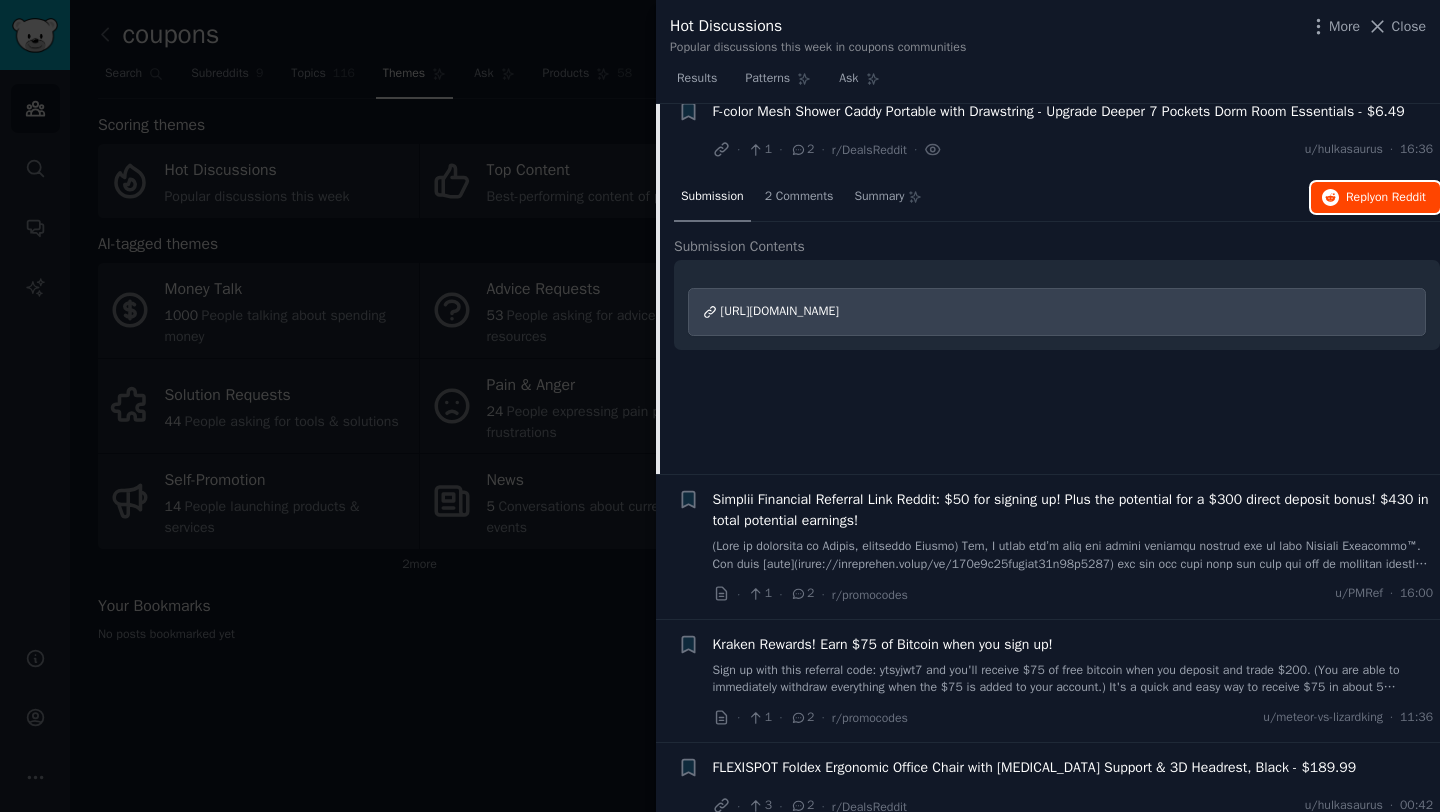 click on "Reply  on Reddit" at bounding box center [1386, 198] 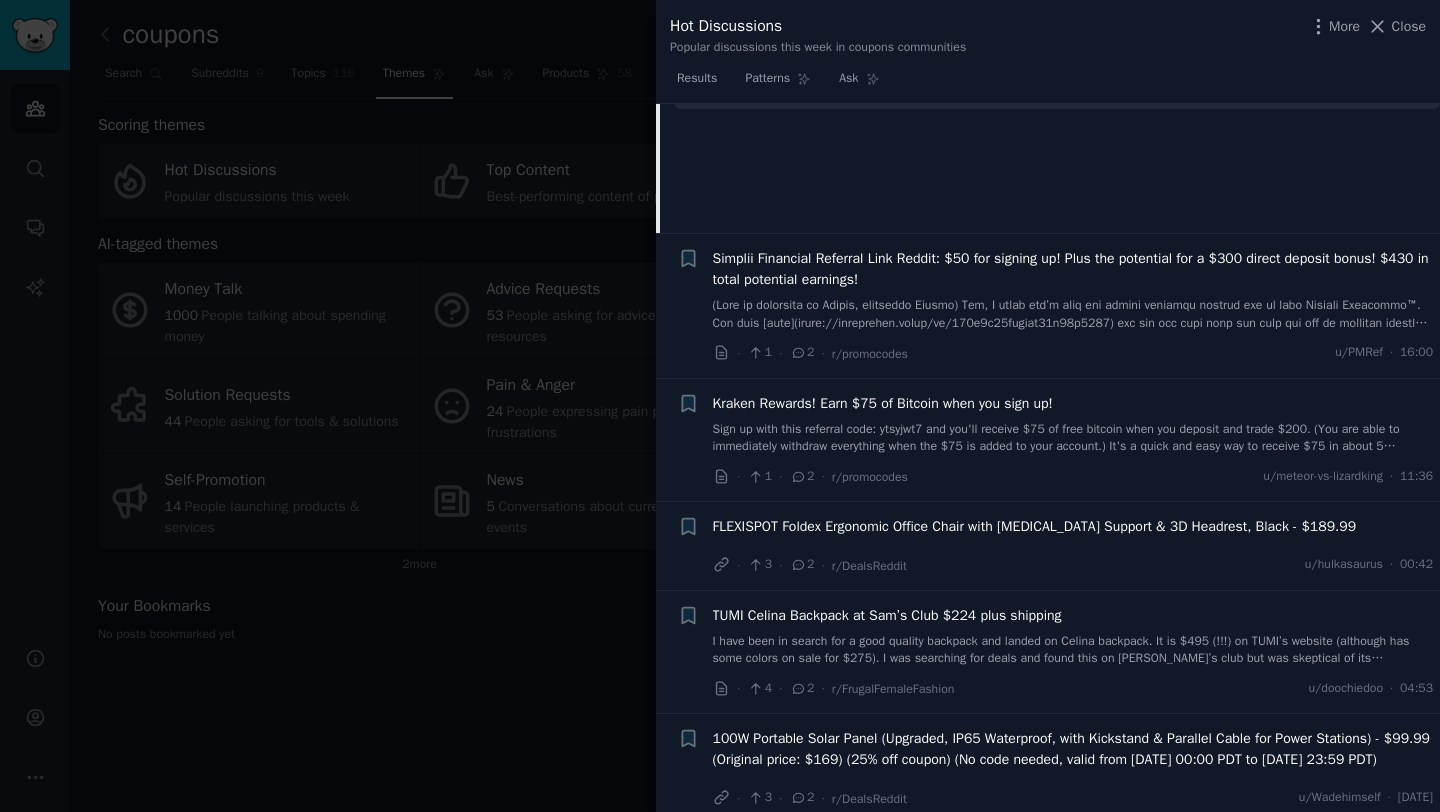 scroll, scrollTop: 1934, scrollLeft: 0, axis: vertical 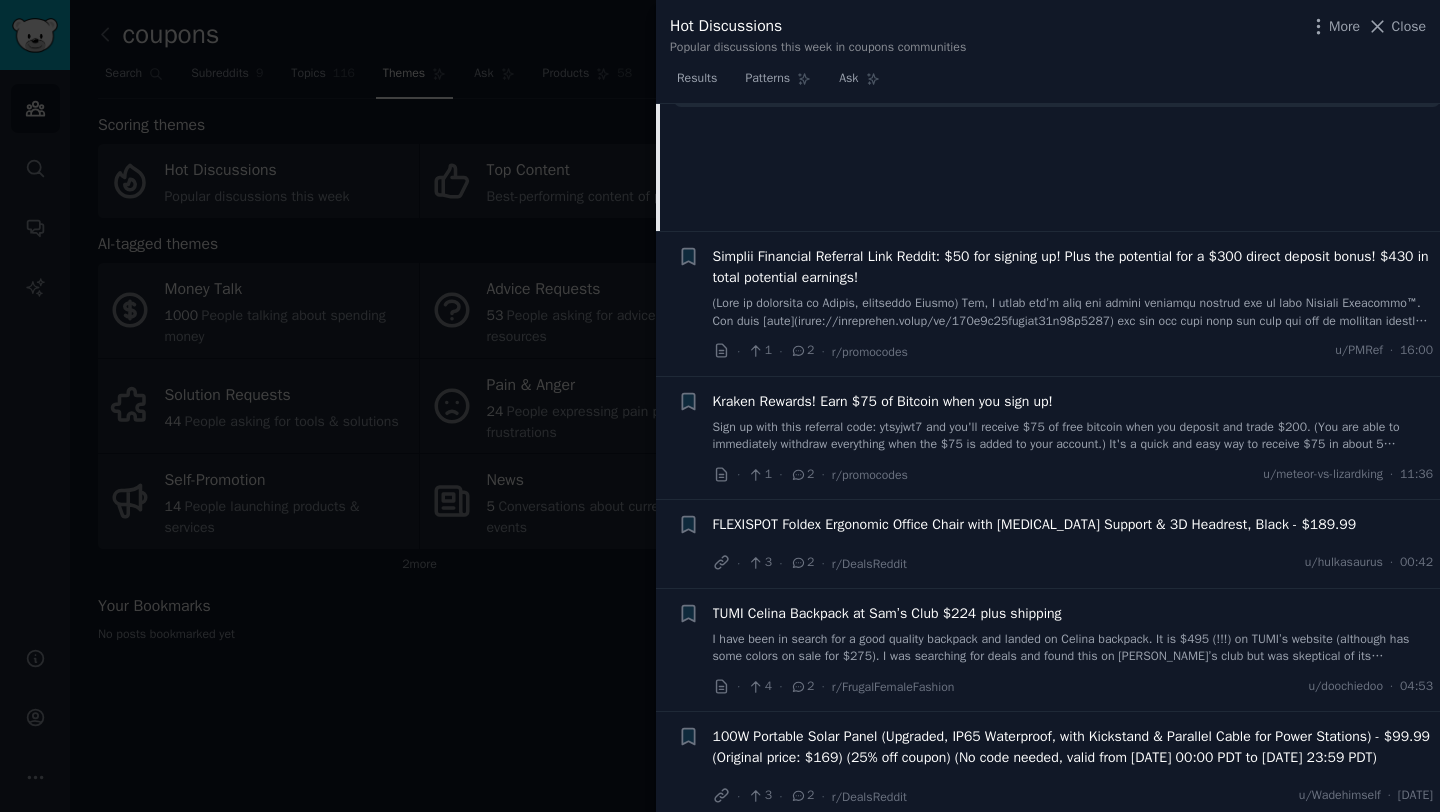 click at bounding box center [1073, 312] 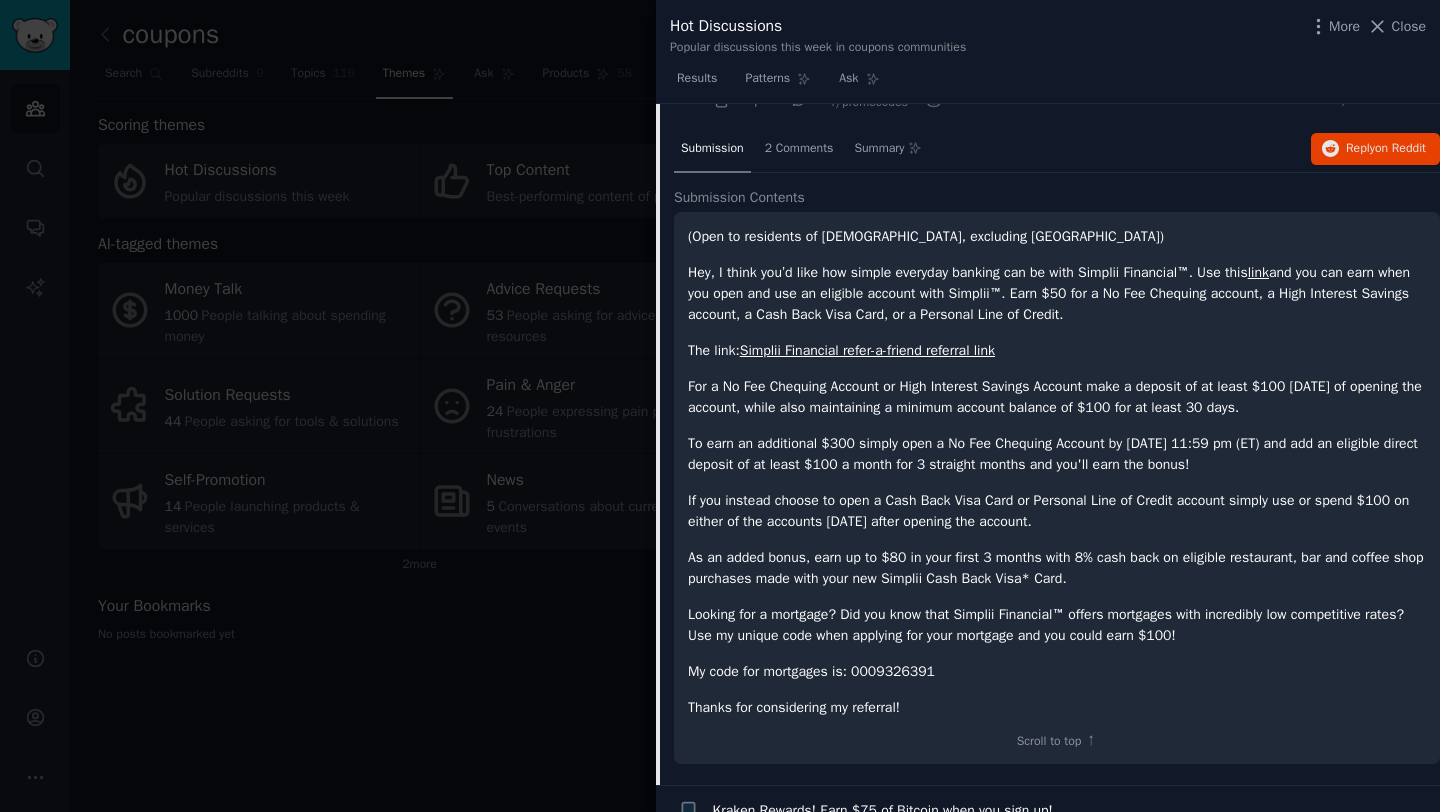 scroll, scrollTop: 1801, scrollLeft: 0, axis: vertical 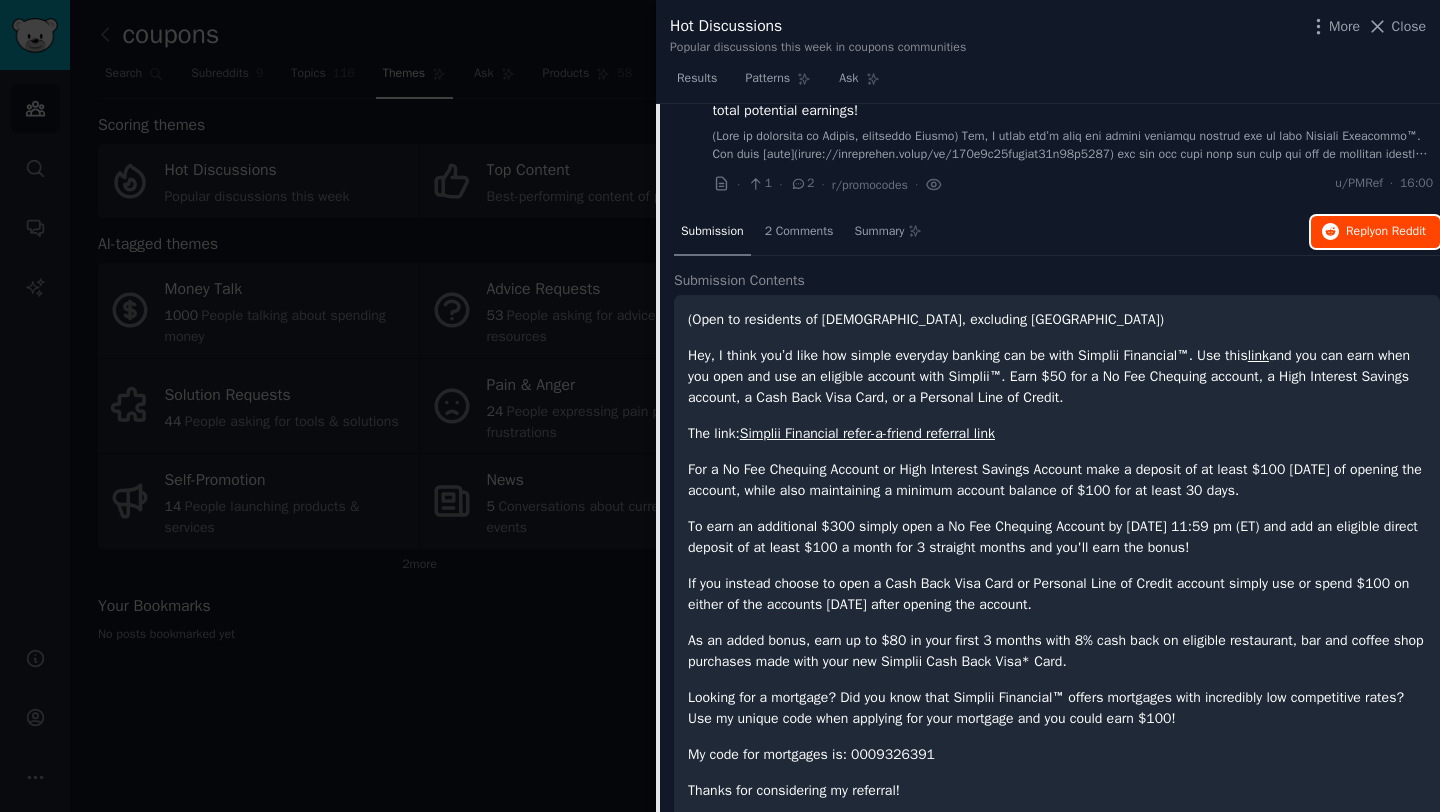 click on "Reply  on Reddit" at bounding box center (1386, 232) 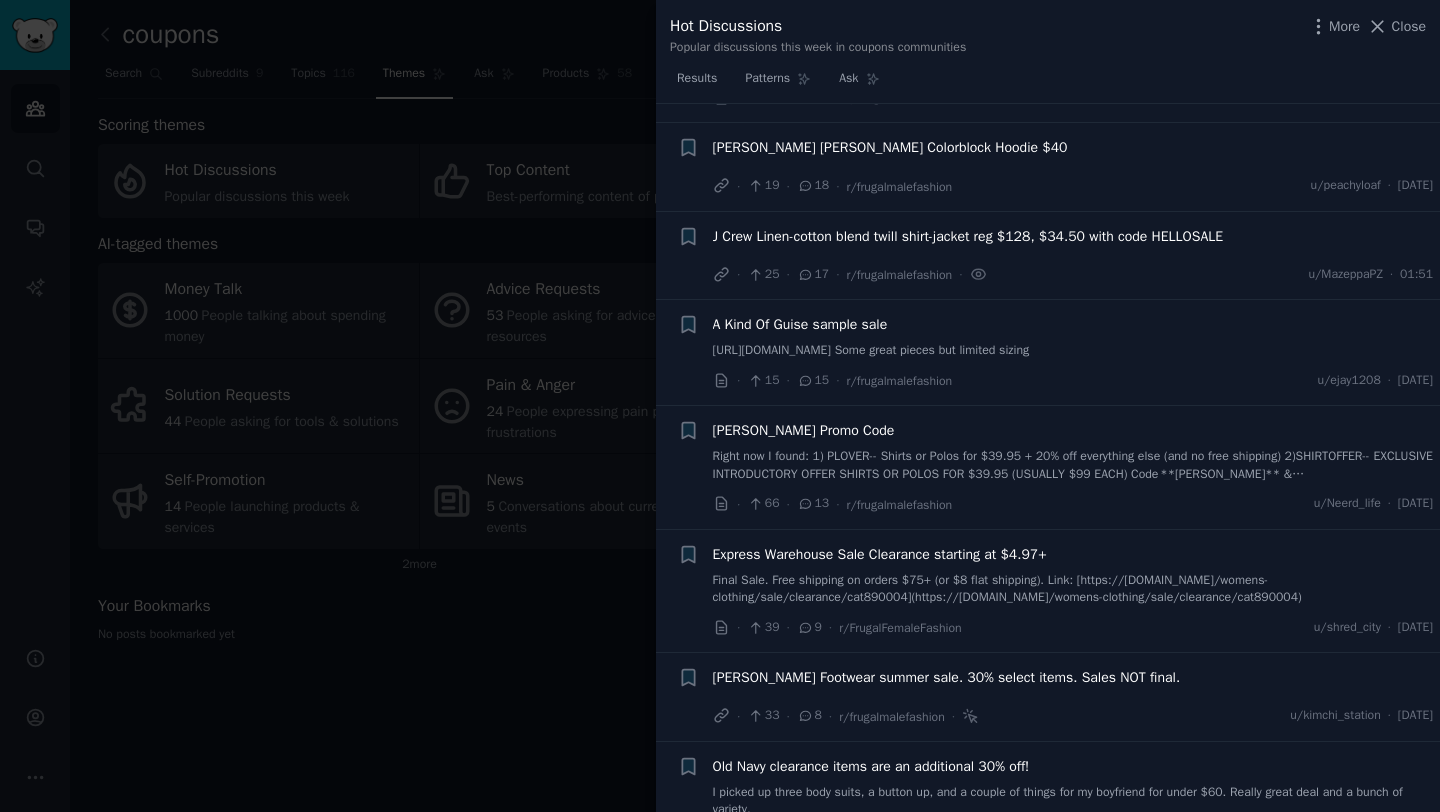 scroll, scrollTop: 263, scrollLeft: 0, axis: vertical 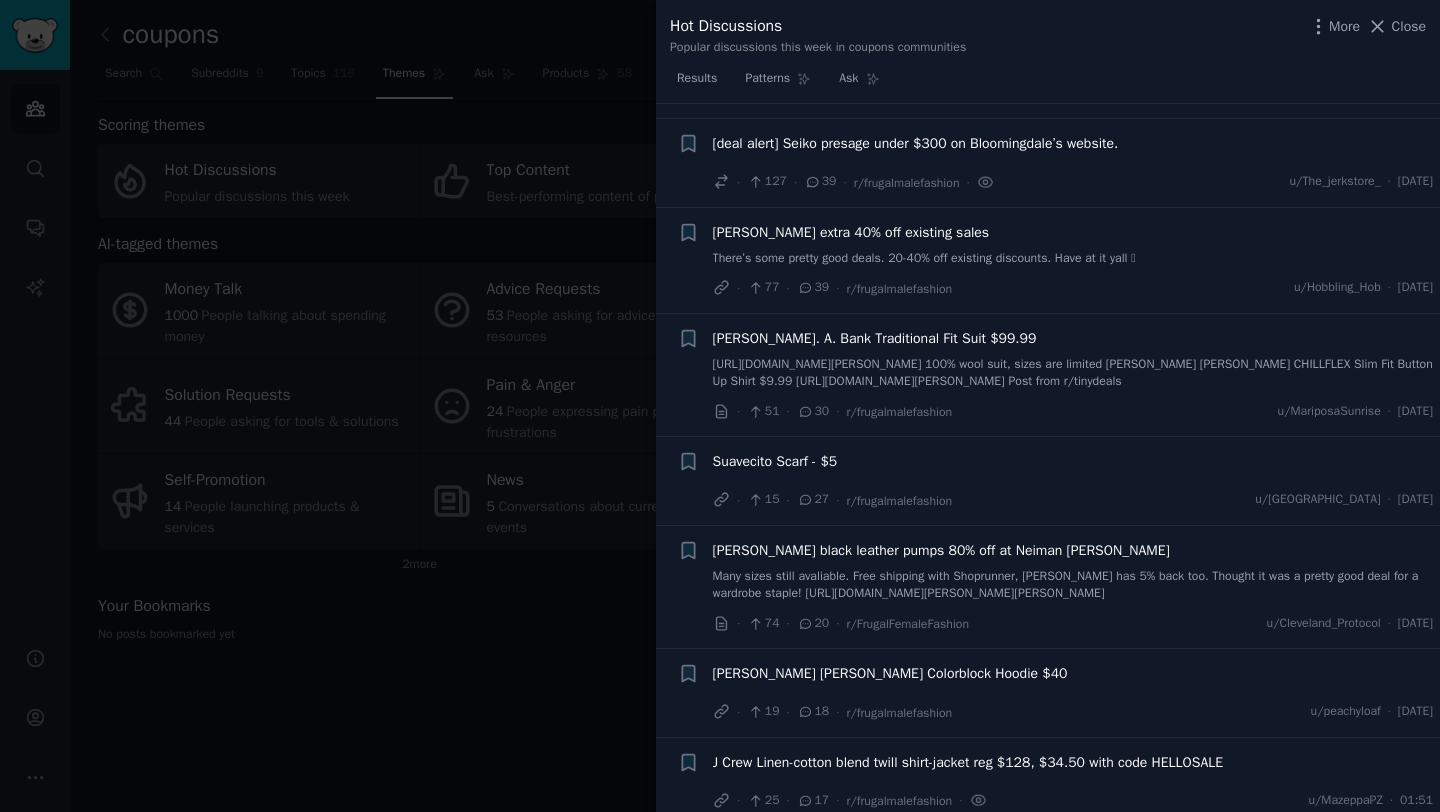 click on "[PERSON_NAME] extra 40% off existing sales" at bounding box center [1073, 232] 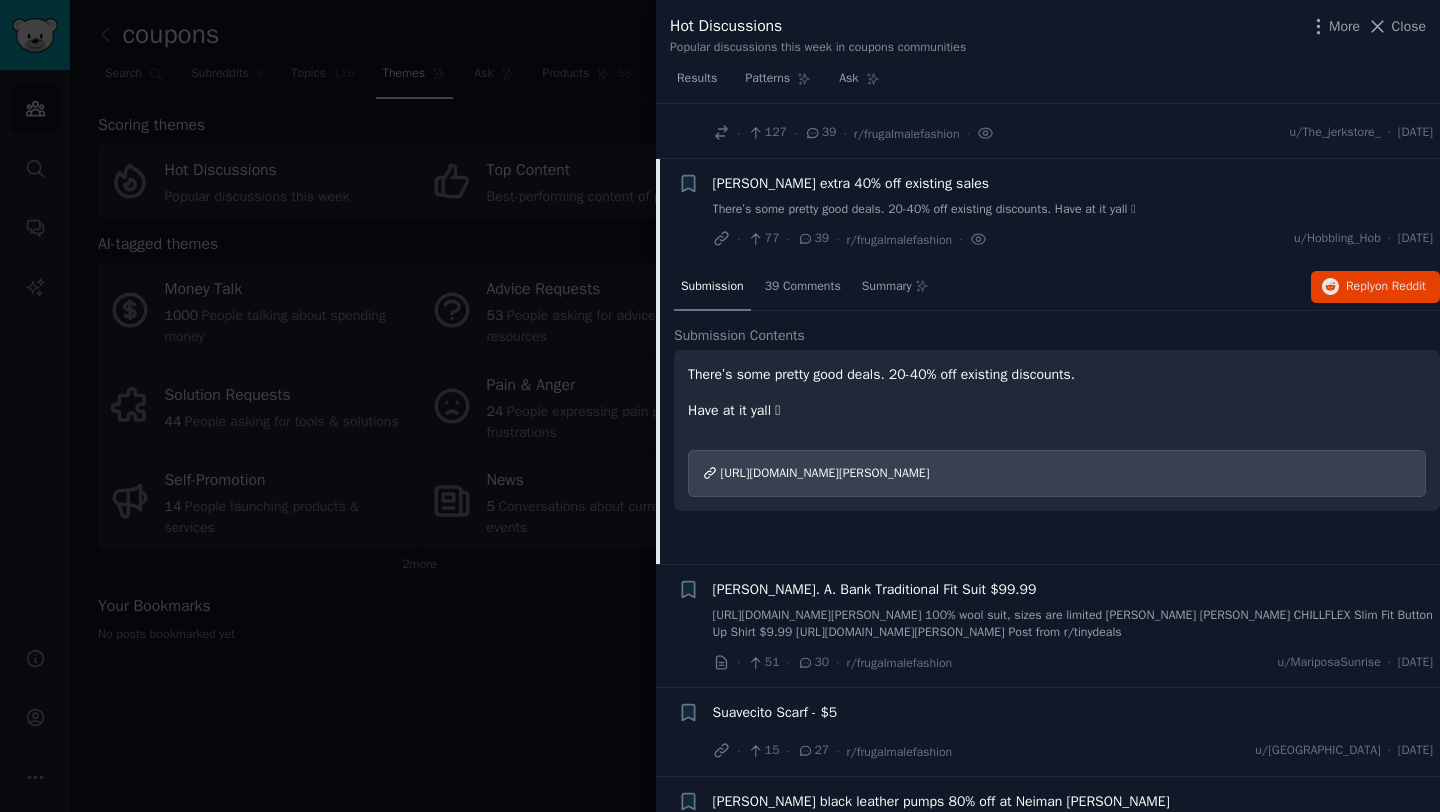 scroll, scrollTop: 367, scrollLeft: 0, axis: vertical 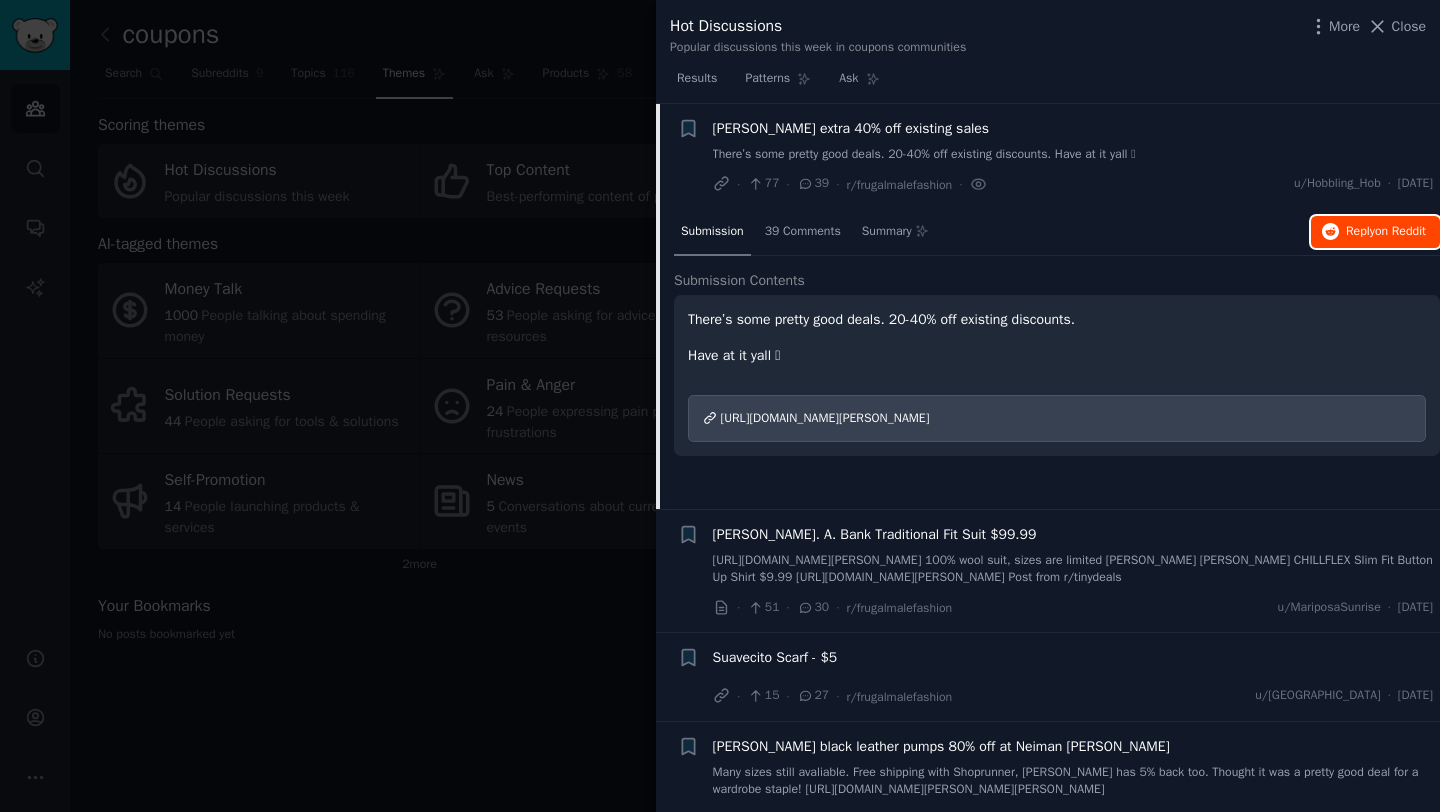 click on "Reply  on Reddit" at bounding box center [1386, 232] 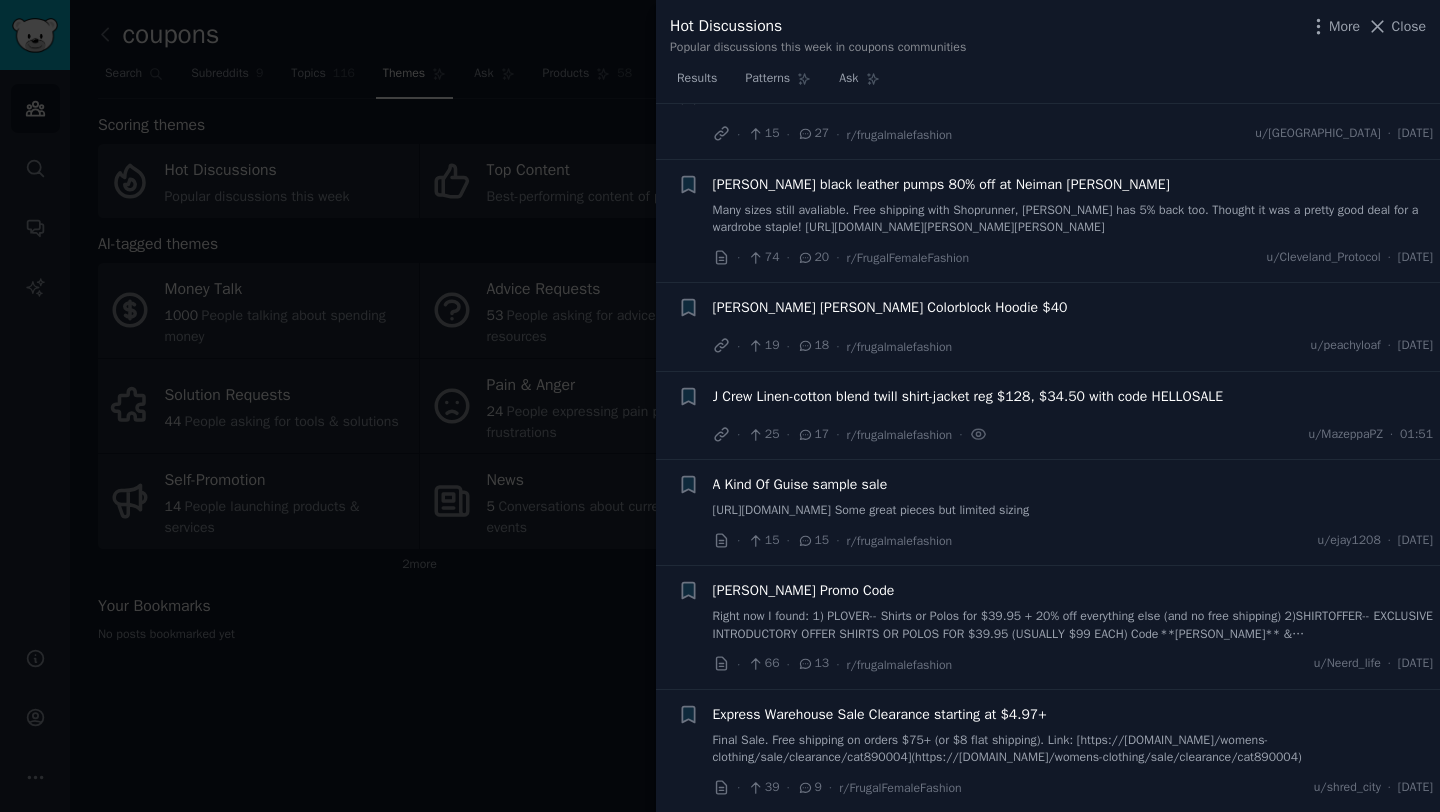 scroll, scrollTop: 930, scrollLeft: 0, axis: vertical 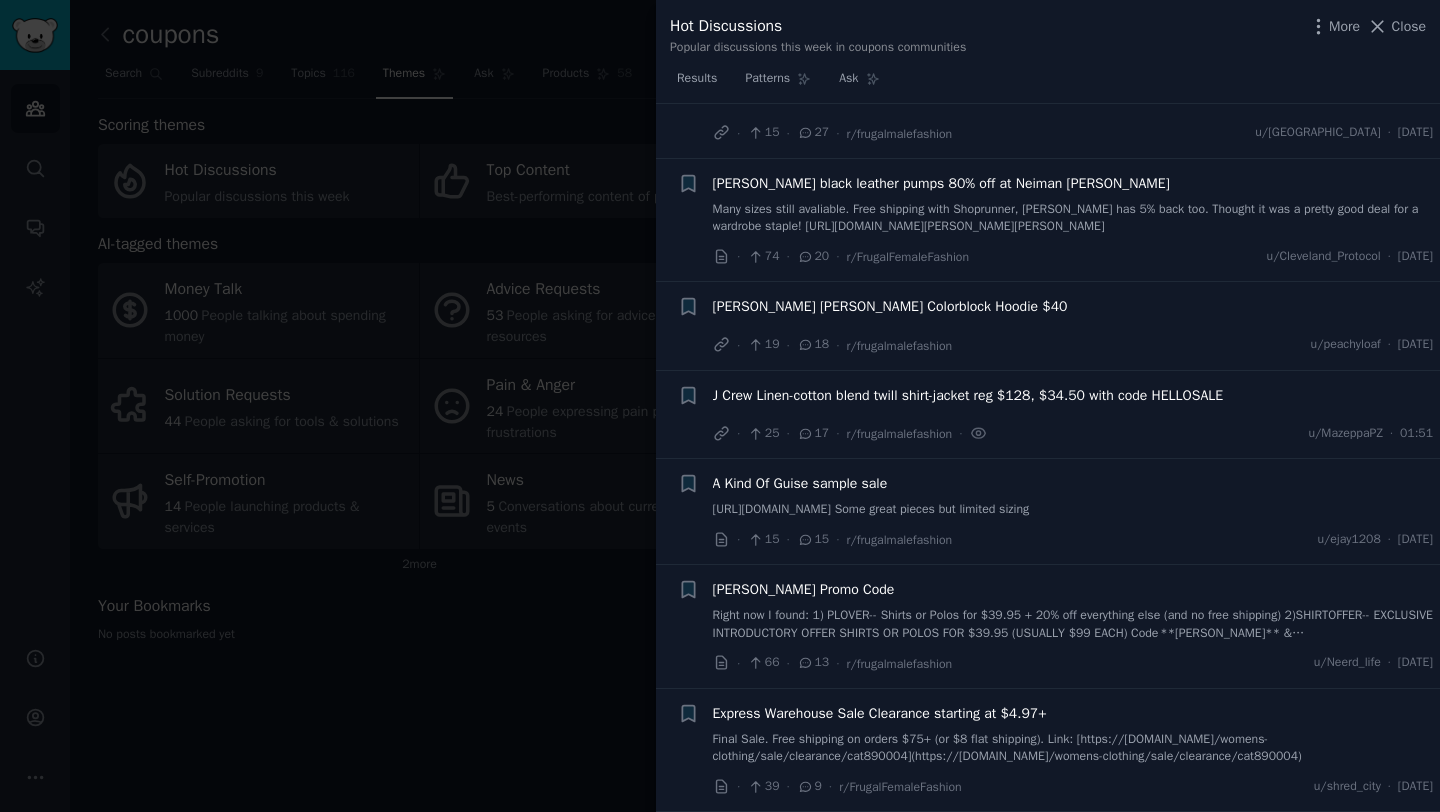 click on "Many sizes still avaliable. Free shipping with Shoprunner,  [PERSON_NAME] has 5% back too.  Thought it was a pretty good deal for a wardrobe staple!
[URL][DOMAIN_NAME][PERSON_NAME][PERSON_NAME]" at bounding box center (1073, 218) 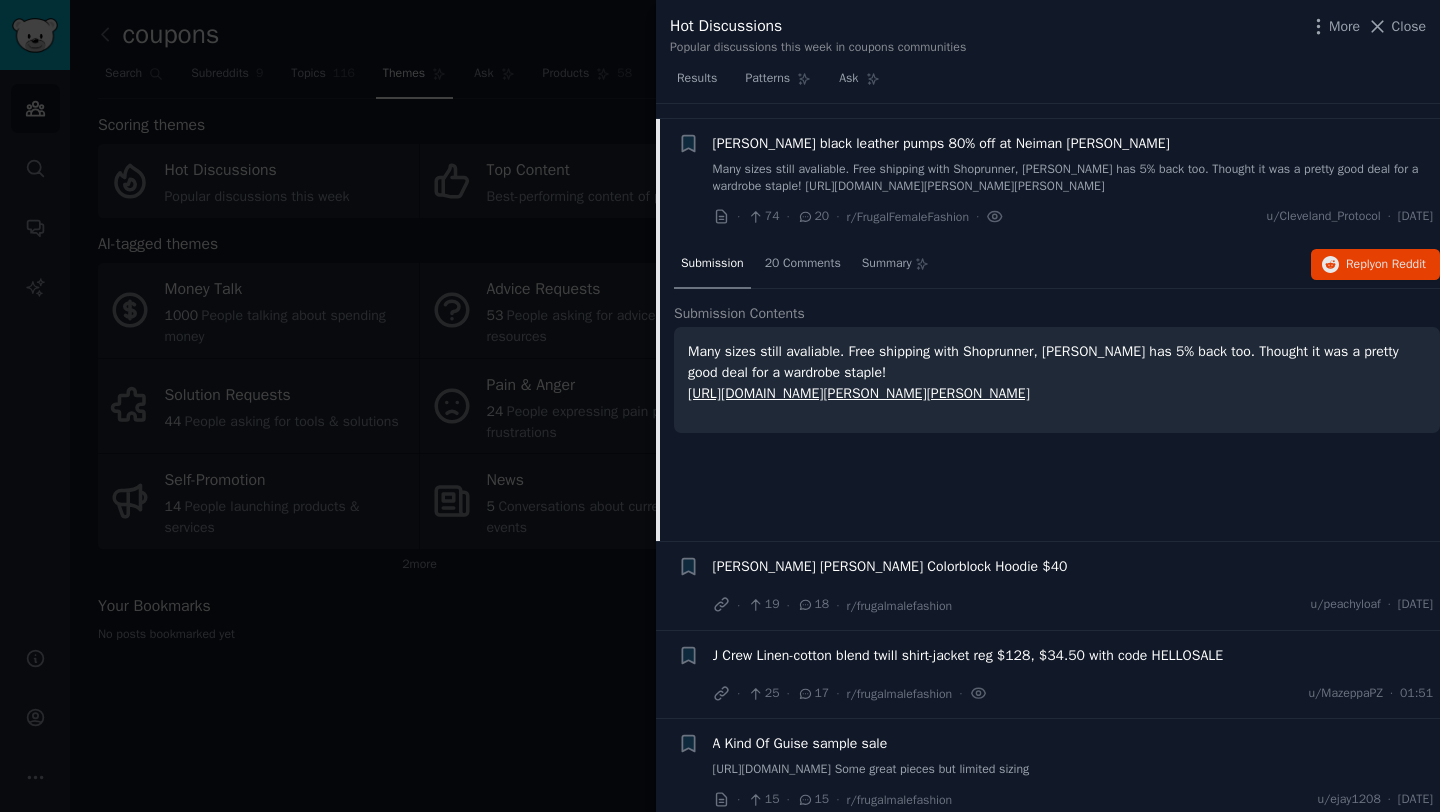scroll, scrollTop: 685, scrollLeft: 0, axis: vertical 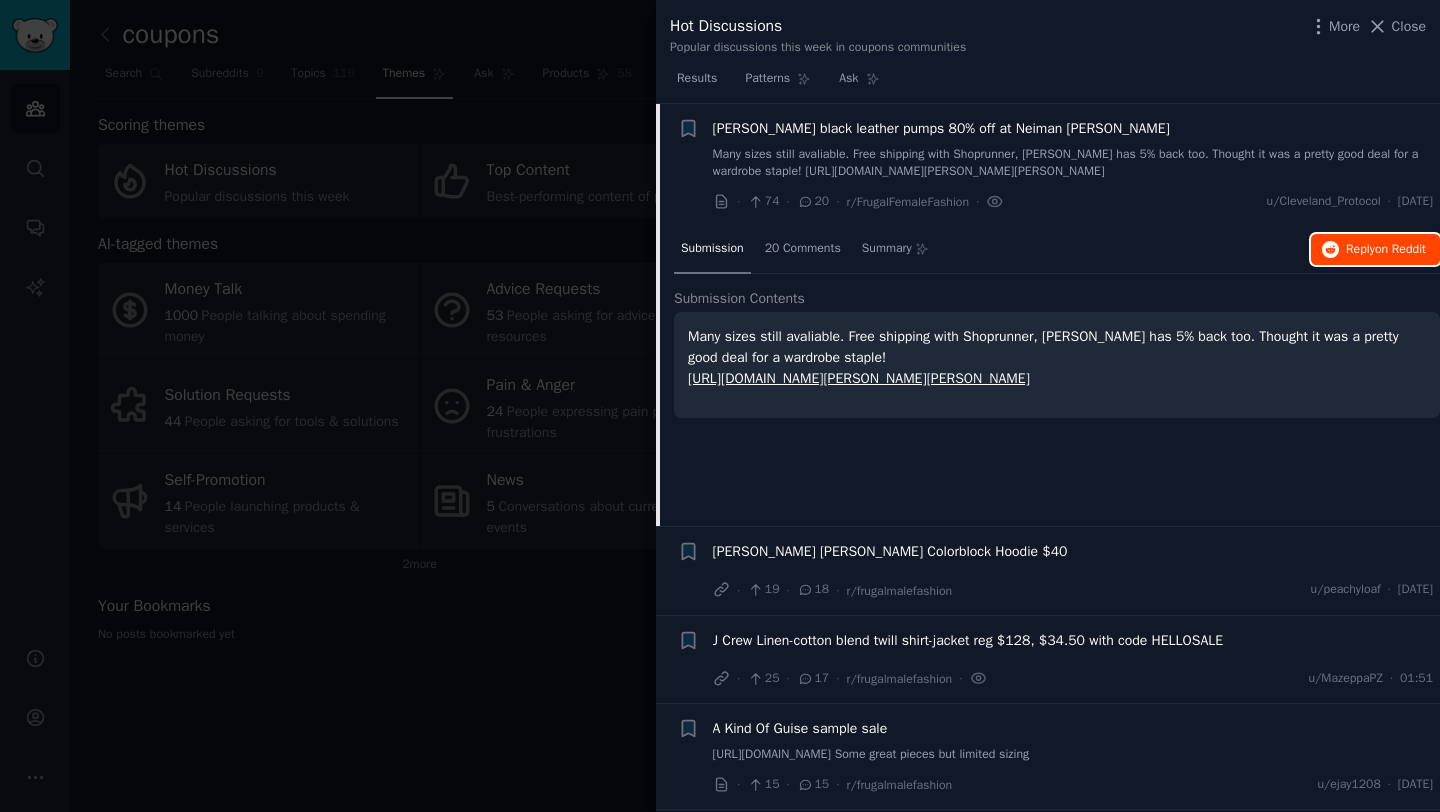 click 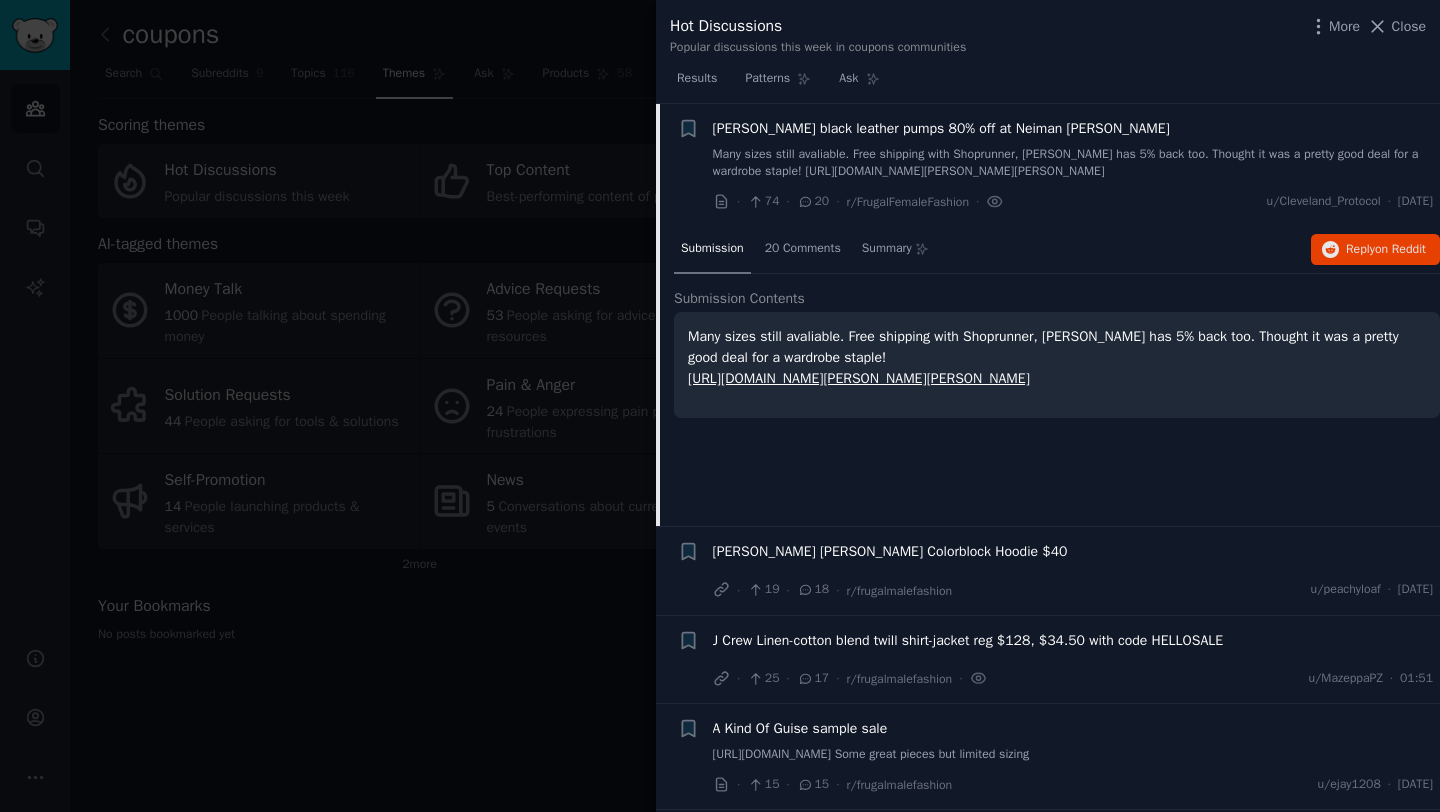 click at bounding box center (720, 406) 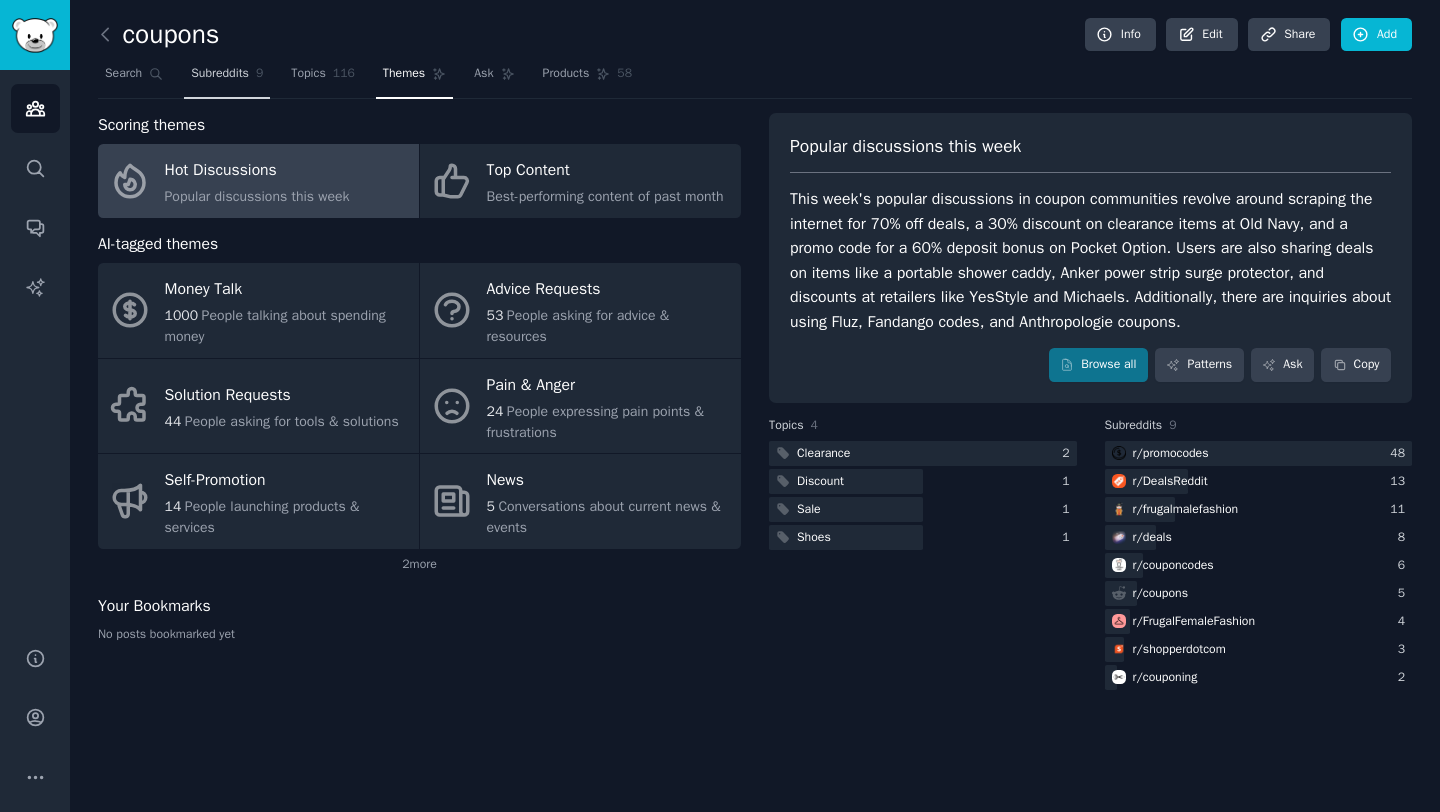 click on "Subreddits" at bounding box center (220, 74) 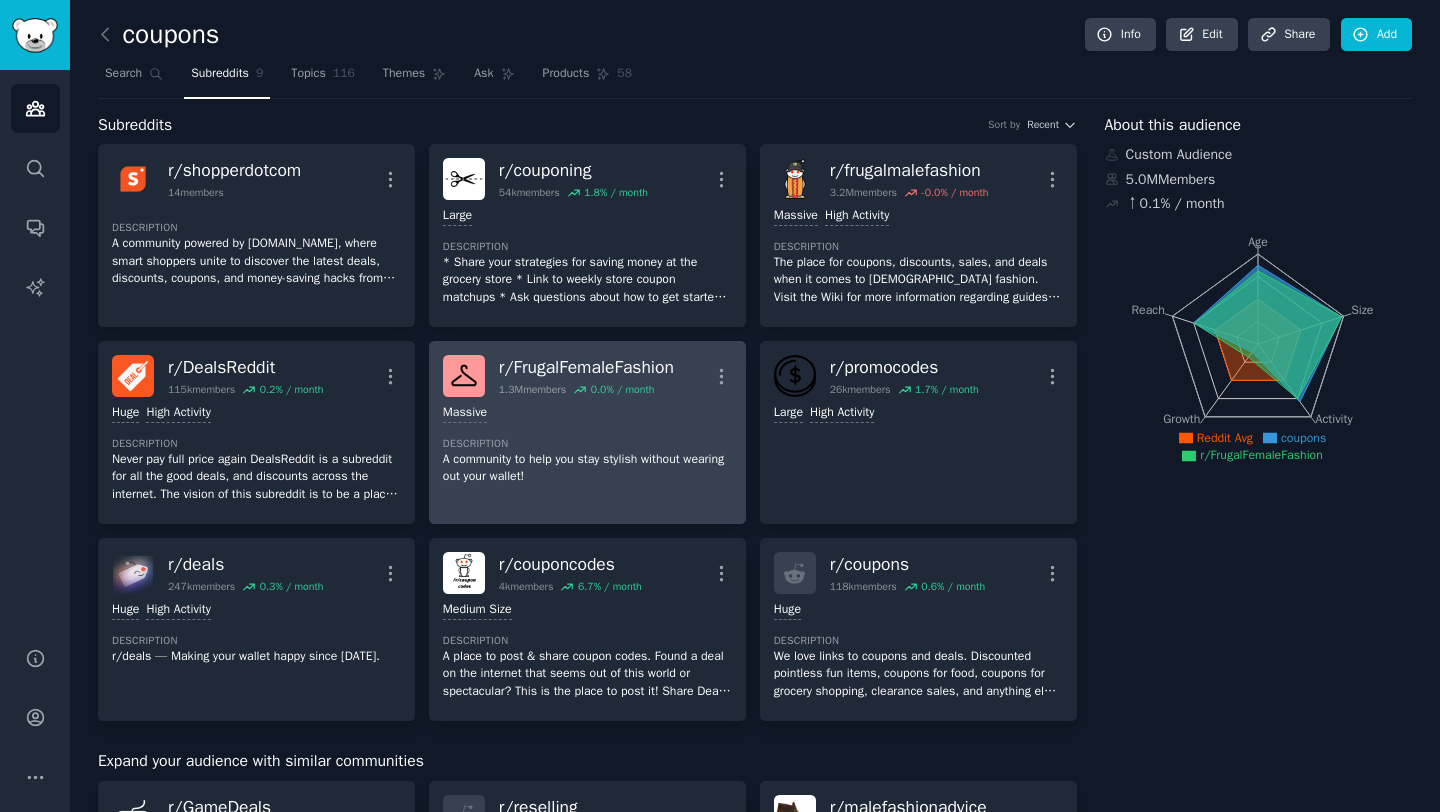 click on "r/ FrugalFemaleFashion" at bounding box center (586, 367) 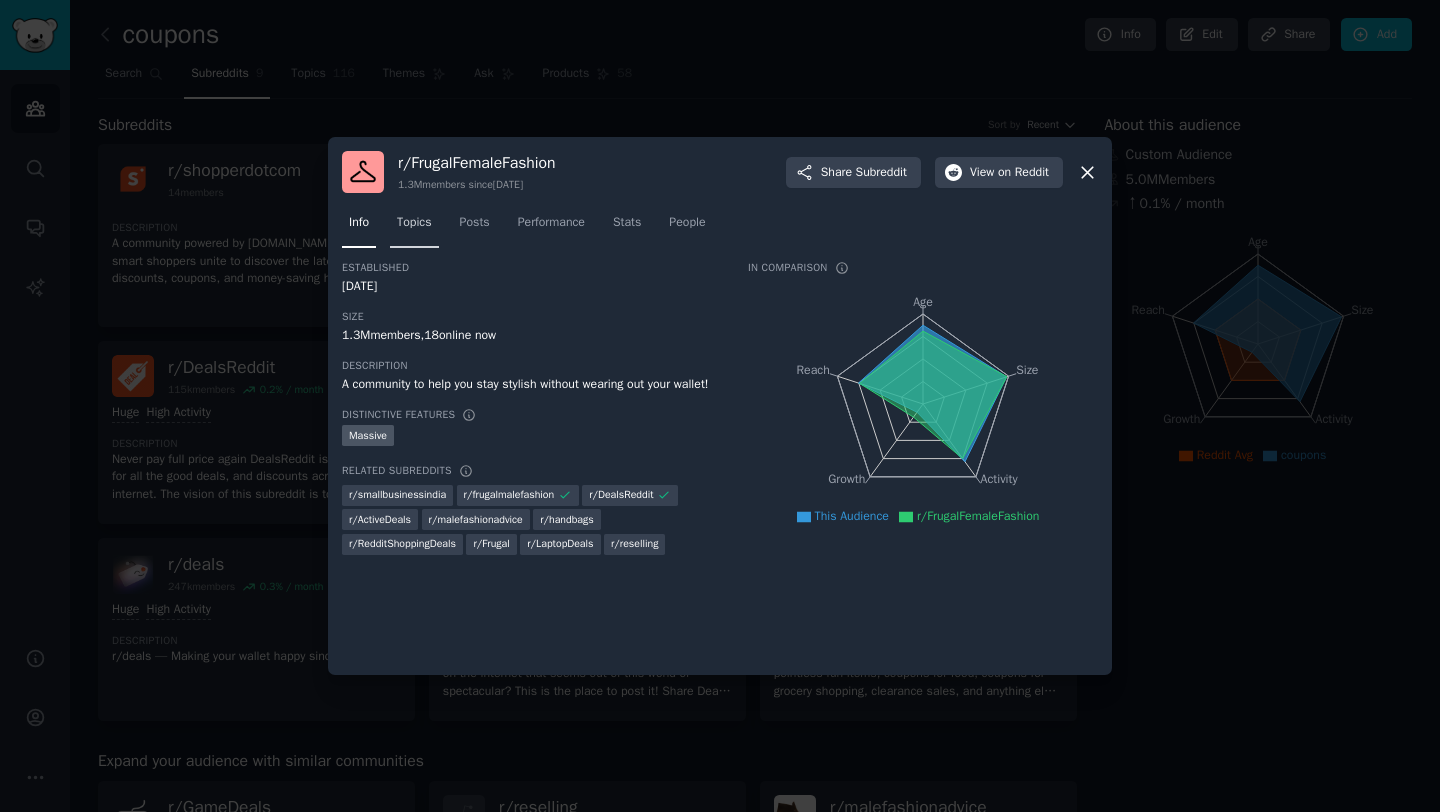 click on "Topics" at bounding box center (414, 223) 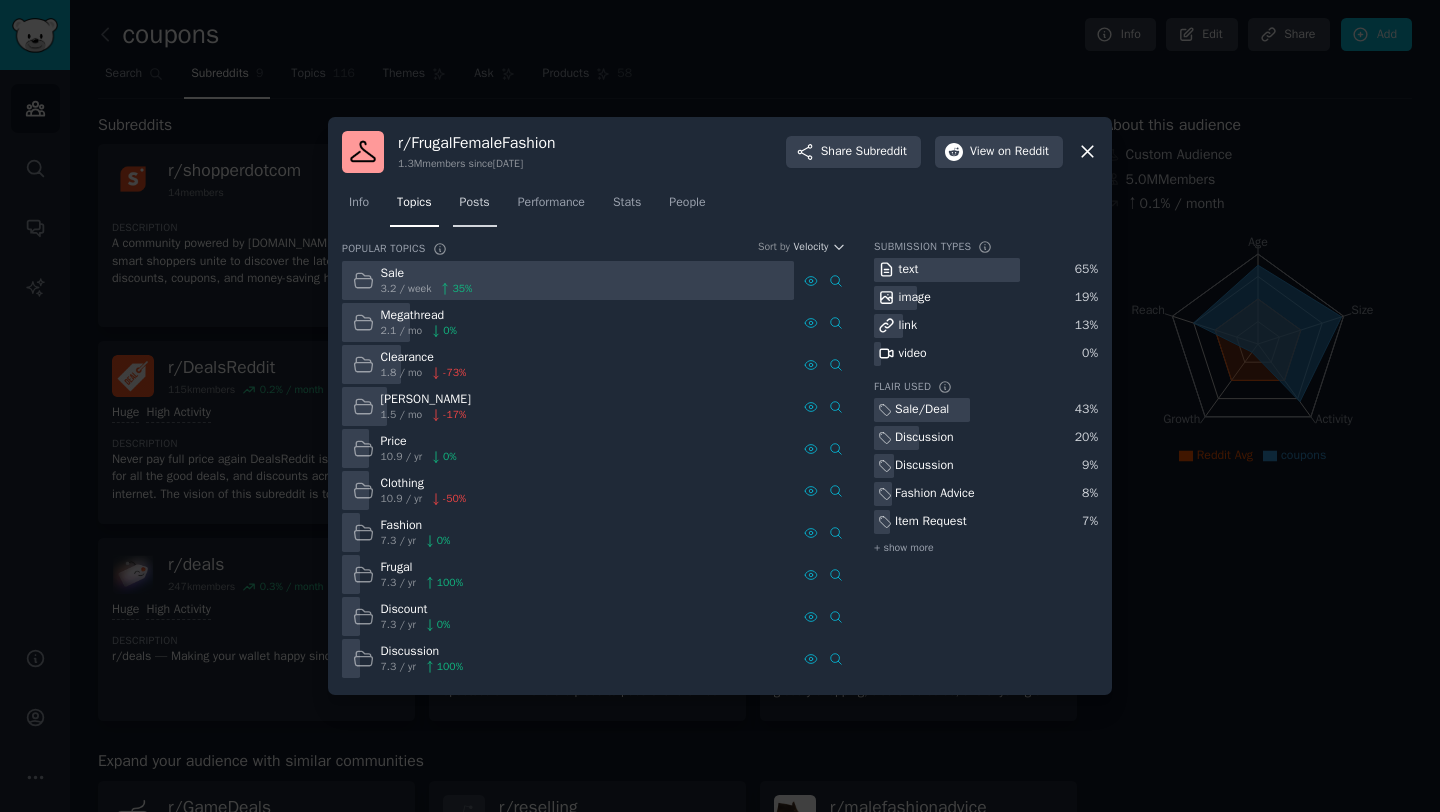 click on "Posts" at bounding box center (475, 203) 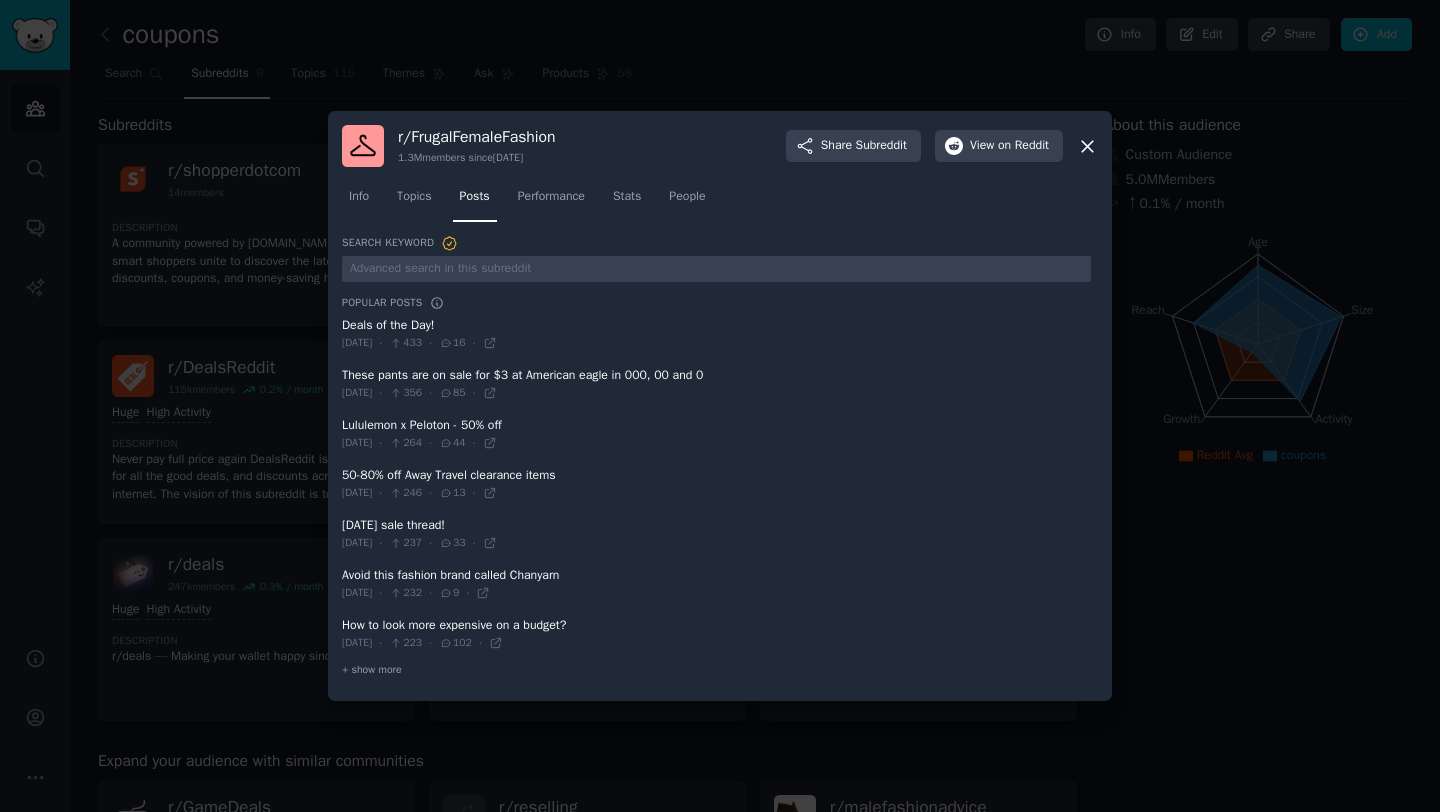 click at bounding box center [716, 334] 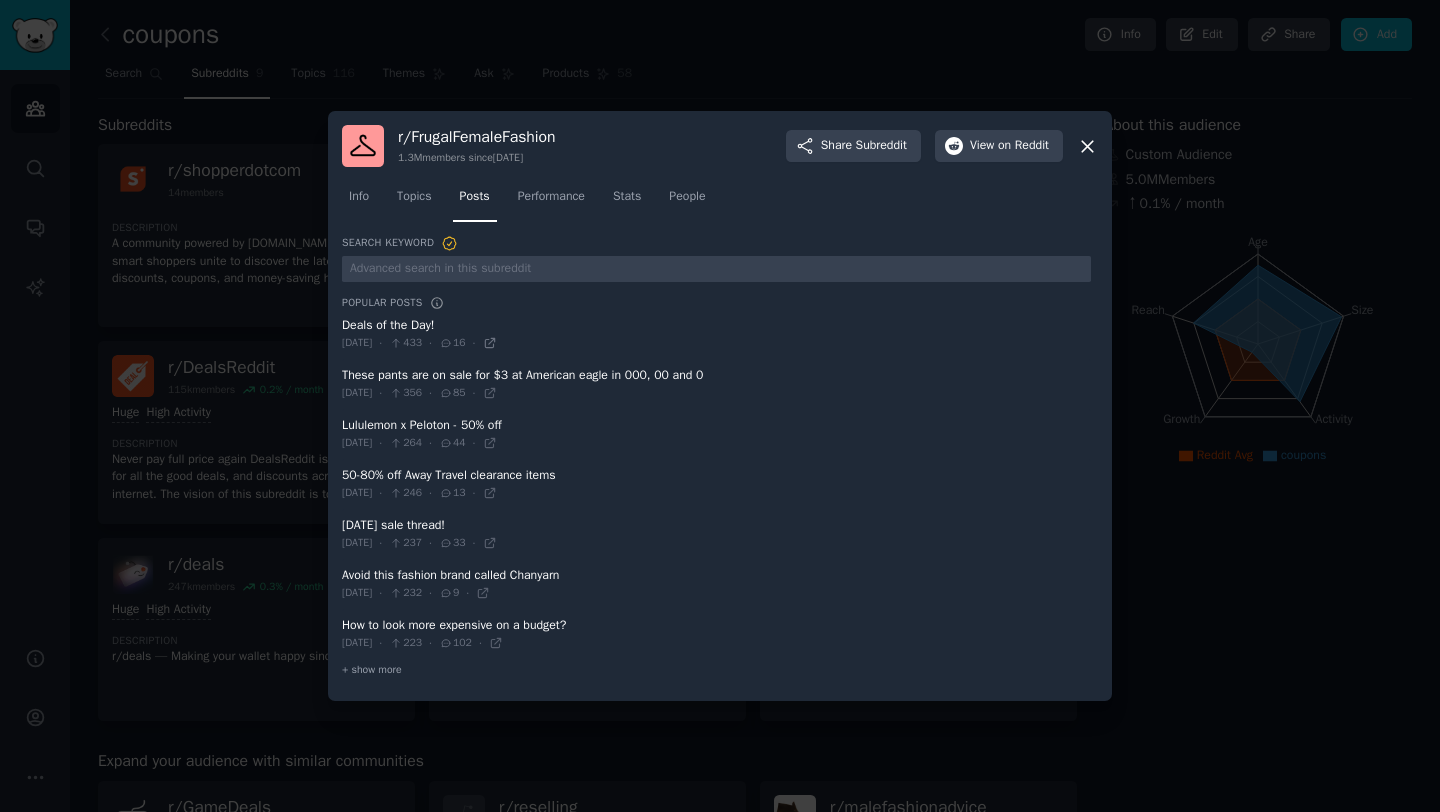 click 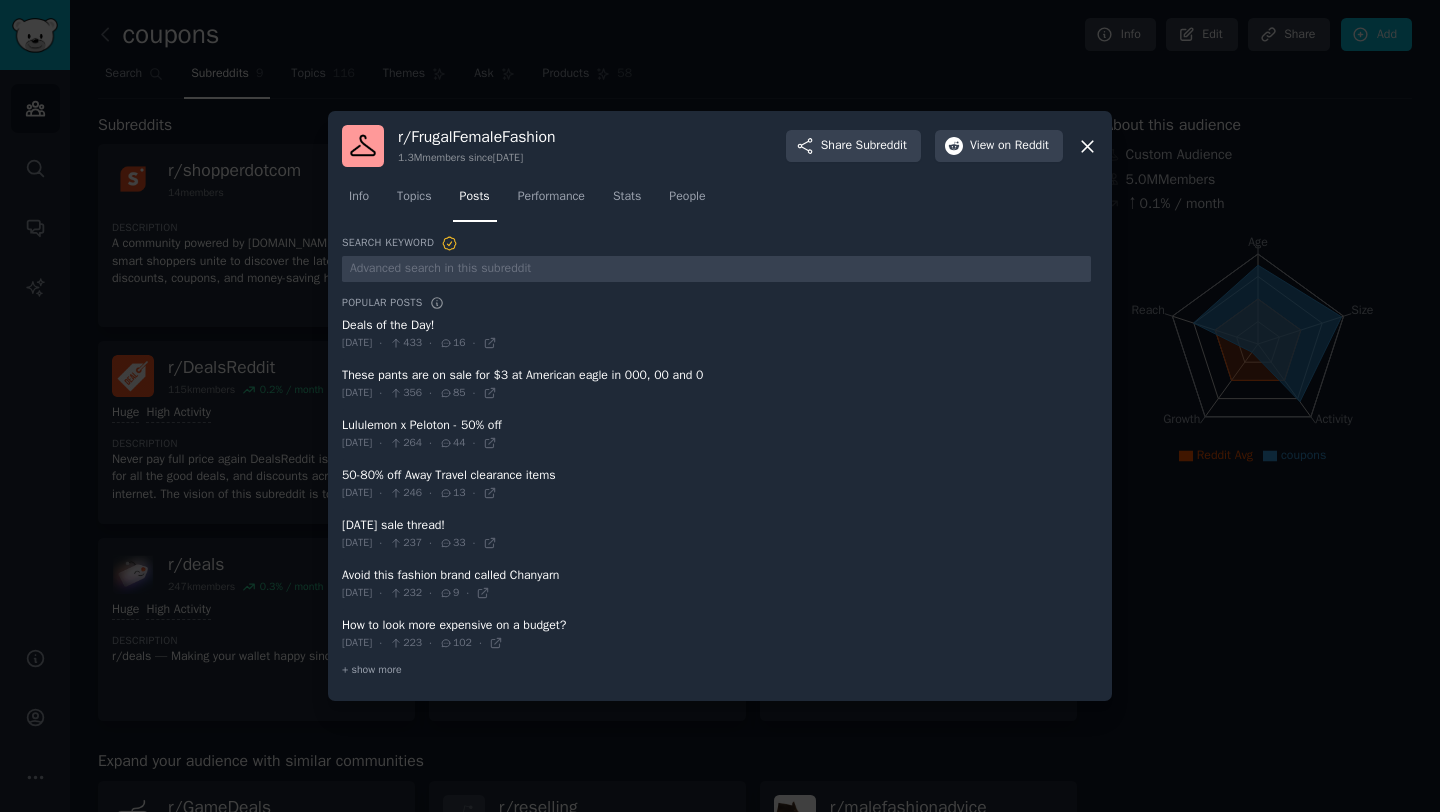 click 